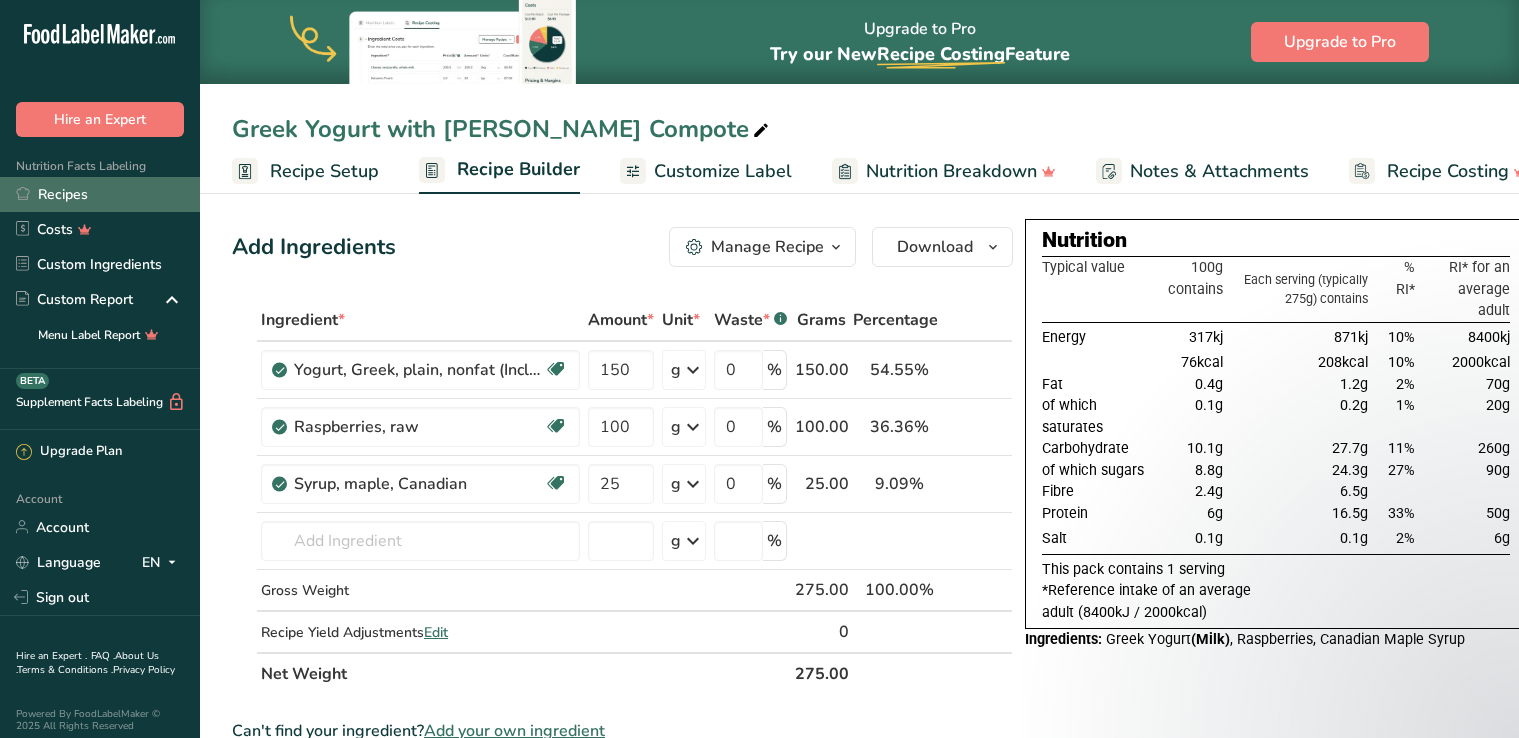 click on "Recipes" at bounding box center [100, 194] 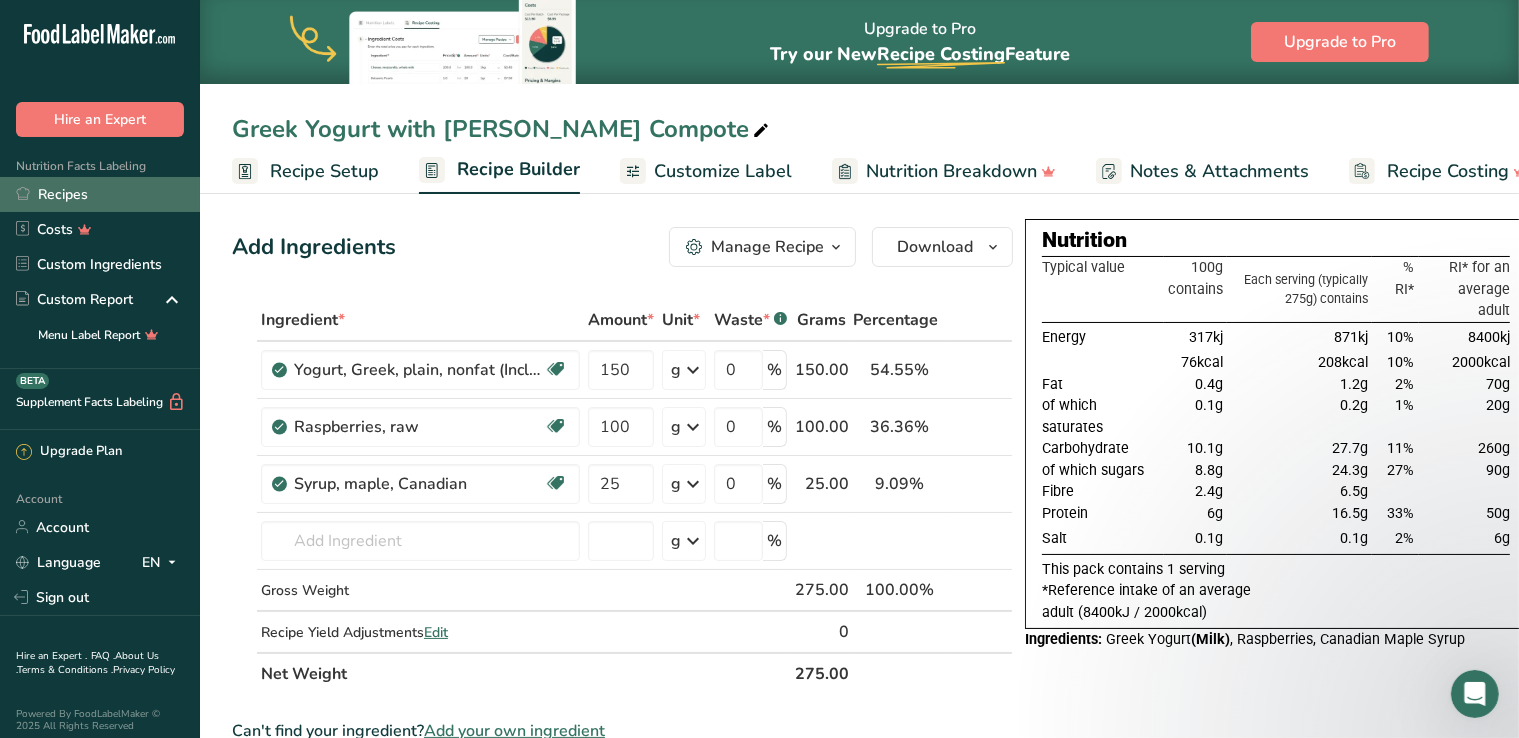 scroll, scrollTop: 0, scrollLeft: 0, axis: both 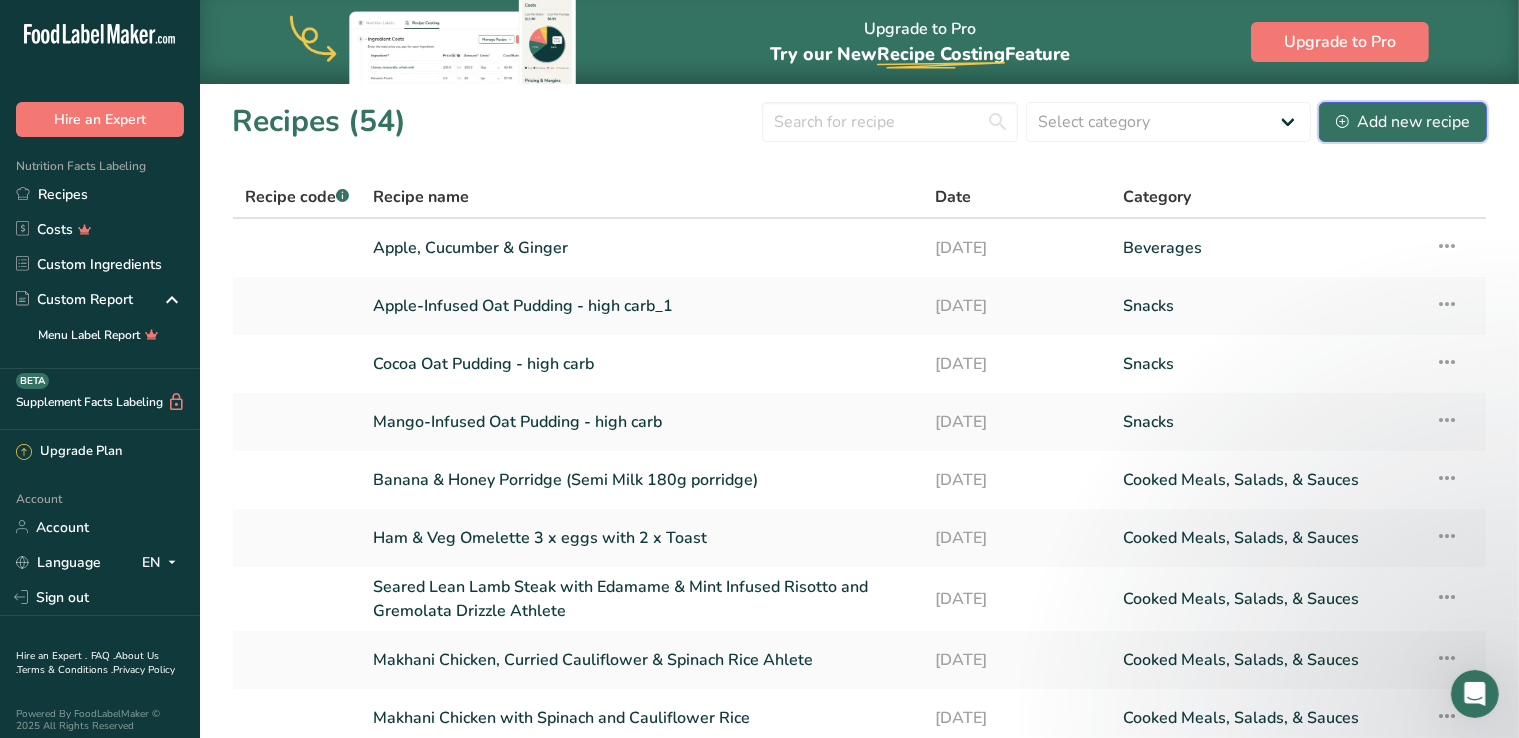 click on "Add new recipe" at bounding box center [1403, 122] 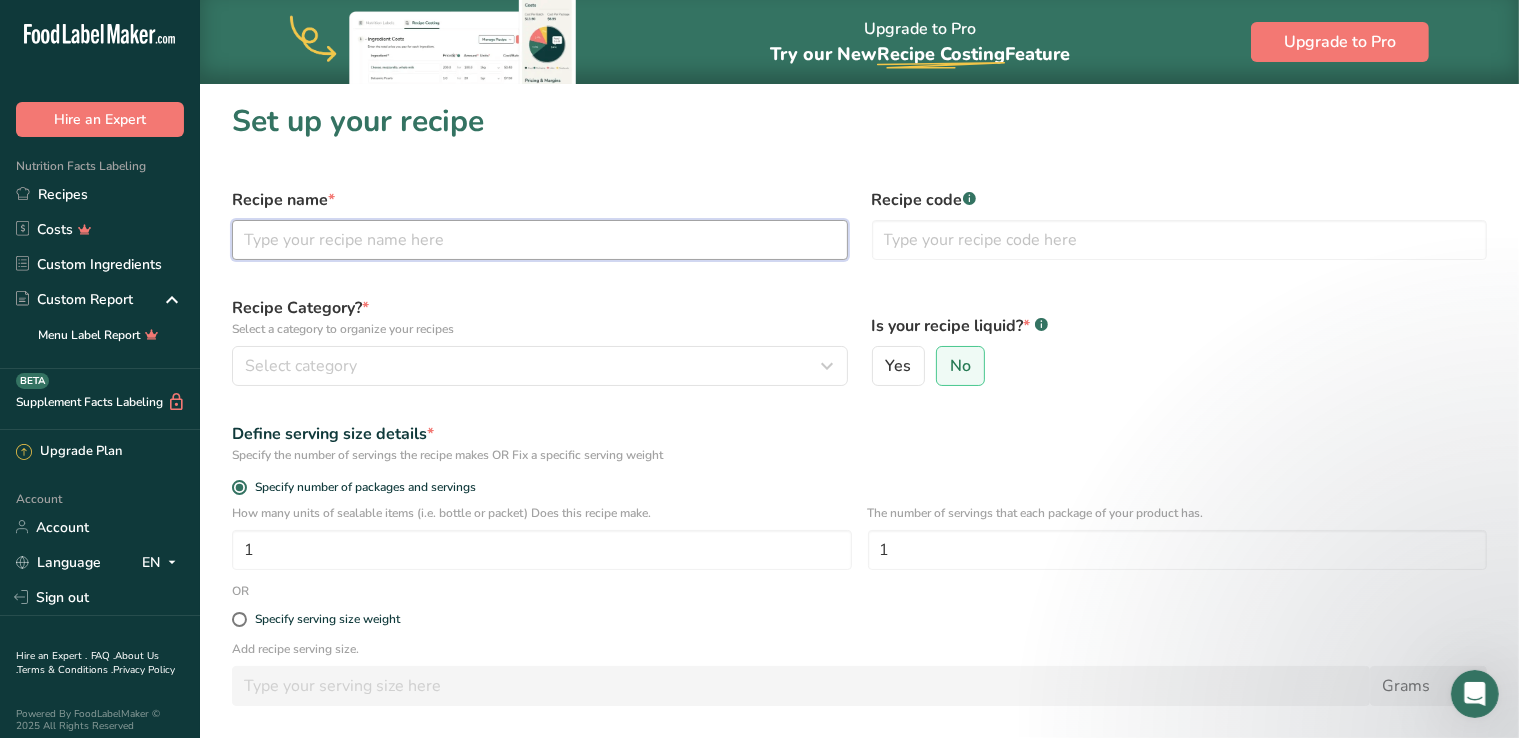 click at bounding box center [540, 240] 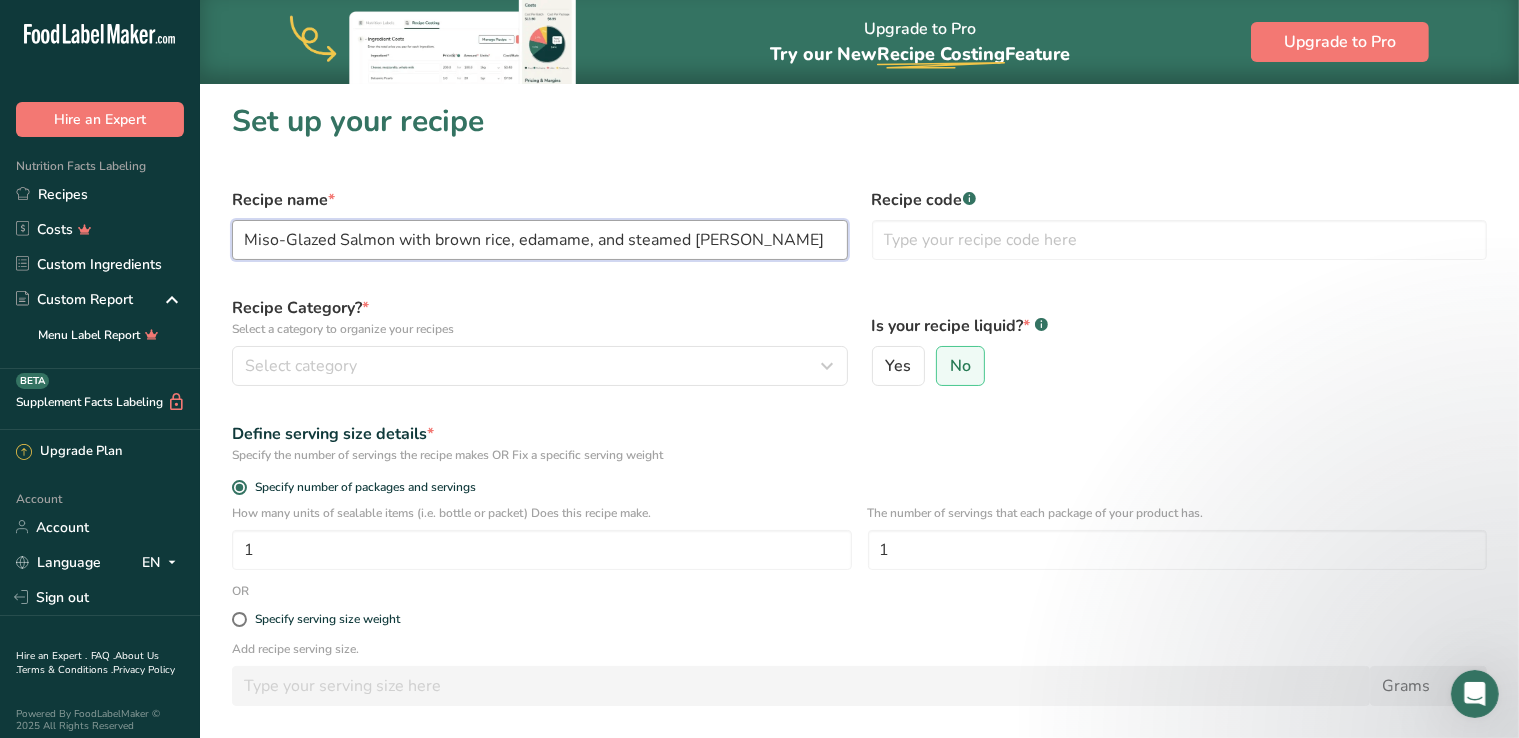 click on "Miso-Glazed Salmon with brown rice, edamame, and steamed [PERSON_NAME]" at bounding box center (540, 240) 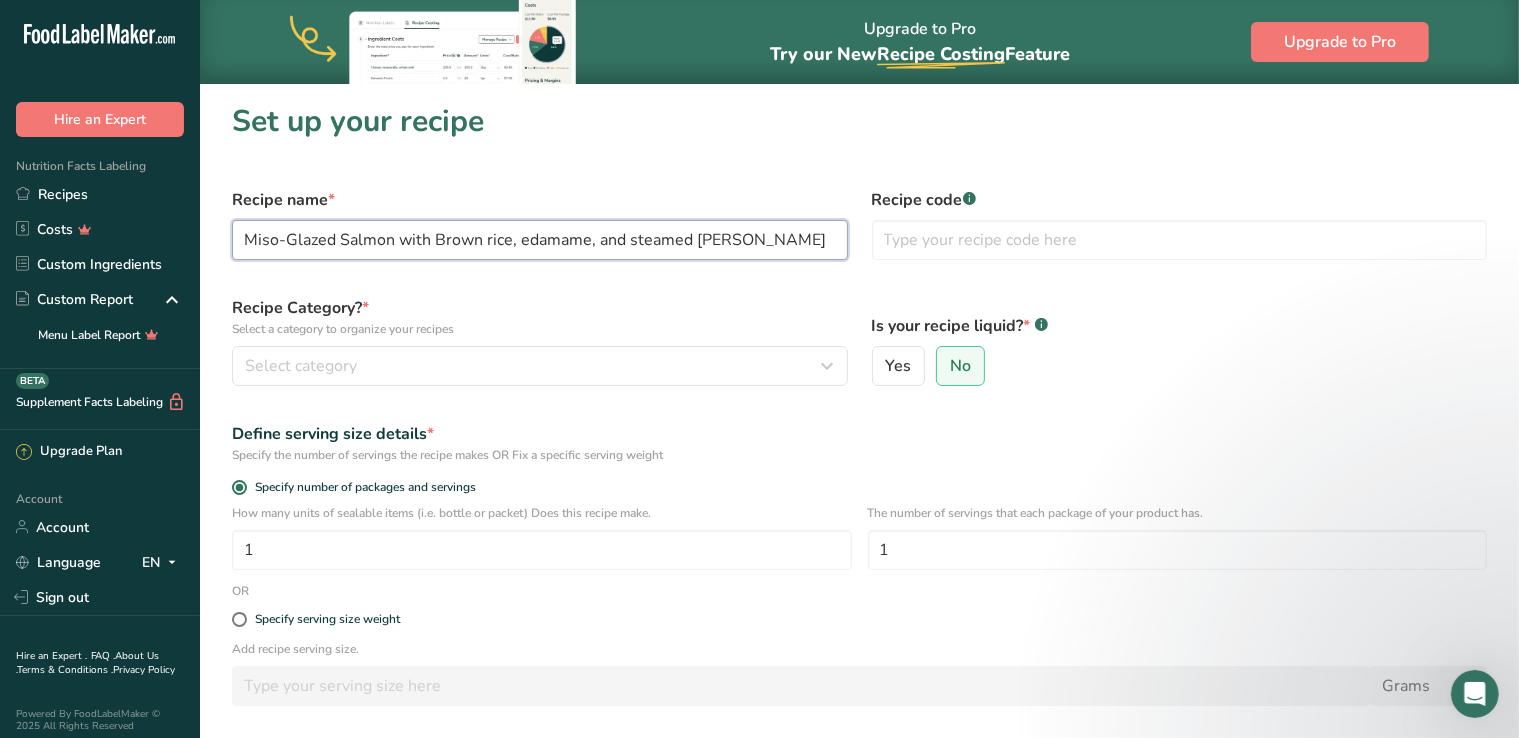 click on "Miso-Glazed Salmon with Brown rice, edamame, and steamed [PERSON_NAME]" at bounding box center [540, 240] 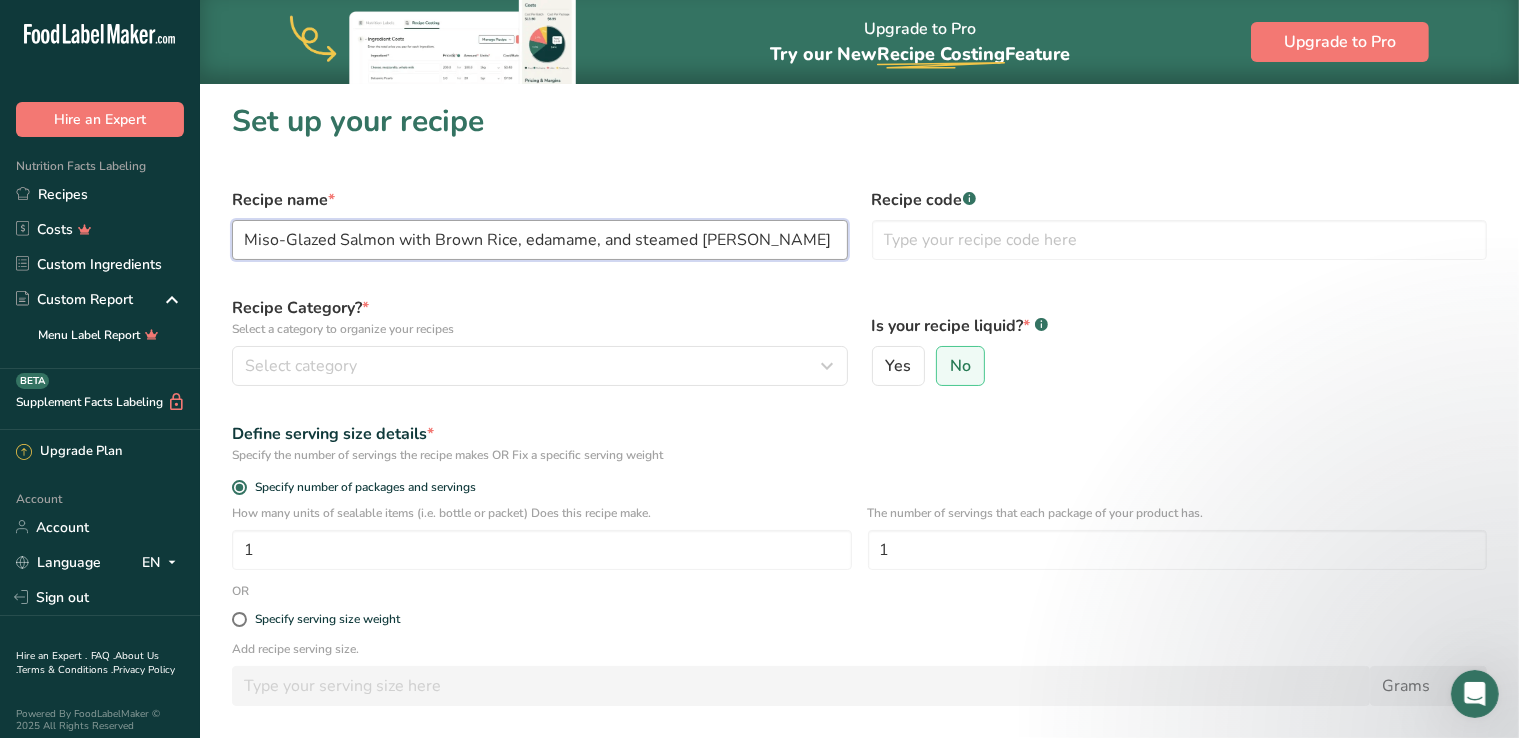 click on "Miso-Glazed Salmon with Brown Rice, edamame, and steamed [PERSON_NAME]" at bounding box center (540, 240) 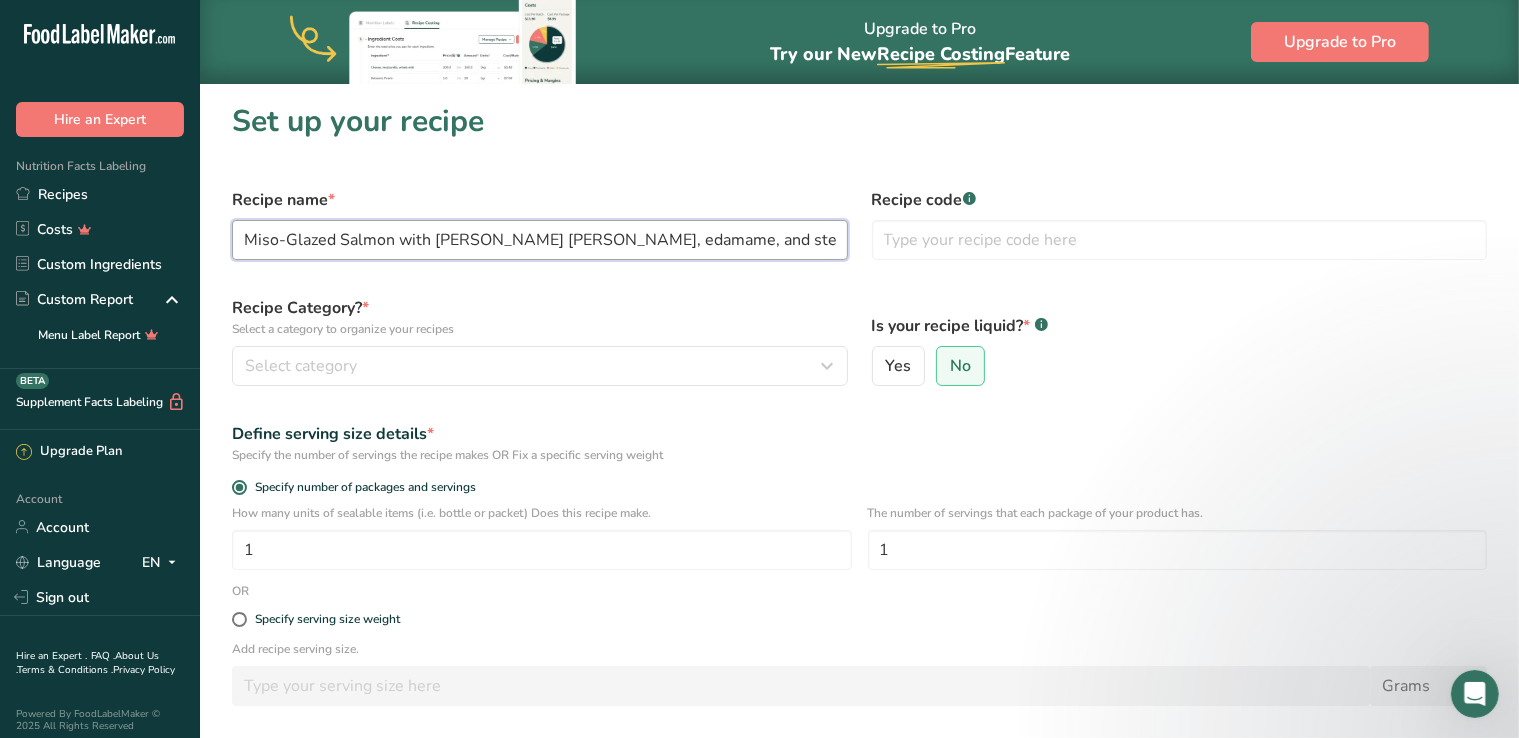 click on "Miso-Glazed Salmon with [PERSON_NAME] [PERSON_NAME], edamame, and steamed pak [PERSON_NAME]" at bounding box center (540, 240) 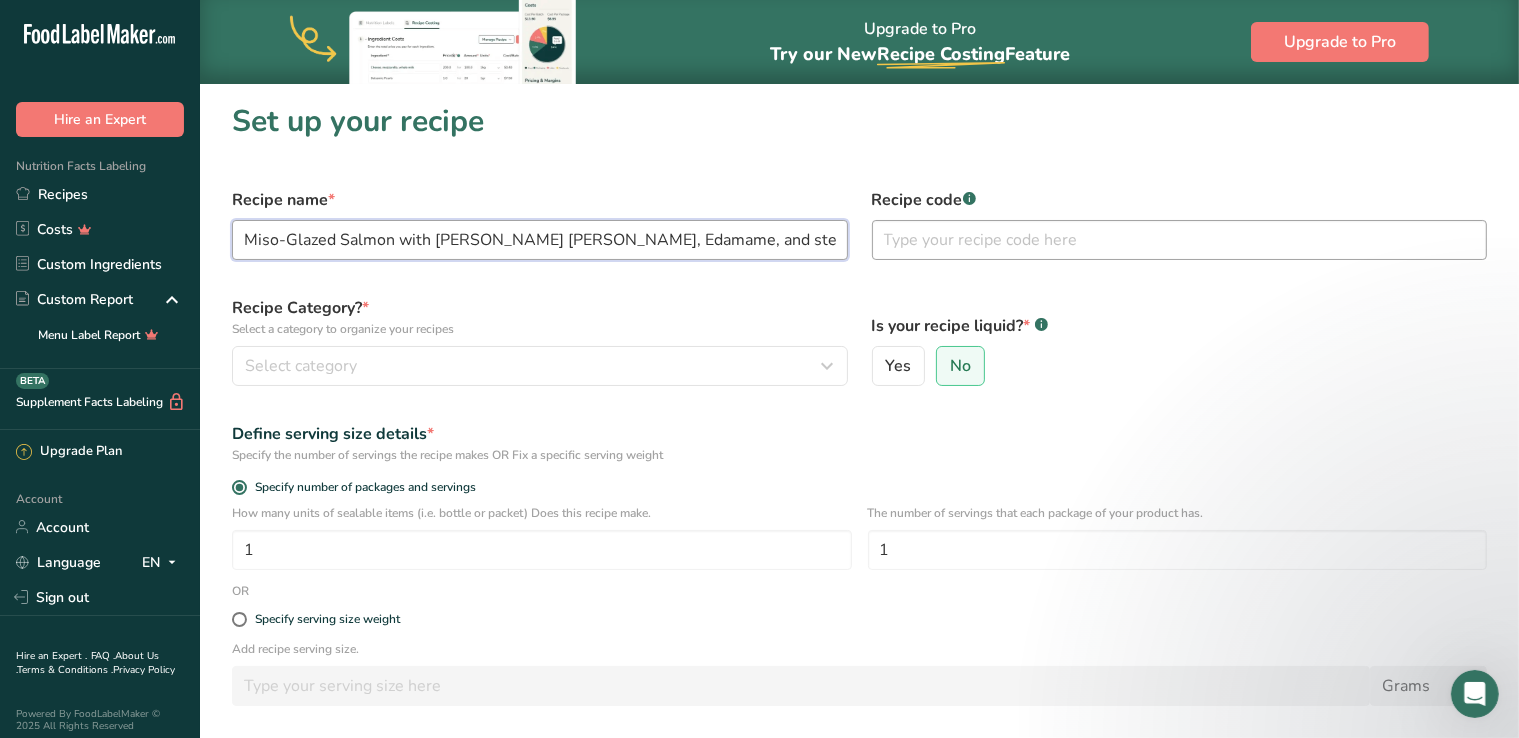 drag, startPoint x: 682, startPoint y: 242, endPoint x: 882, endPoint y: 257, distance: 200.5617 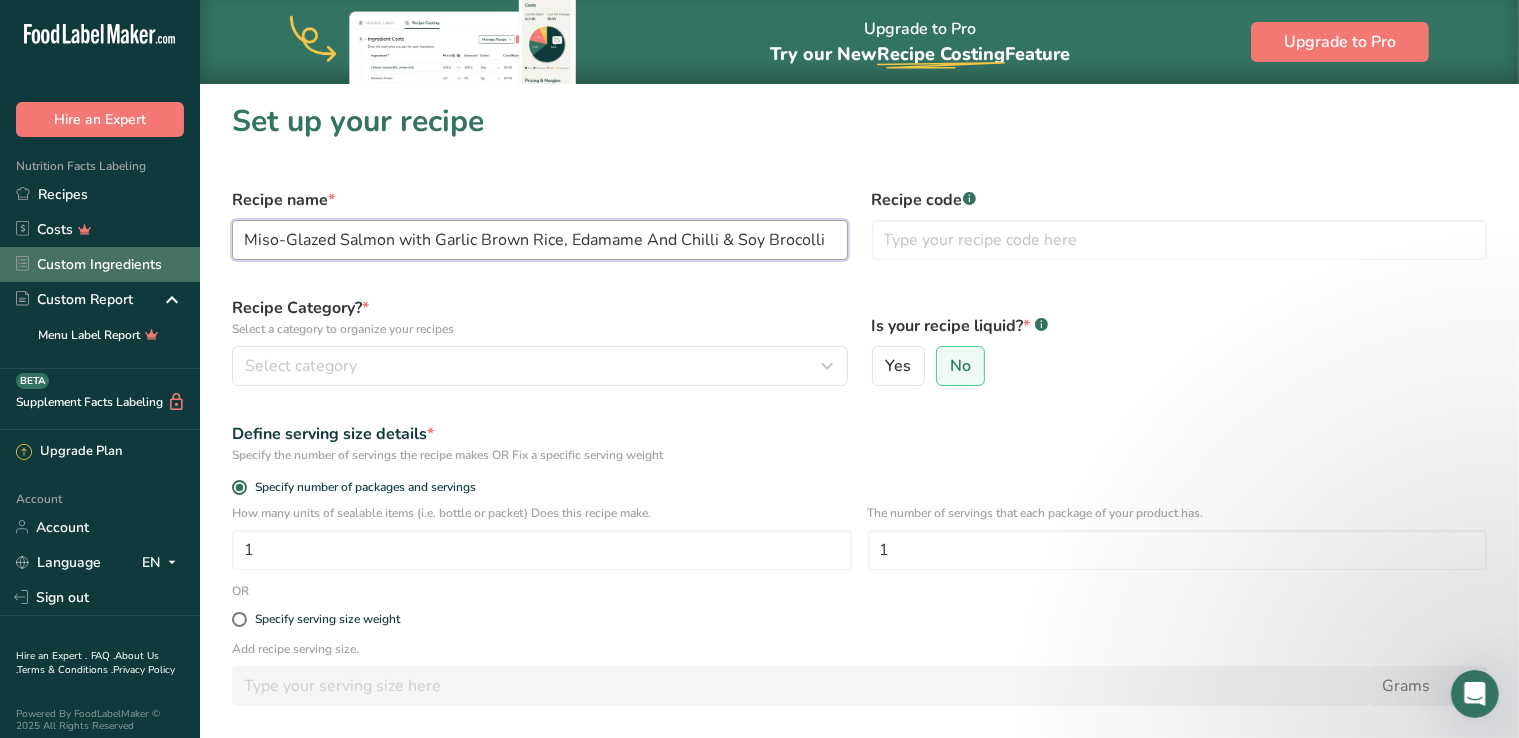drag, startPoint x: 832, startPoint y: 243, endPoint x: 112, endPoint y: 267, distance: 720.3999 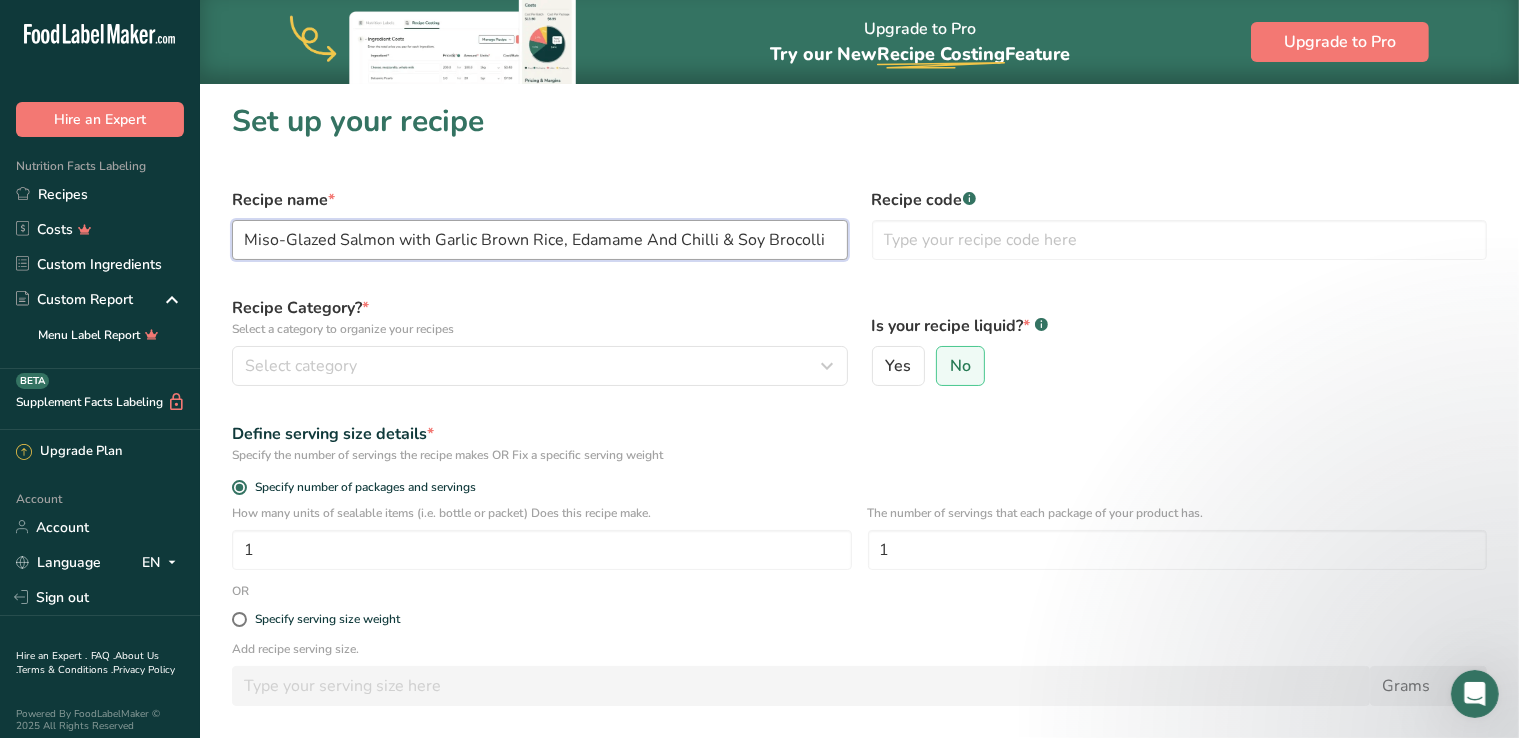 paste on "co" 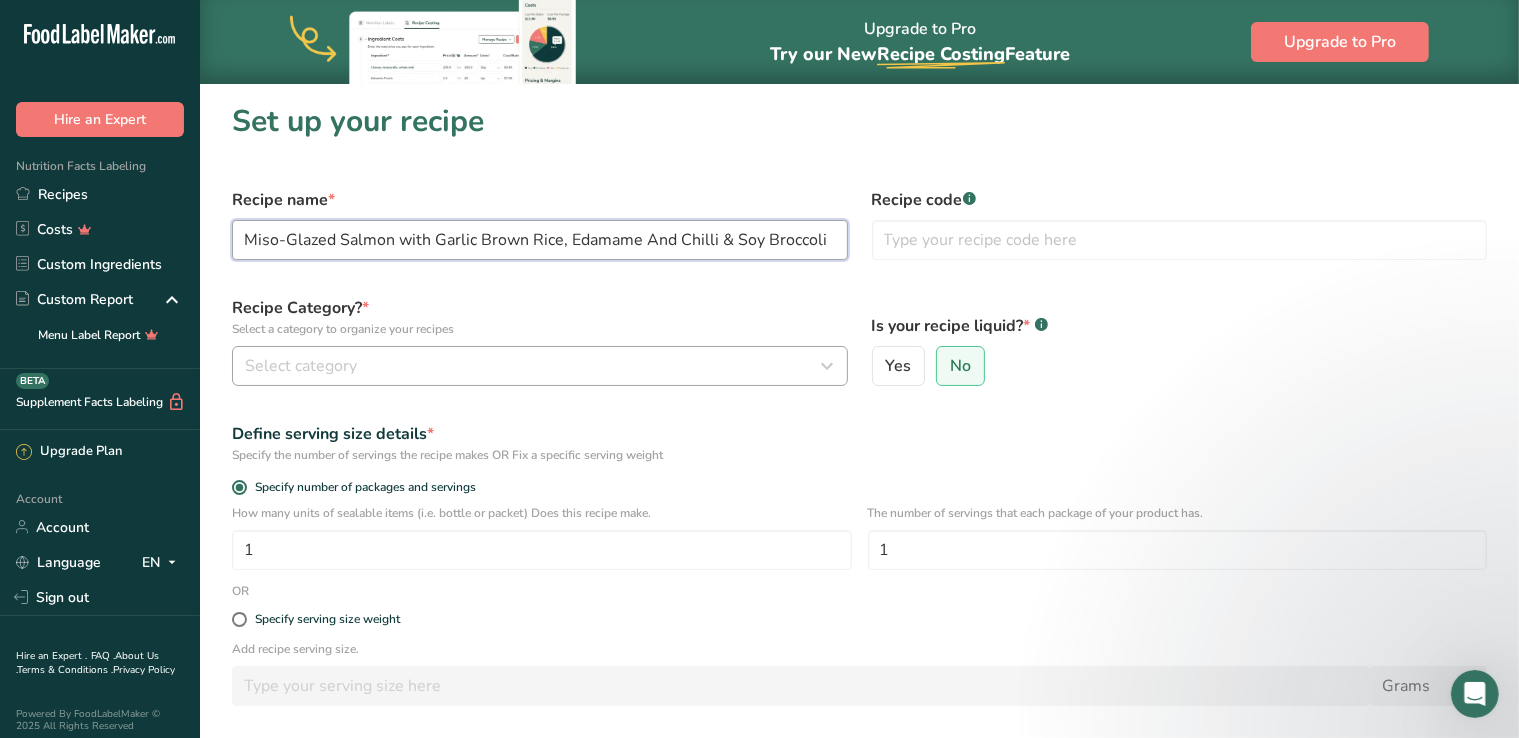 type on "Miso-Glazed Salmon with Garlic Brown Rice, Edamame And Chilli & Soy Broccoli" 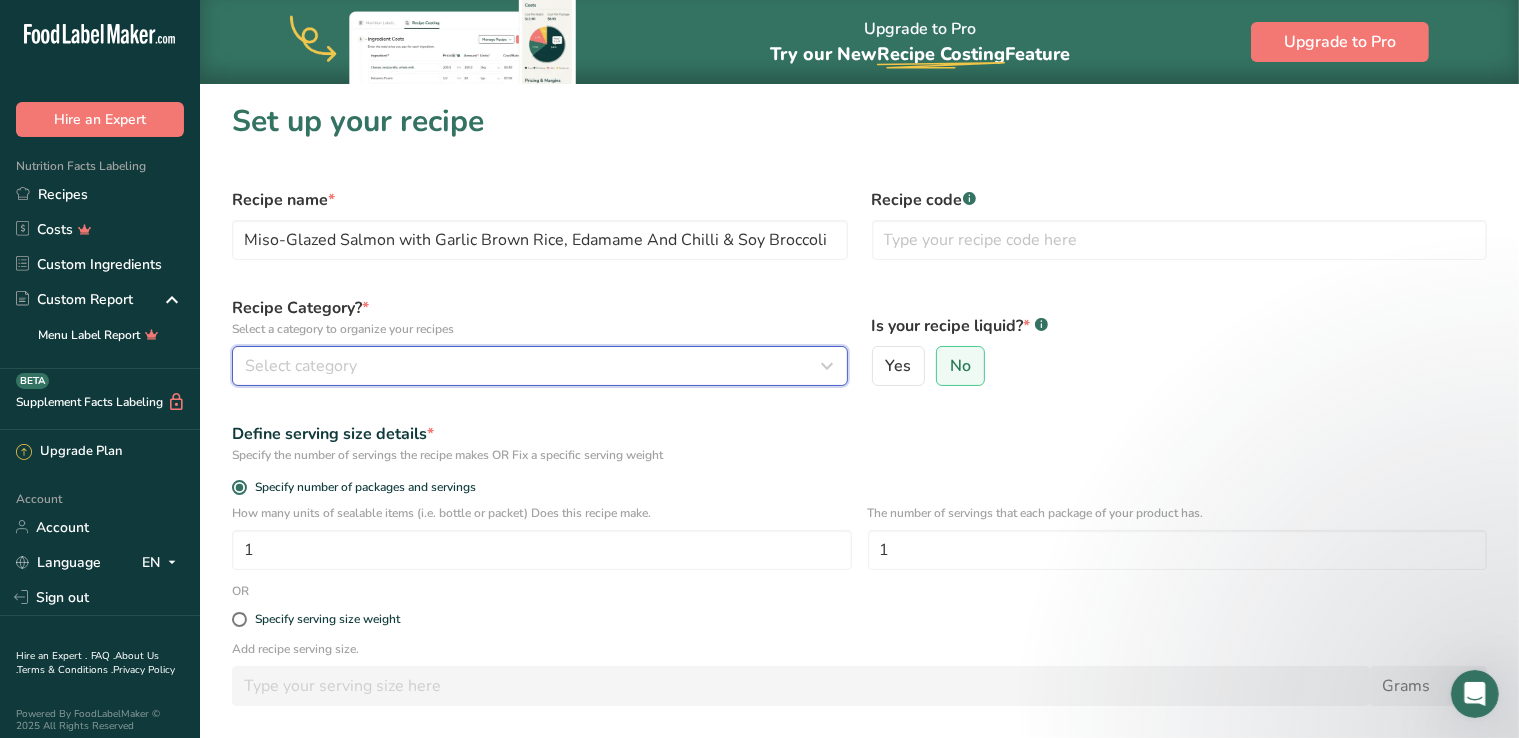 click on "Select category" at bounding box center [534, 366] 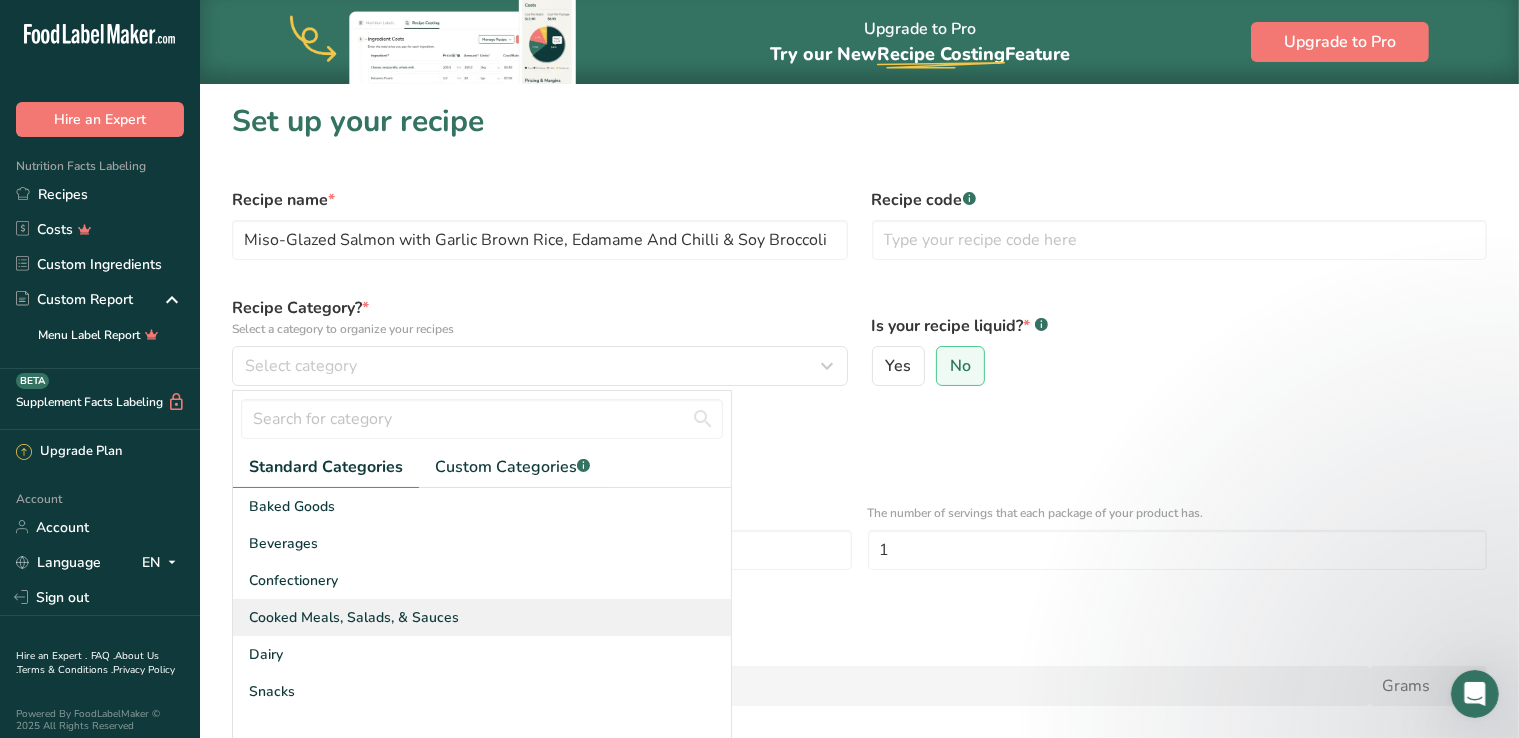 click on "Cooked Meals, Salads, & Sauces" at bounding box center [354, 617] 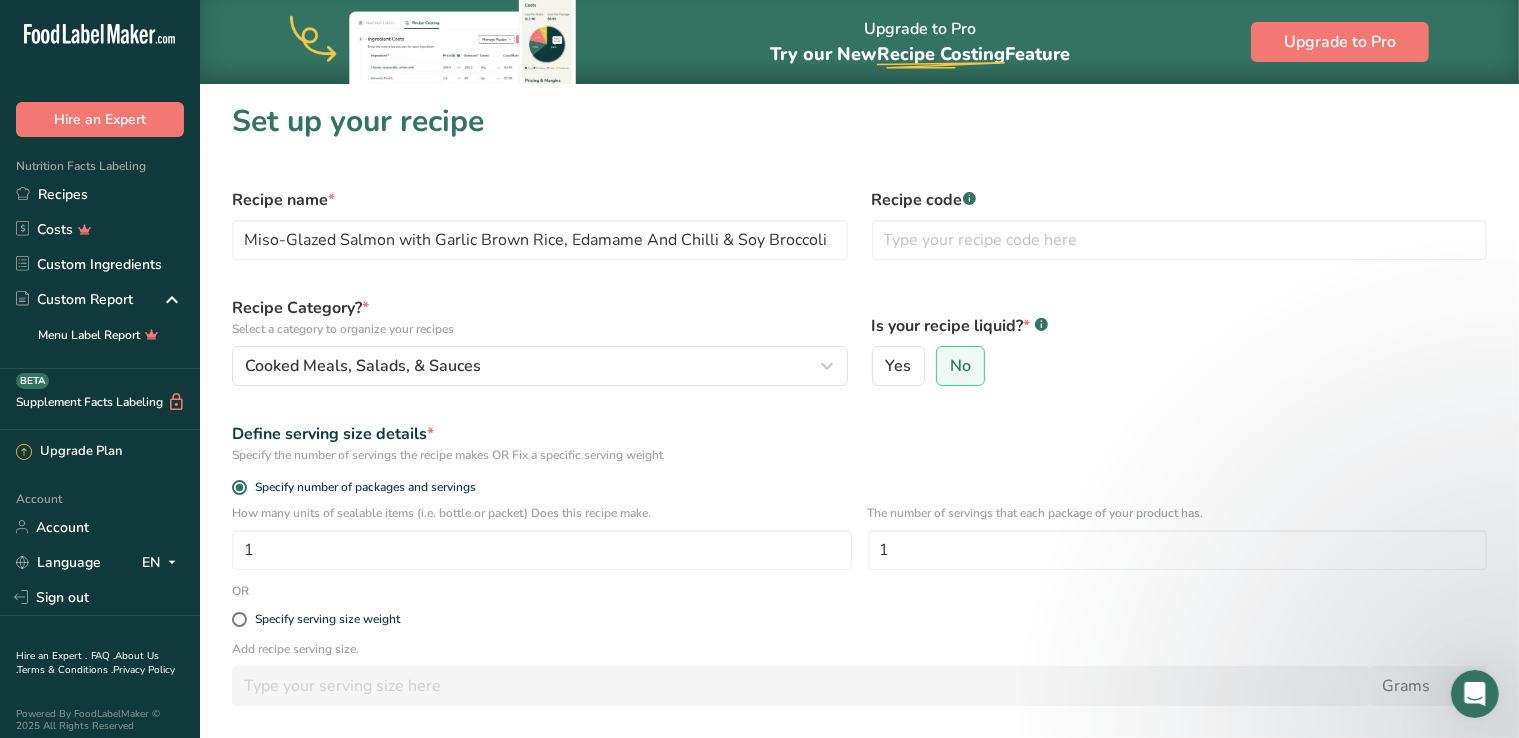 click on "Specify the number of servings the recipe makes OR Fix a specific serving weight" at bounding box center (859, 455) 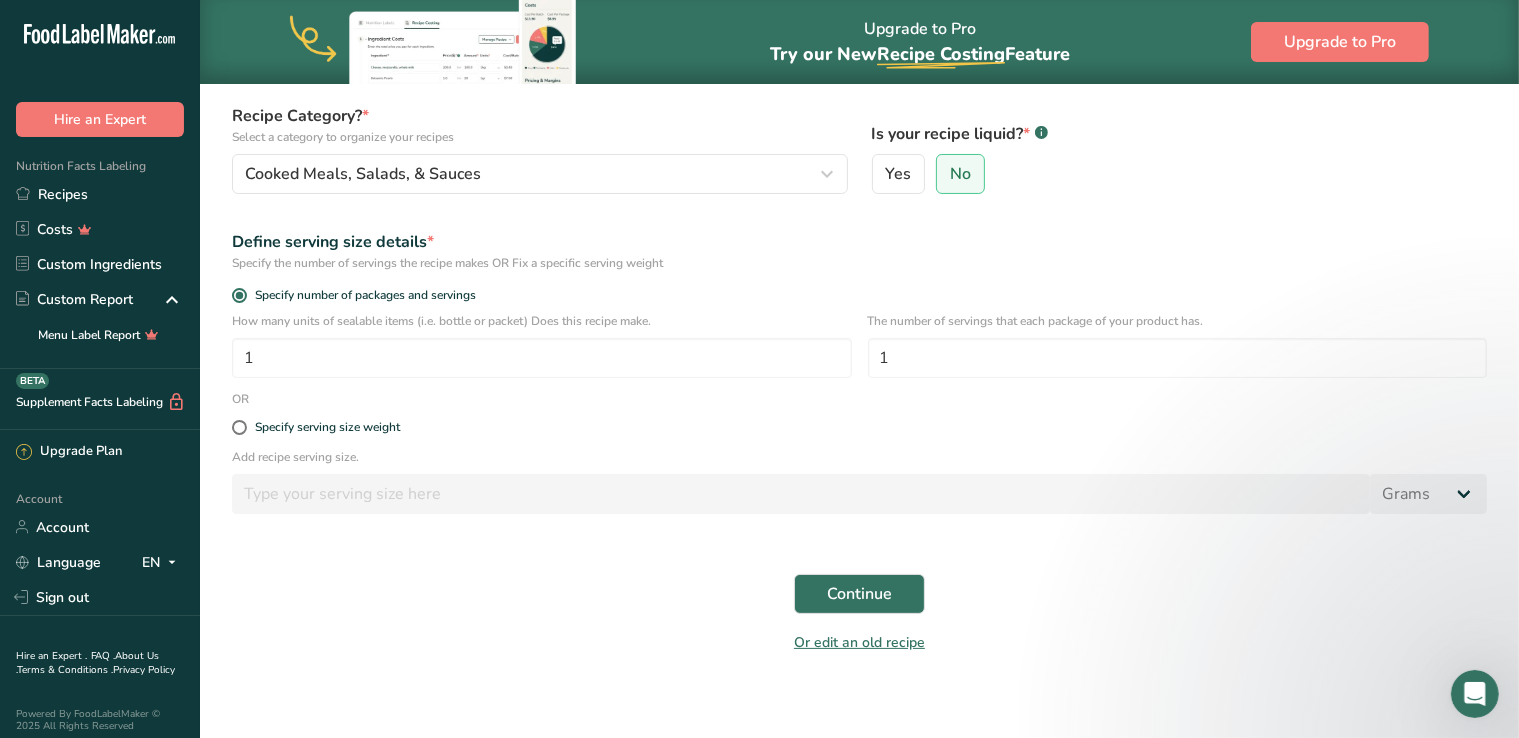 scroll, scrollTop: 204, scrollLeft: 0, axis: vertical 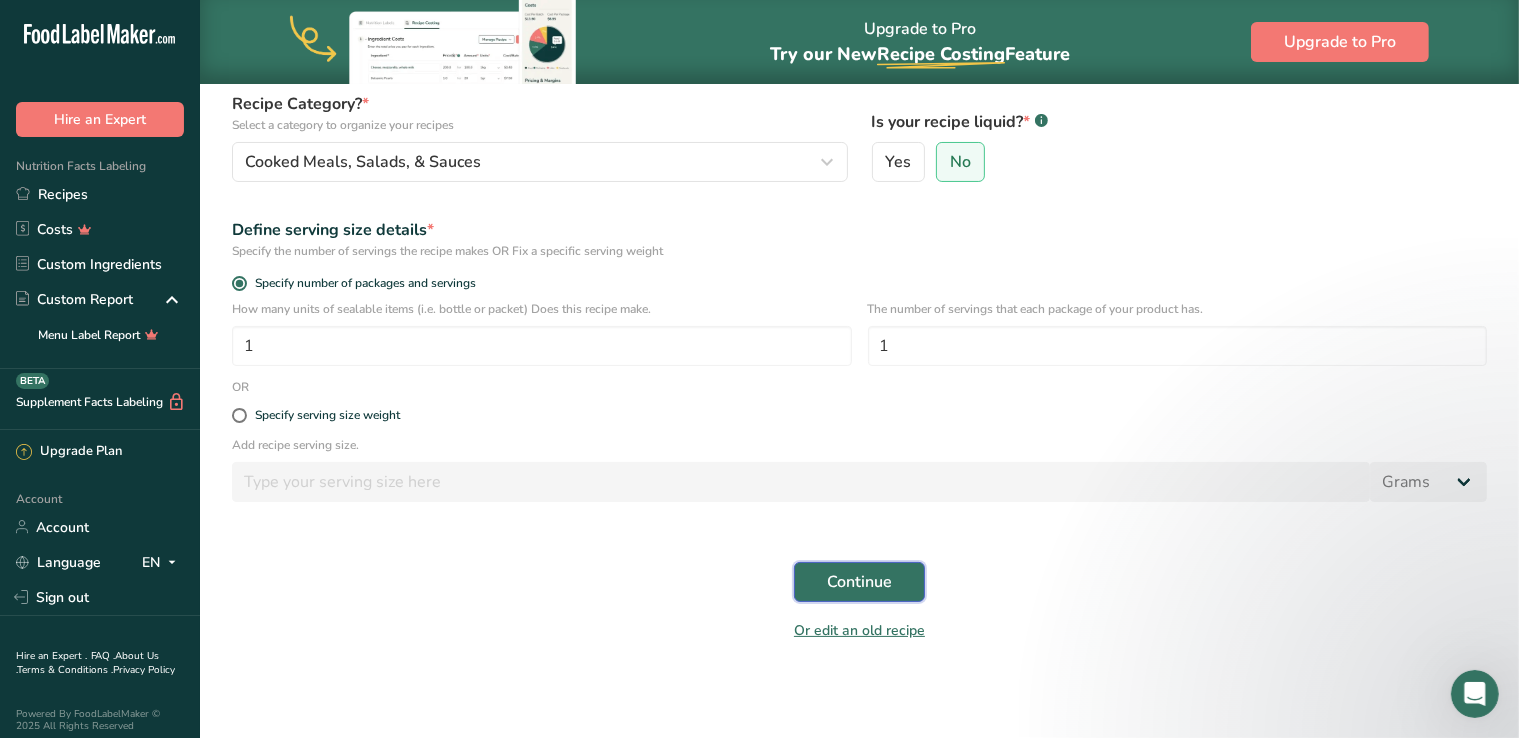 click on "Continue" at bounding box center (859, 582) 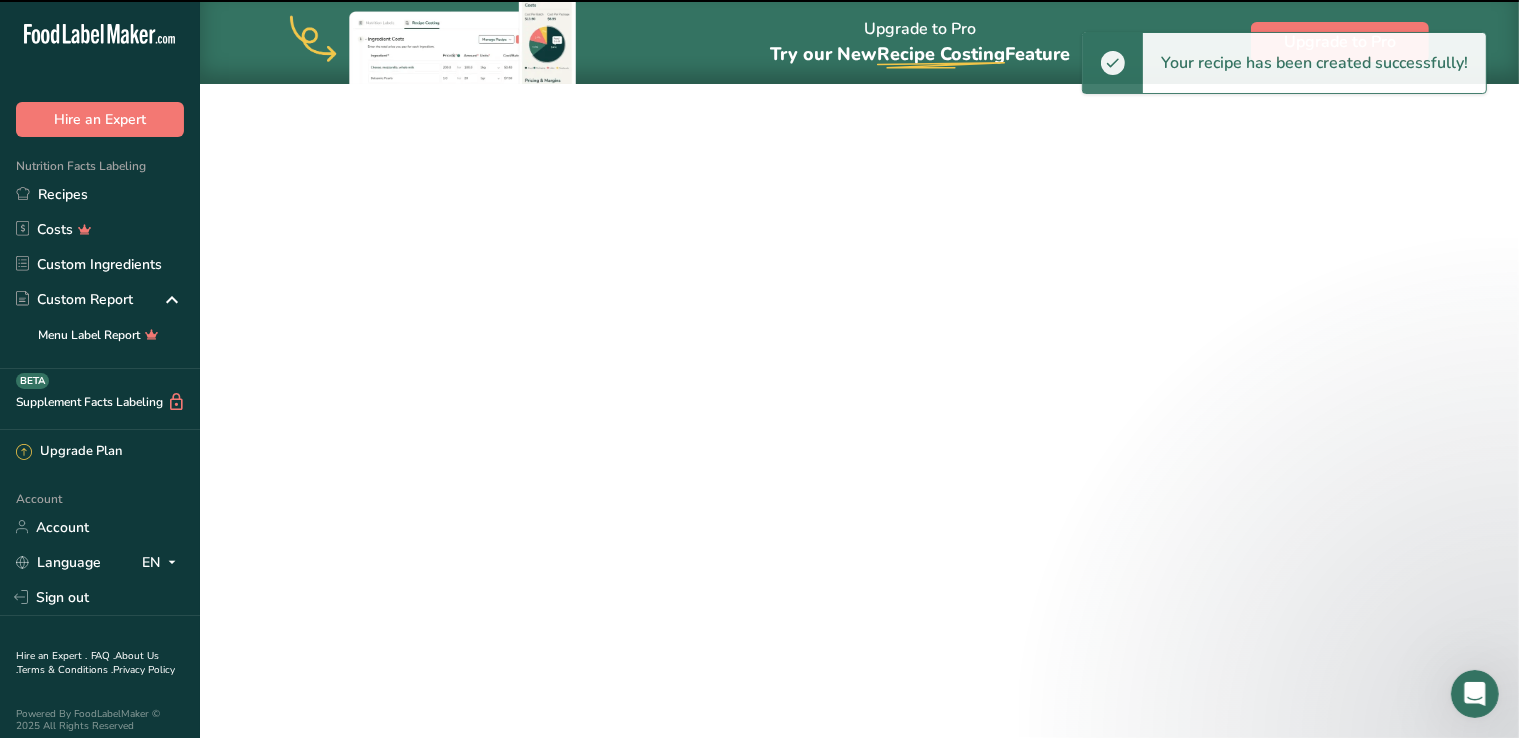 scroll, scrollTop: 0, scrollLeft: 0, axis: both 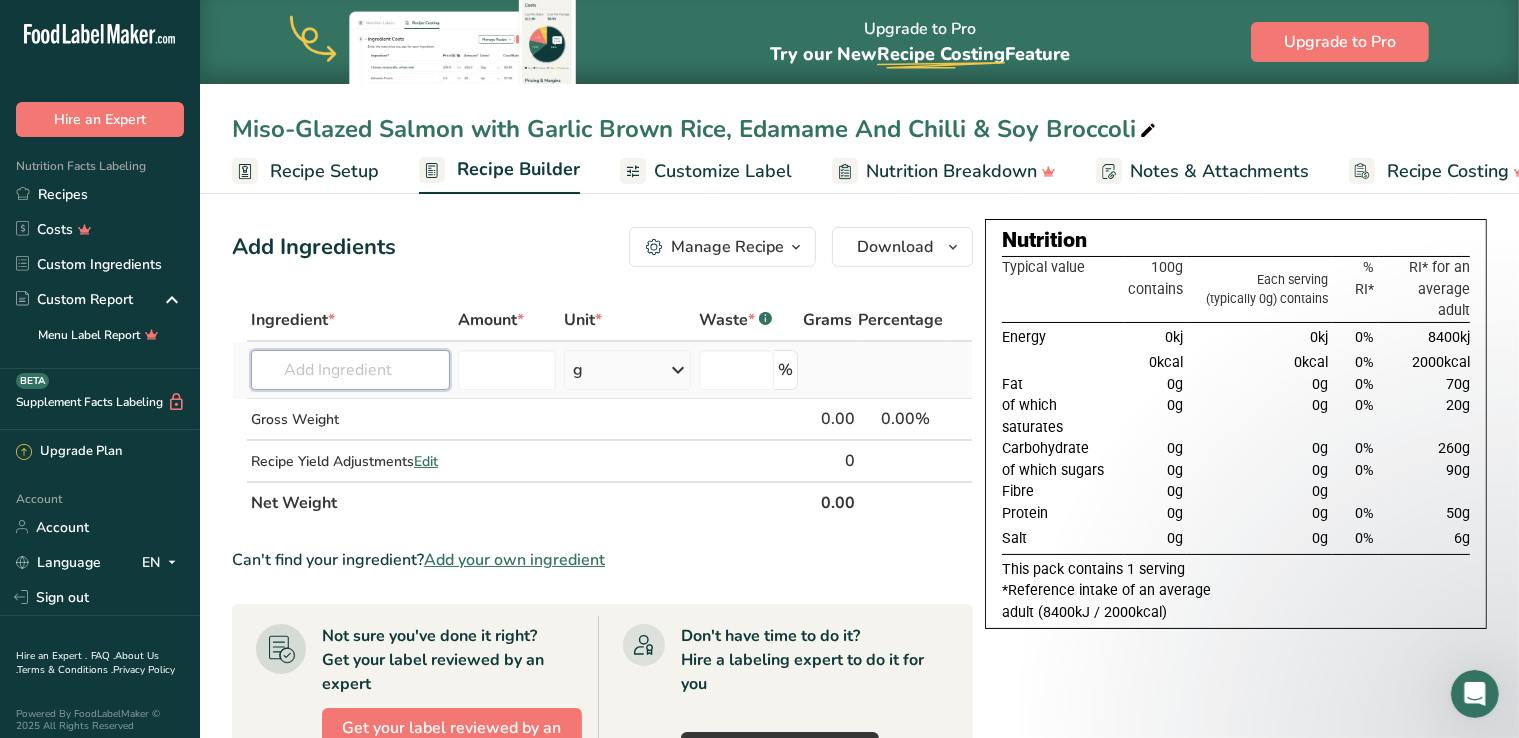 click at bounding box center [350, 370] 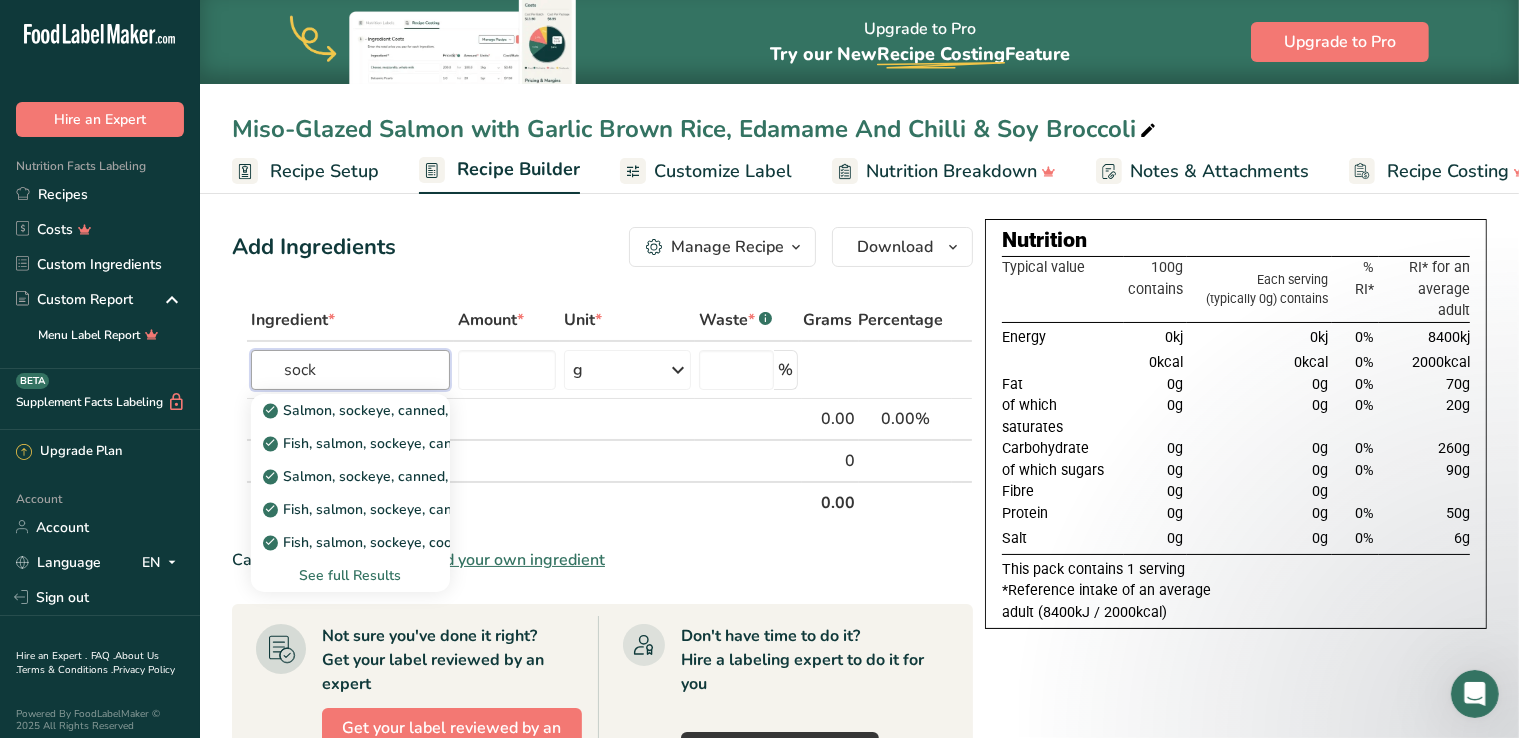 type on "sock" 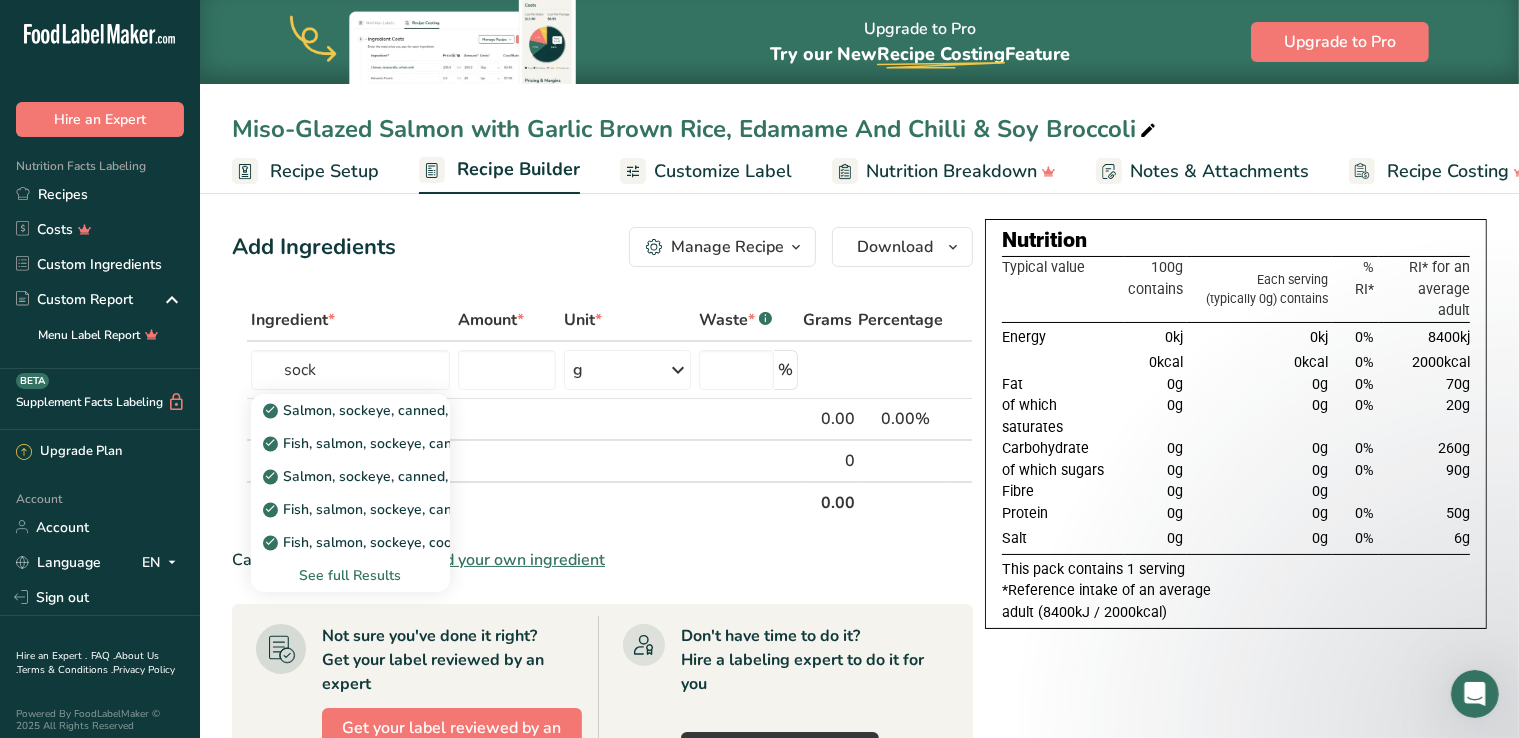 click on "Add your own ingredient" at bounding box center [514, 560] 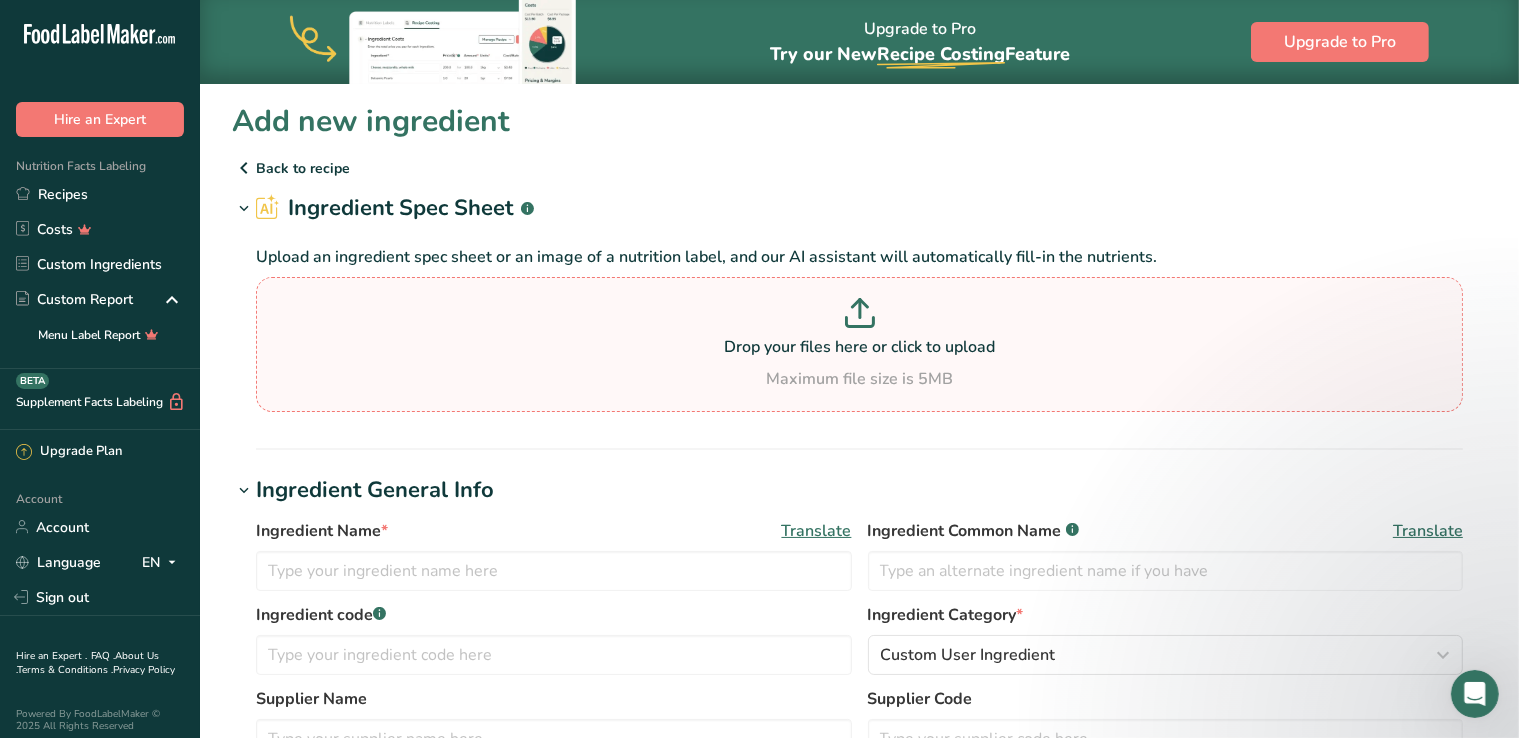 click on "Drop your files here or click to upload
Maximum file size is 5MB" at bounding box center (859, 344) 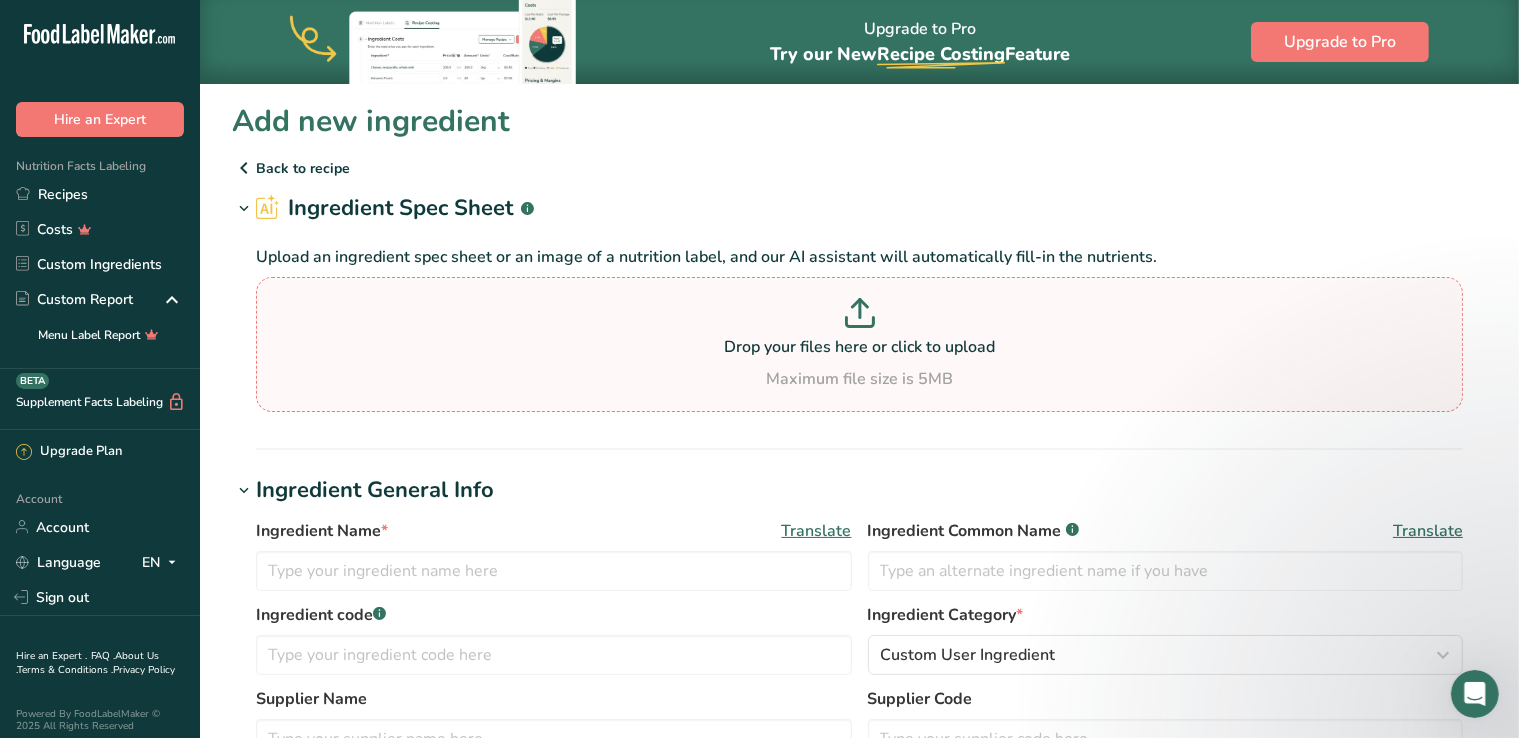 type on "C:\fakepath\Wild Alaskan Sockeye Salmon Fillet.jpeg" 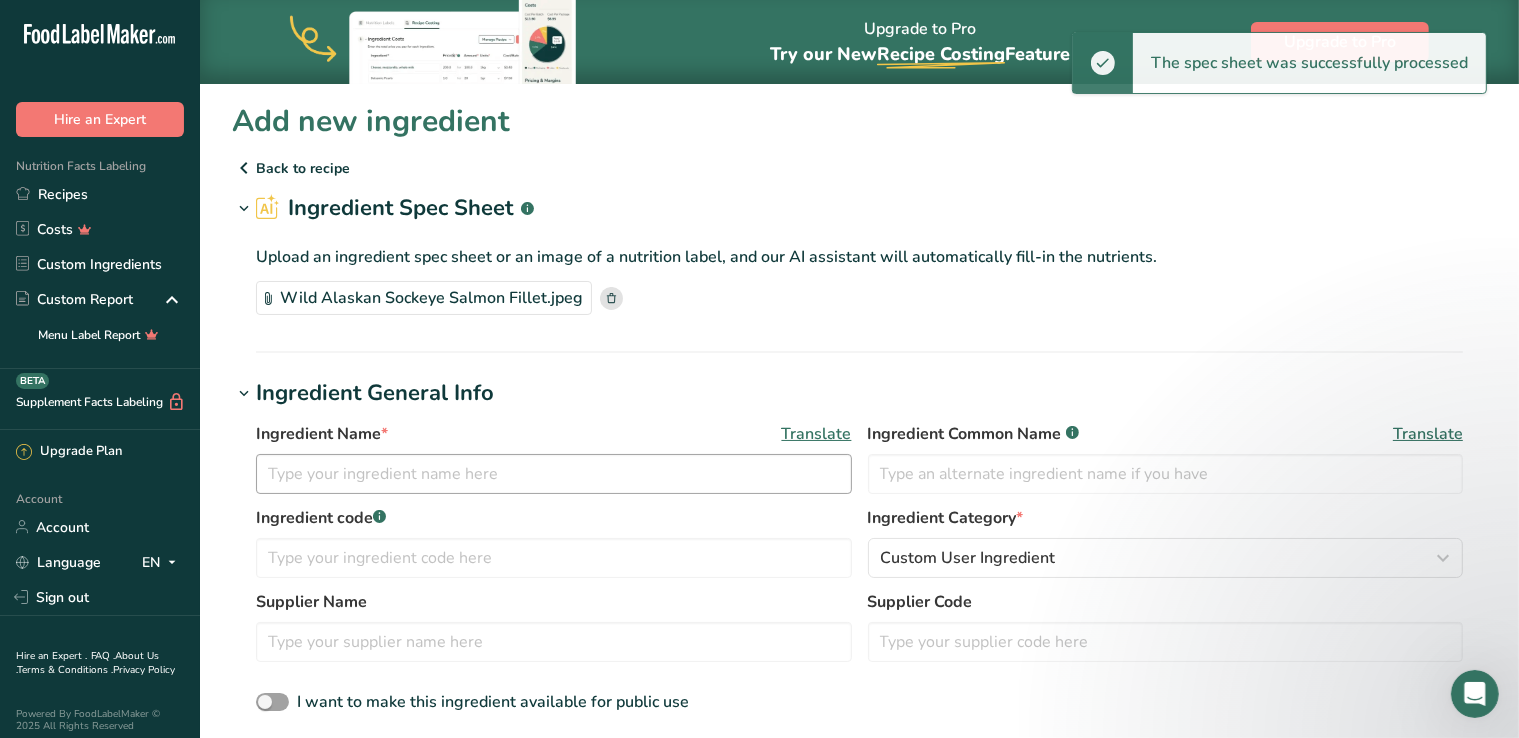 click on "Ingredient Name *
Translate
Ingredient Common Name
.a-a{fill:#347362;}.b-a{fill:#fff;}
Translate" at bounding box center [859, 464] 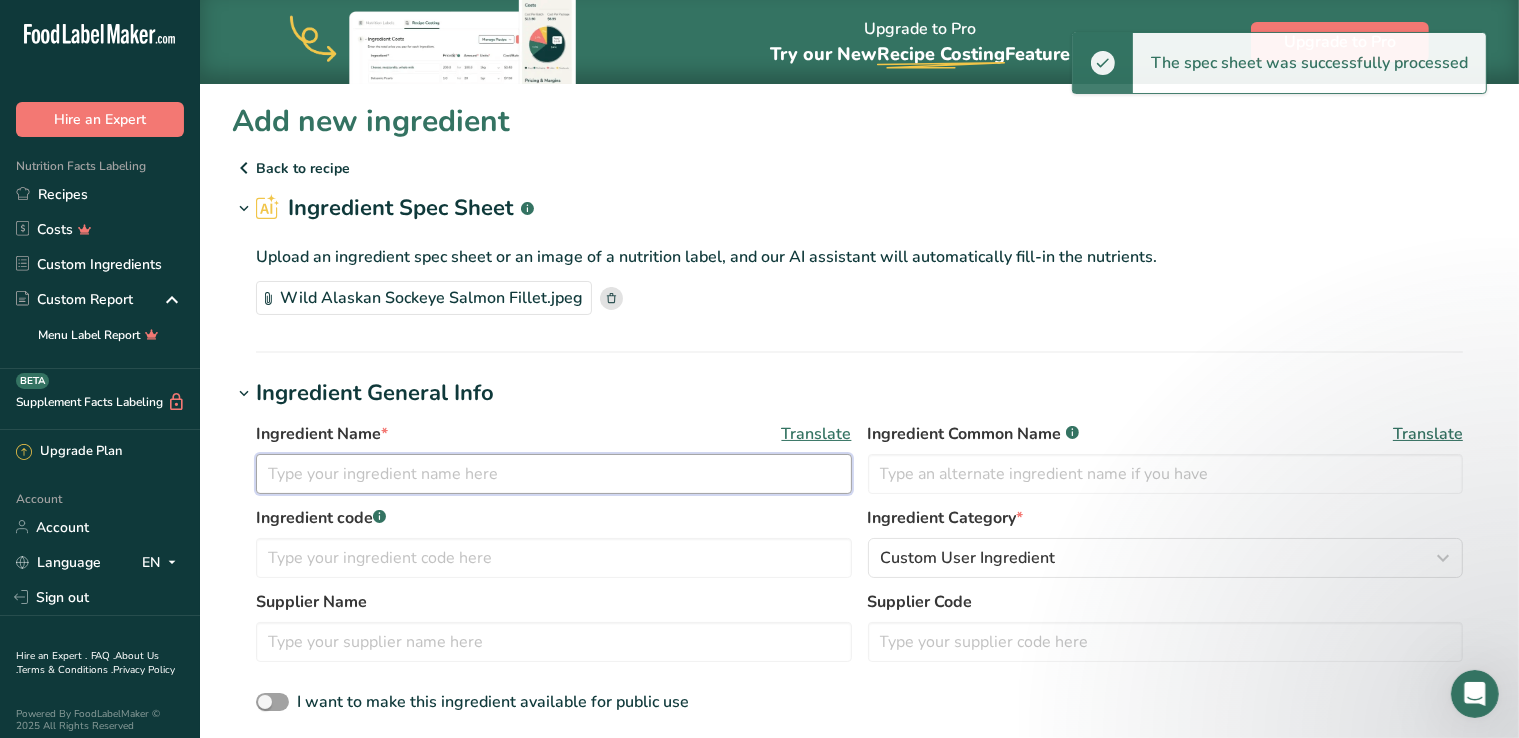 click at bounding box center (554, 474) 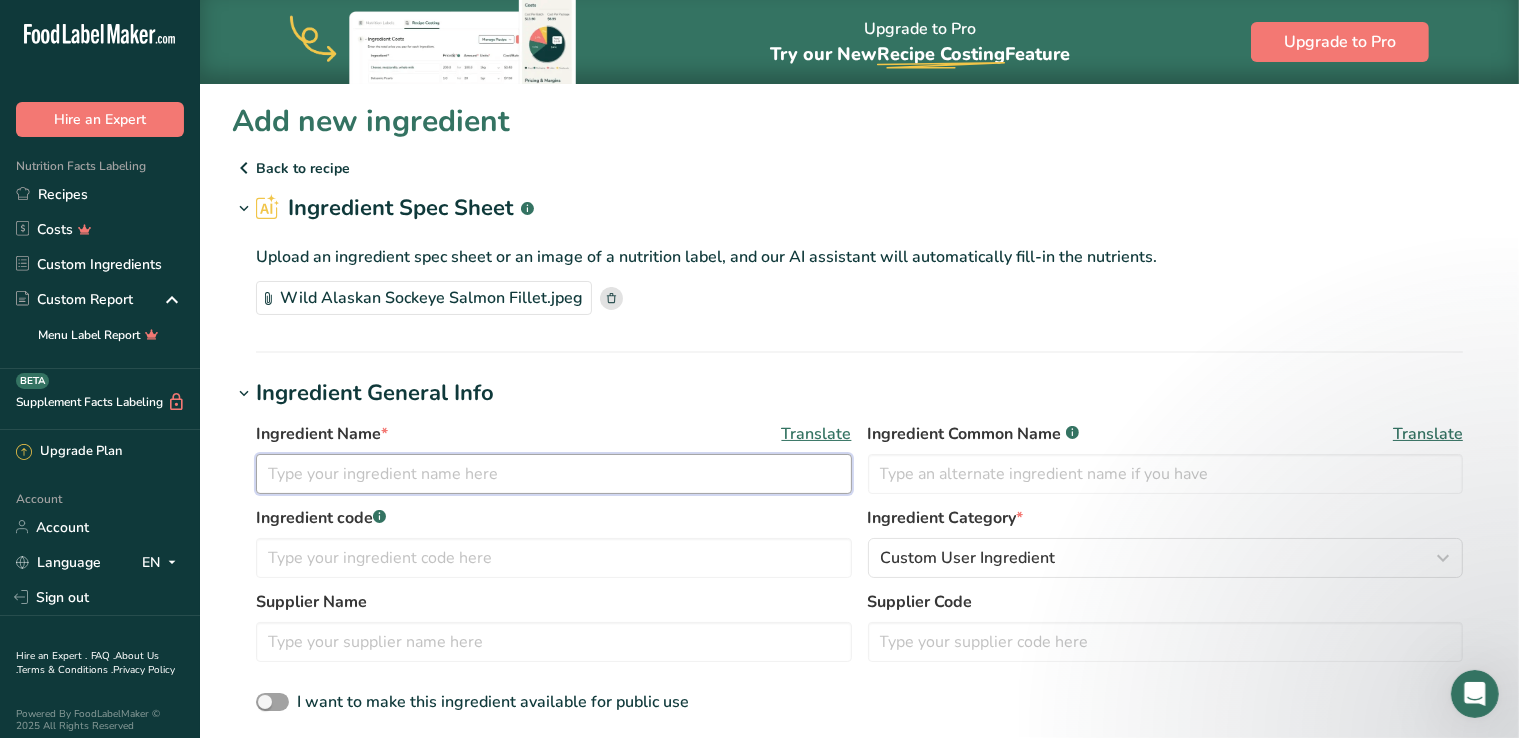 paste on "Wild Alaskan Sockeye Salmon Fillets" 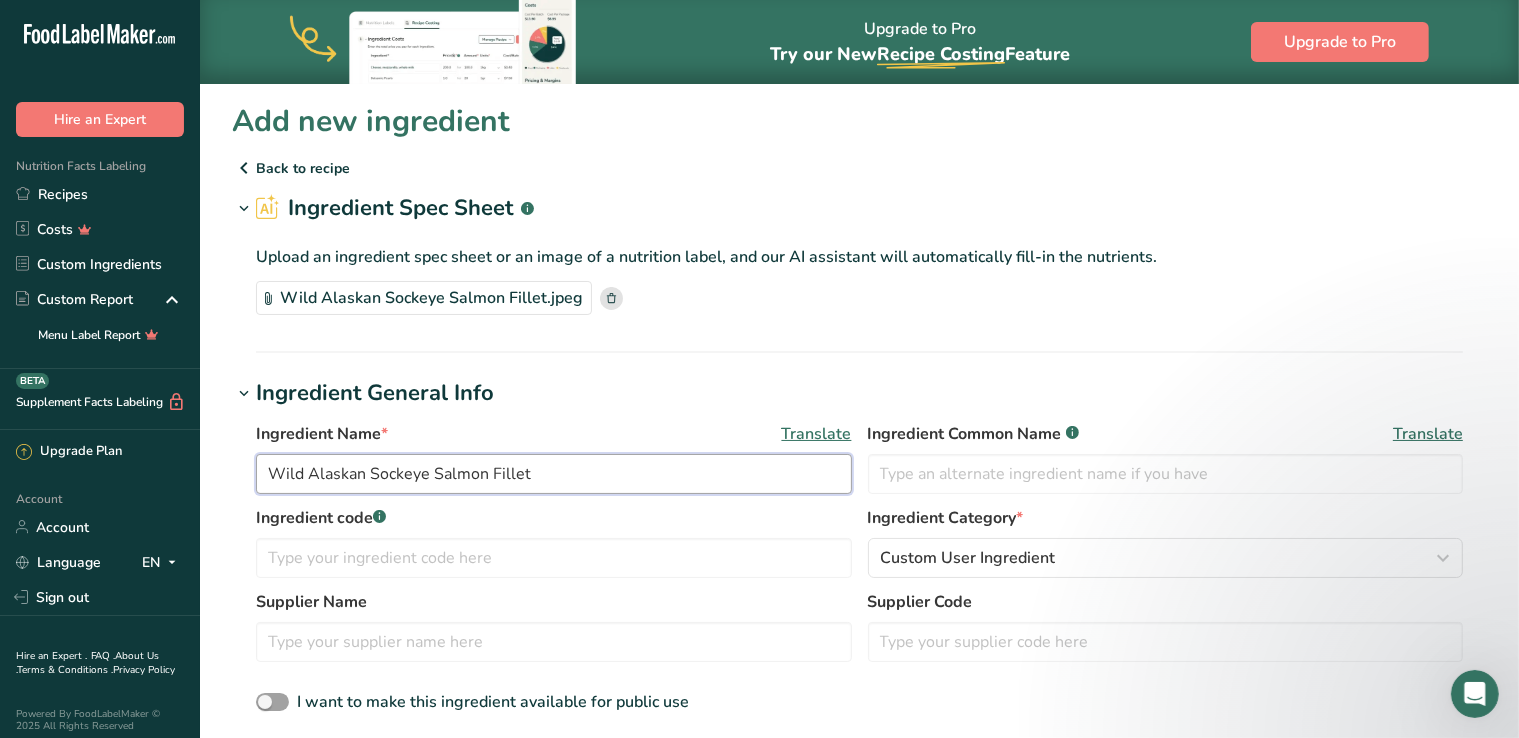 type on "Wild Alaskan Sockeye Salmon Fillet" 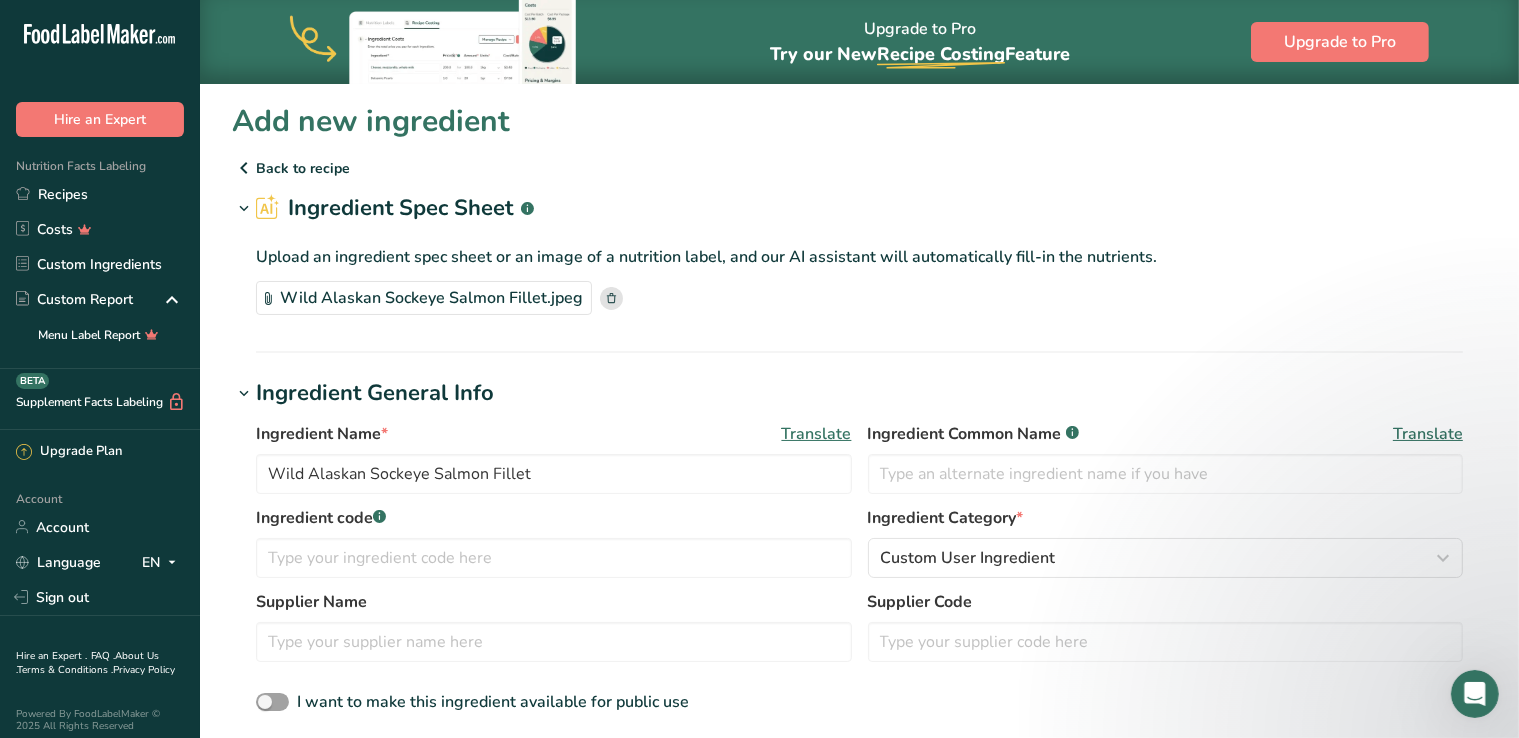 click on "Add new ingredient
Back to recipe
Ingredient Spec Sheet
.a-a{fill:#347362;}.b-a{fill:#fff;}
Upload an ingredient spec sheet or an image of a nutrition label, and our AI assistant will automatically fill-in the nutrients.
Wild Alaskan Sockeye Salmon Fillet.jpeg
Hold Tight!
Our AI tool is busy reading your ingredient spec sheet and [MEDICAL_DATA] all the juicy details.
Just a moment, and we'll have everything sorted for you!
Ingredient General Info
Ingredient Name *
Translate
Wild Alaskan Sockeye Salmon Fillet
Ingredient Common Name
.a-a{fill:#347362;}.b-a{fill:#fff;}
Translate
Ingredient code
.a-a{fill:#347362;}.b-a{fill:#fff;}             *" at bounding box center (859, 756) 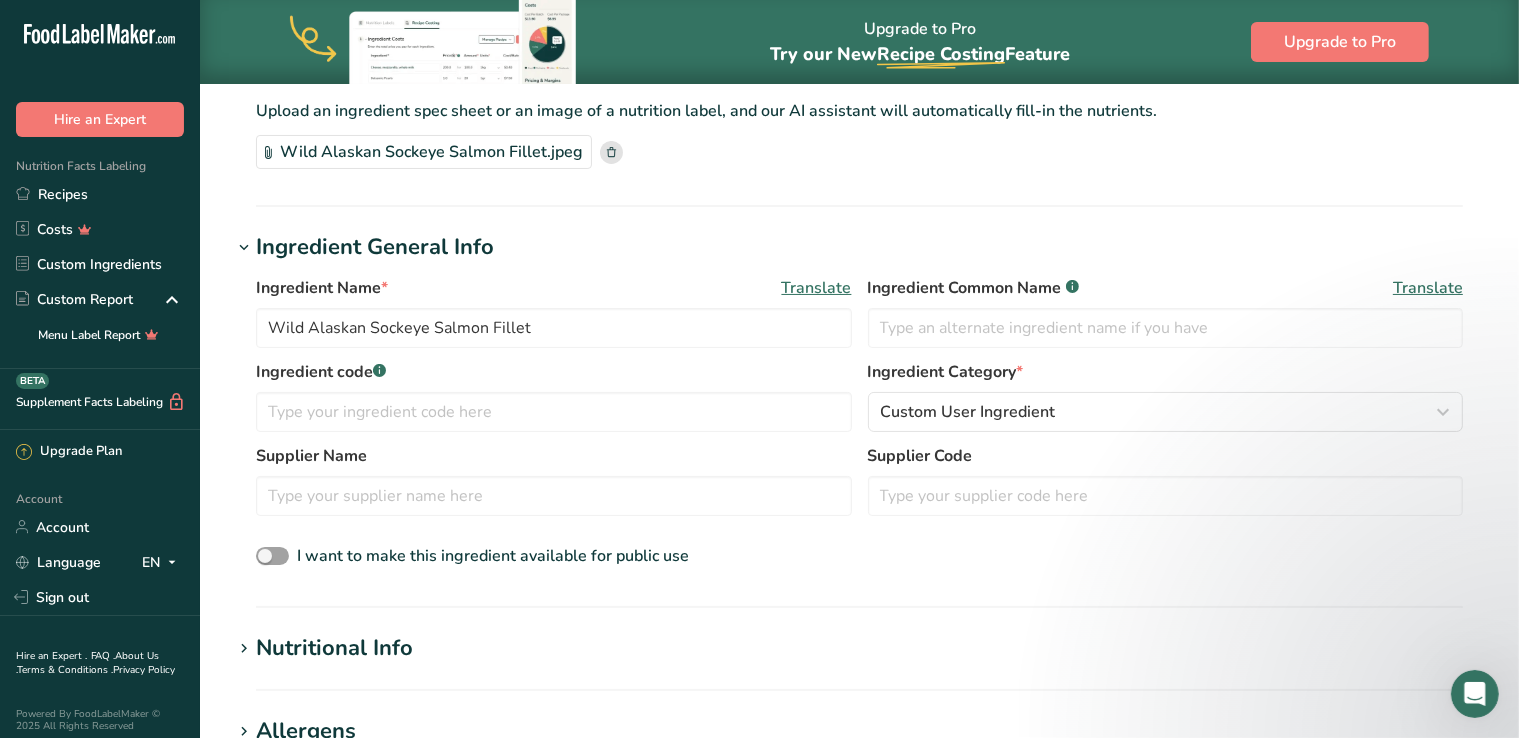 scroll, scrollTop: 149, scrollLeft: 0, axis: vertical 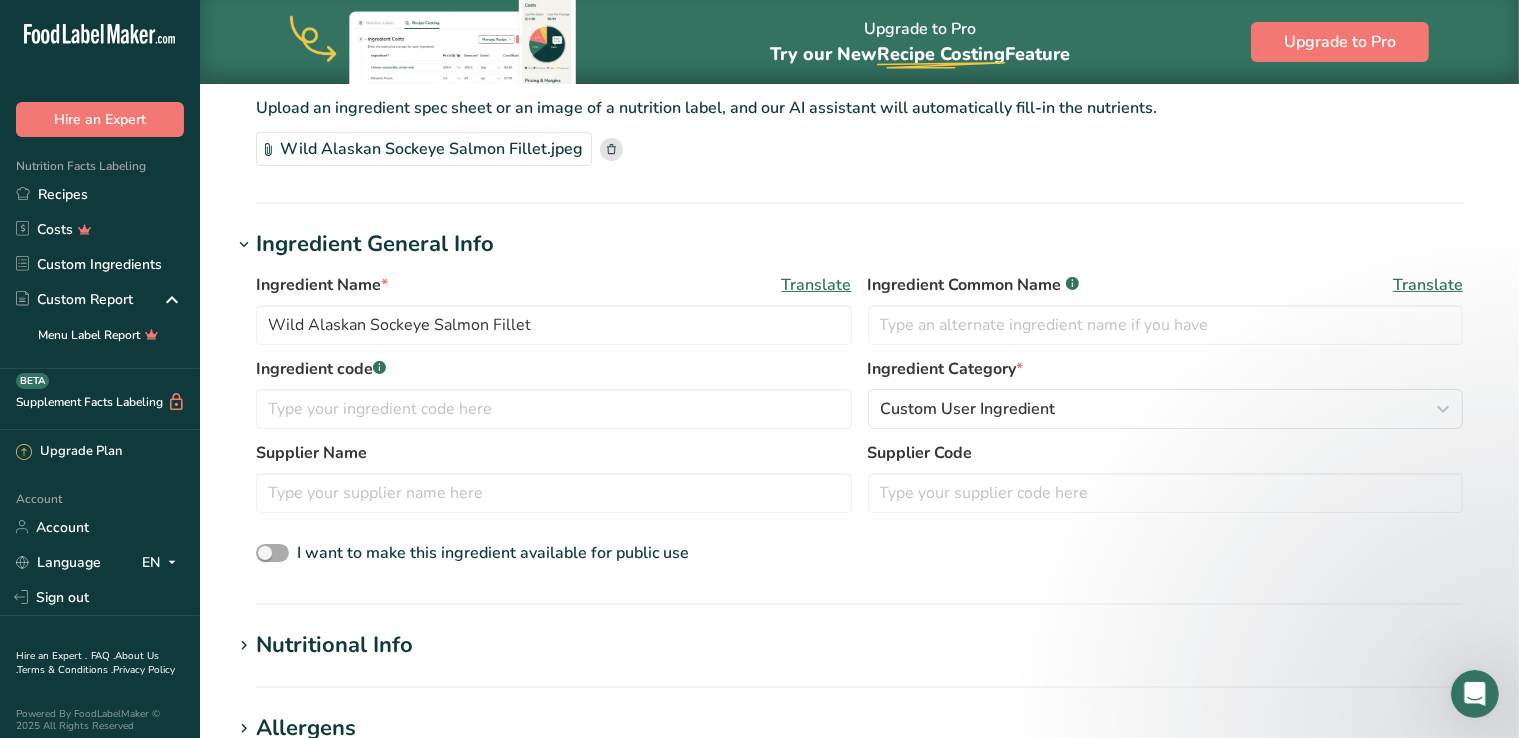 click at bounding box center (272, 553) 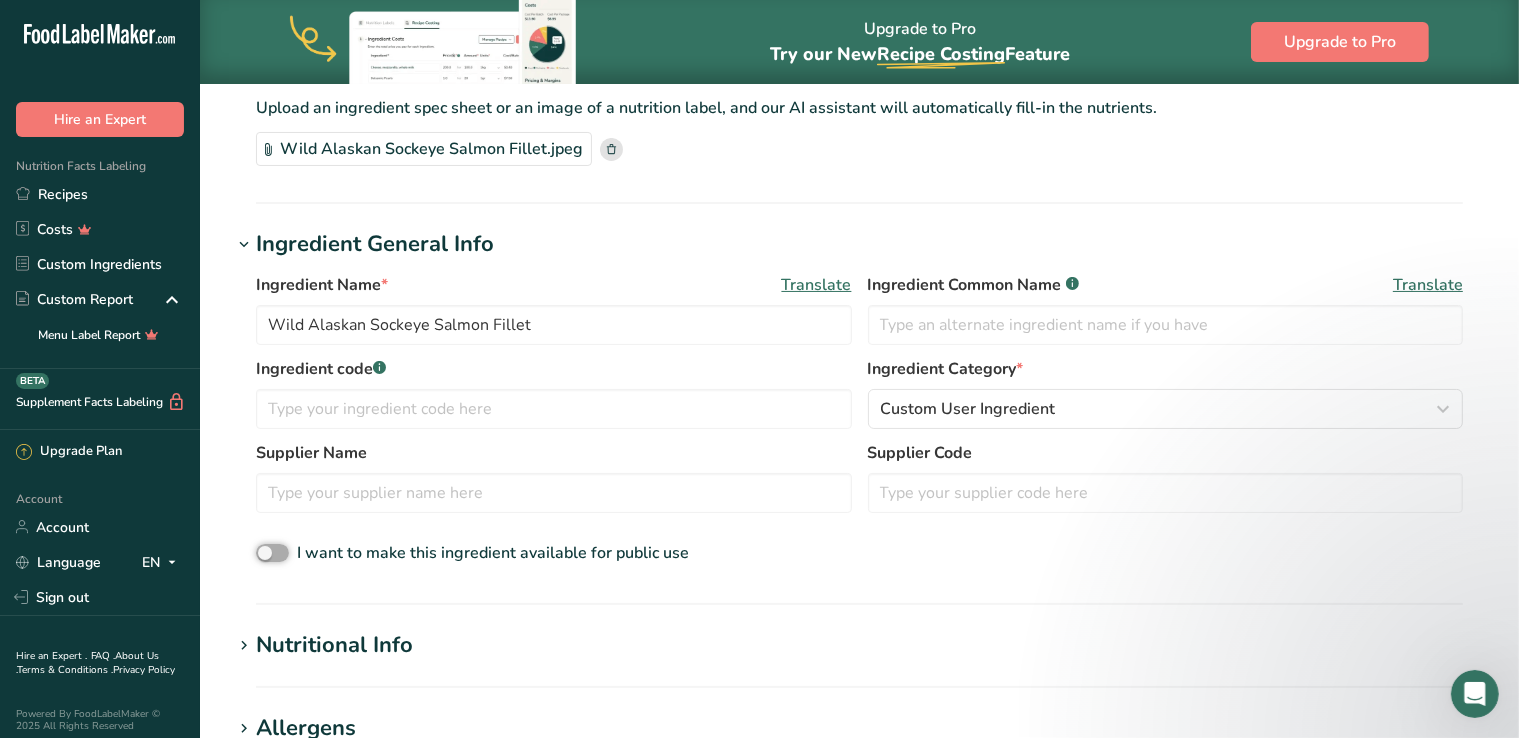click on "I want to make this ingredient available for public use" at bounding box center [262, 553] 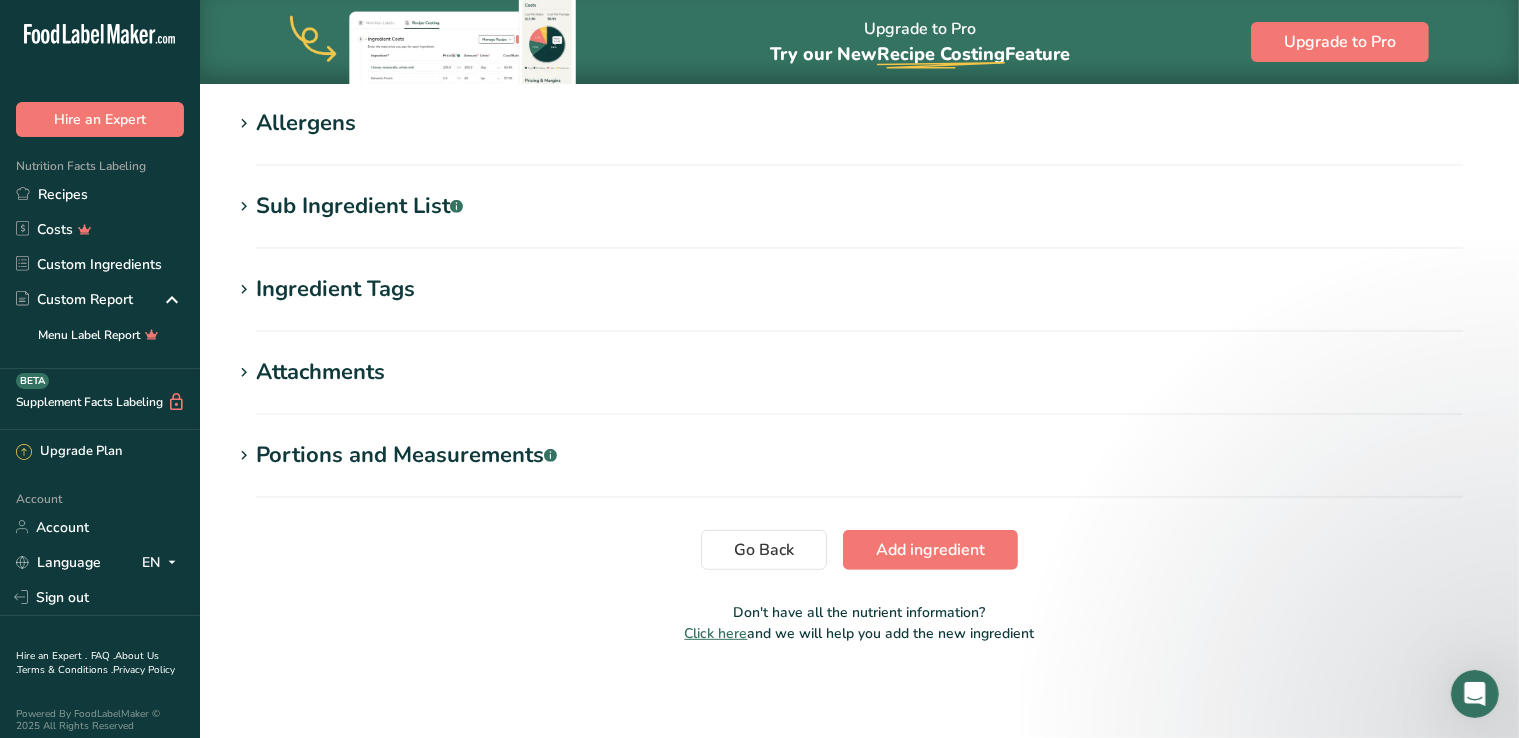 scroll, scrollTop: 756, scrollLeft: 0, axis: vertical 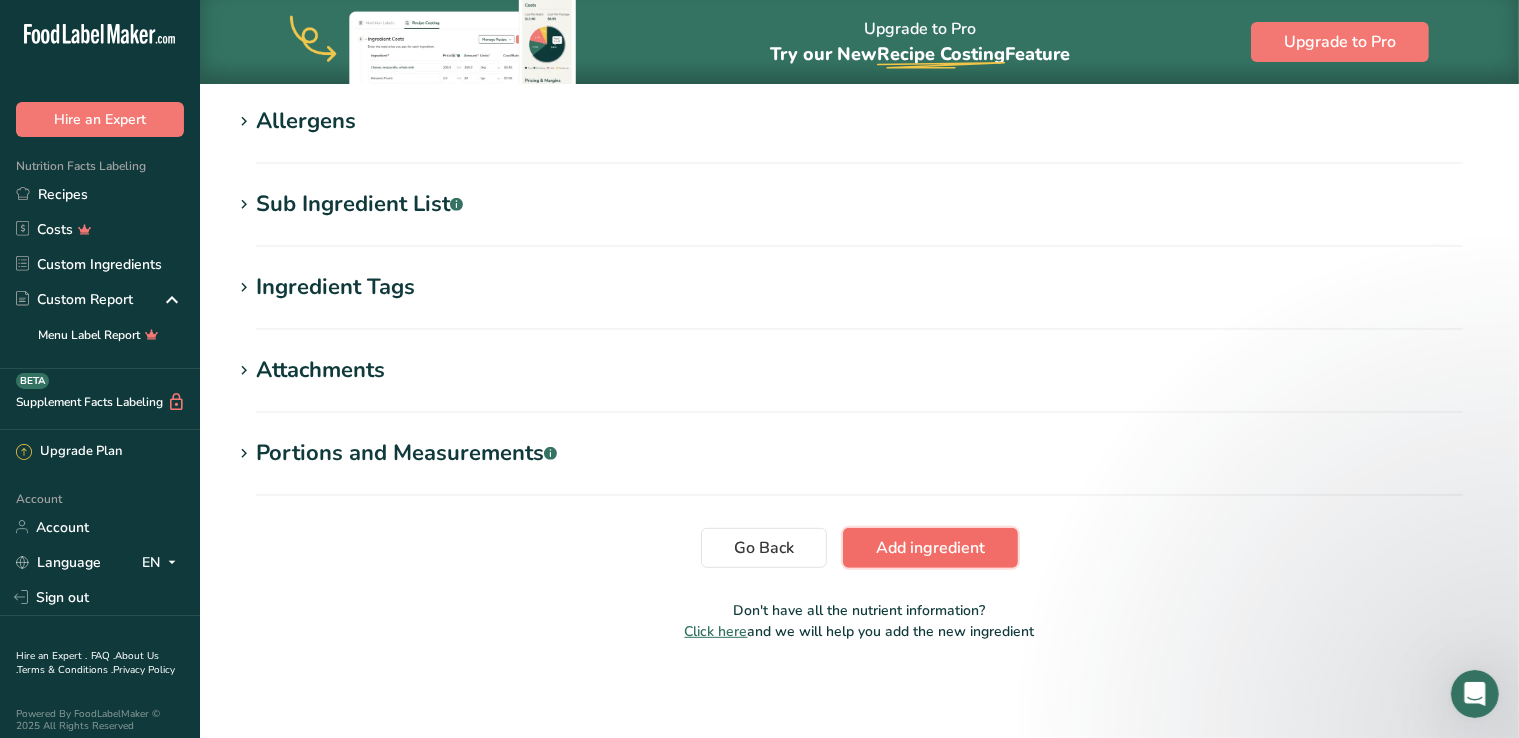click on "Add ingredient" at bounding box center [930, 548] 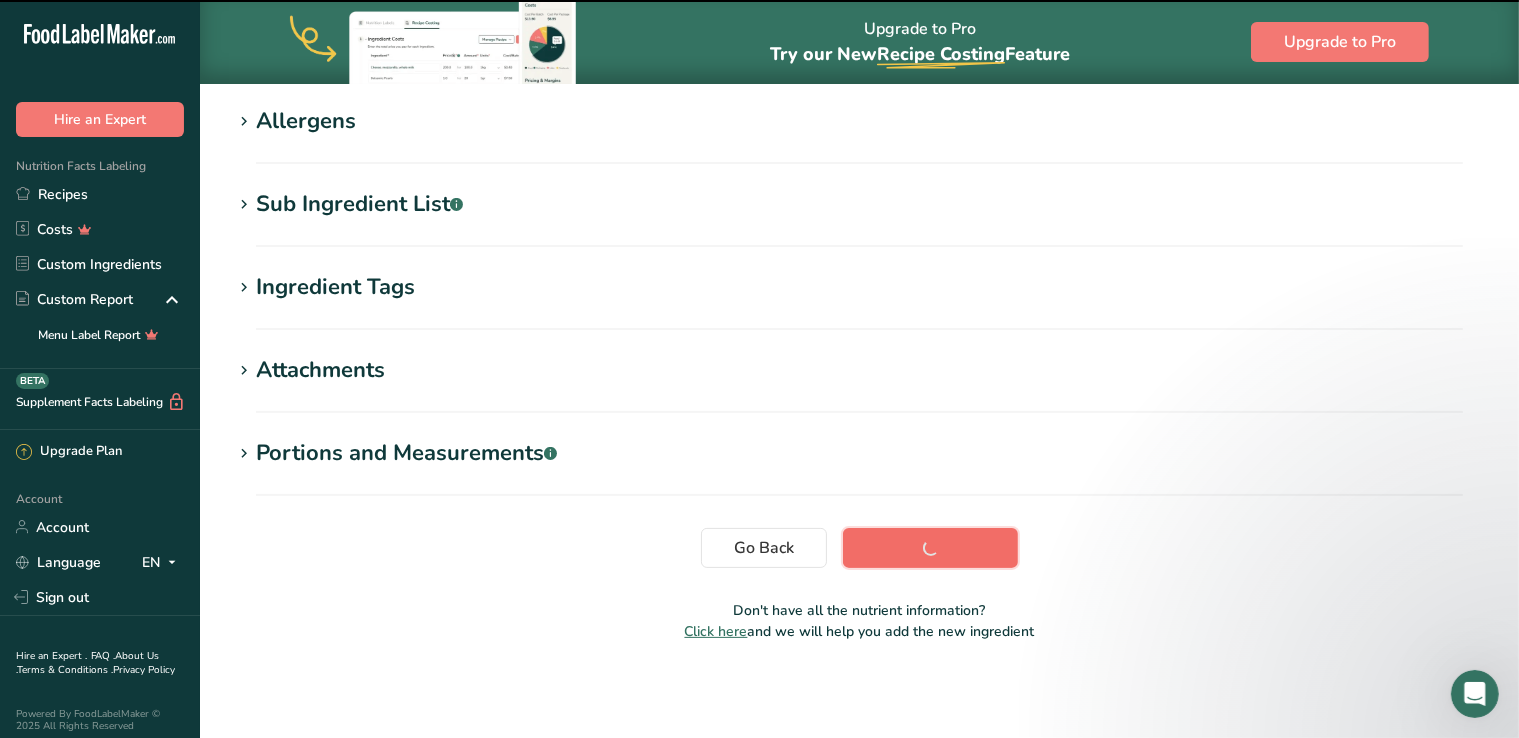 scroll, scrollTop: 336, scrollLeft: 0, axis: vertical 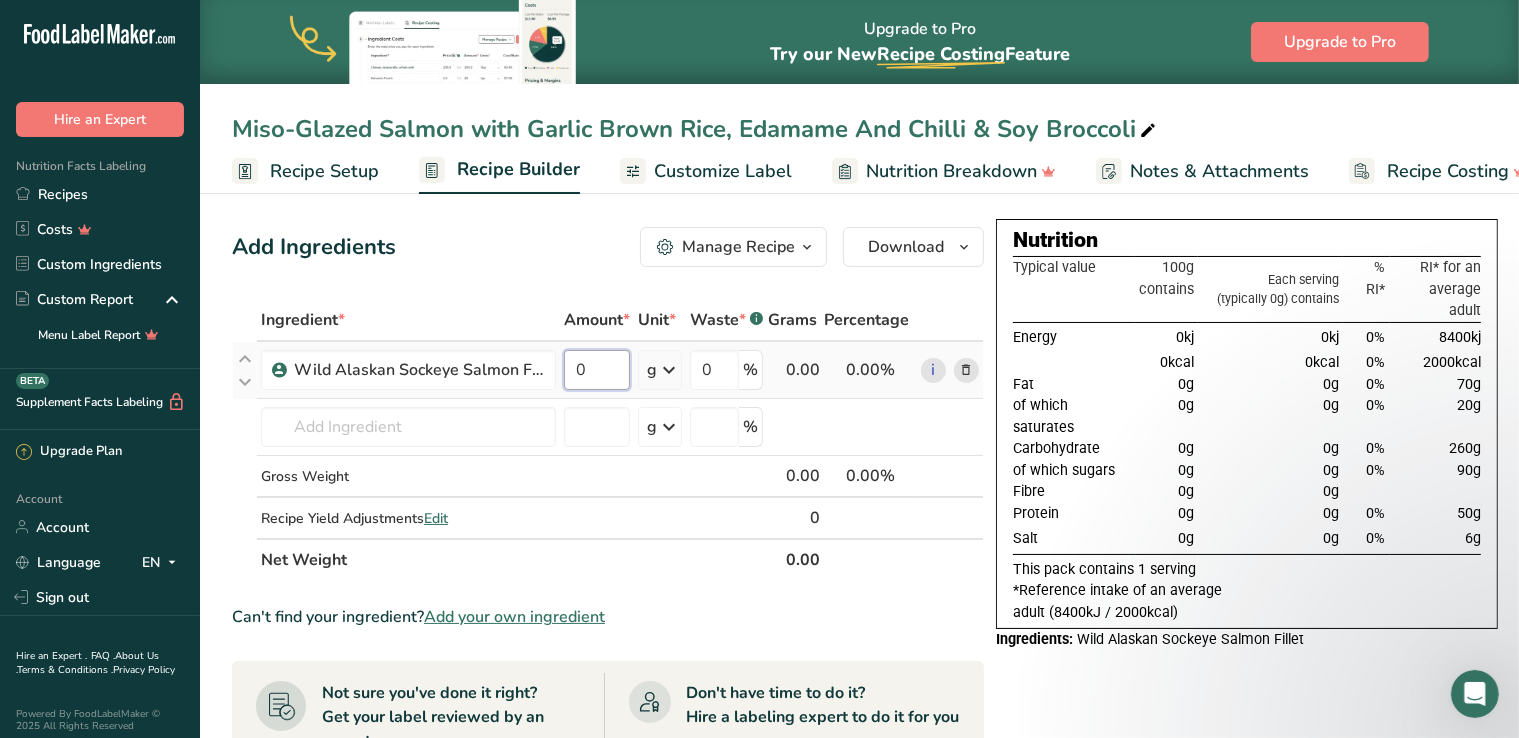 click on "0" at bounding box center (597, 370) 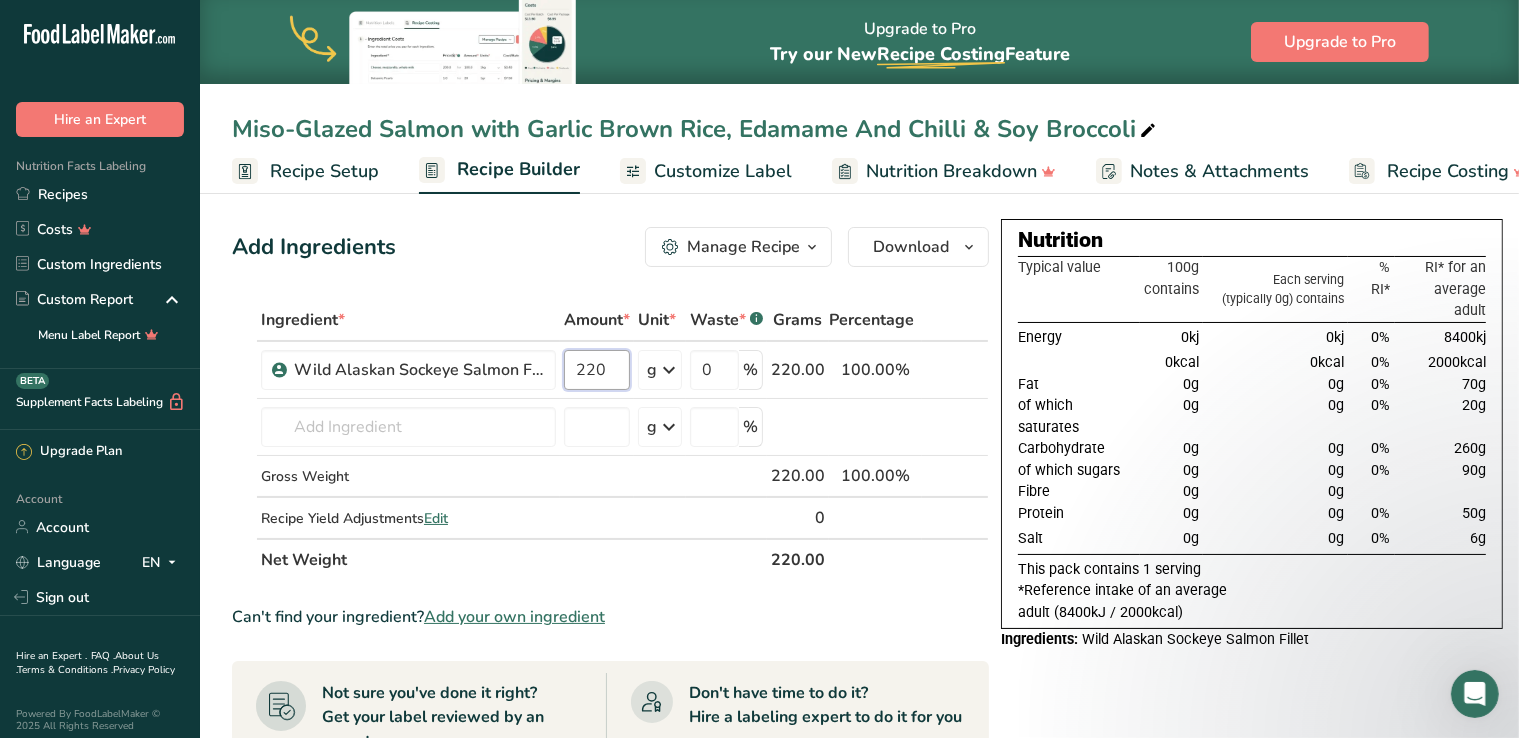type on "220" 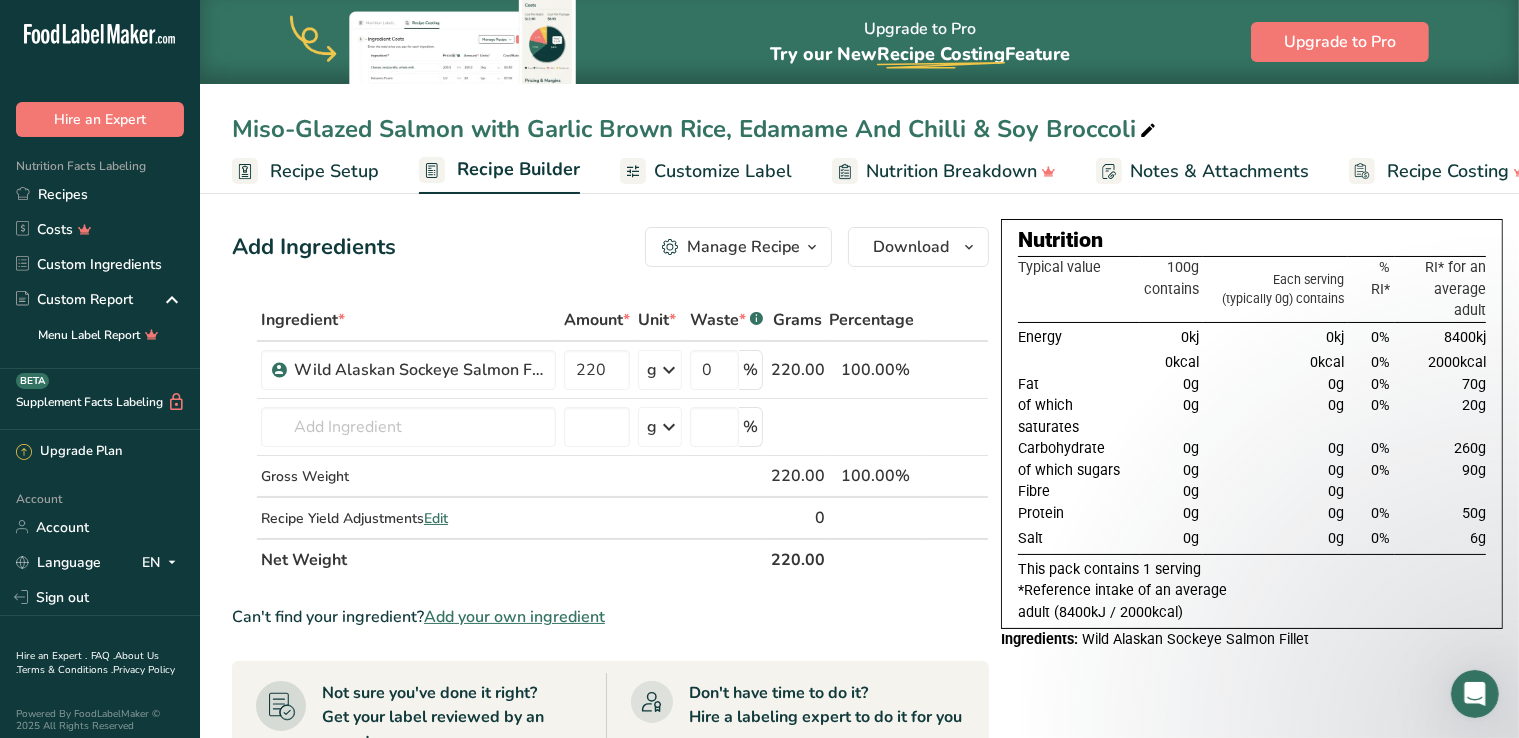 click on "Add Ingredients
Manage Recipe         Delete Recipe           Duplicate Recipe             Scale Recipe             Save as Sub-Recipe   .a-a{fill:#347362;}.b-a{fill:#fff;}                               Nutrition Breakdown                   Recipe Card
NEW
[MEDICAL_DATA] Pattern Report             Activity History
Download
Choose your preferred label style
Standard FDA label
Standard FDA label
The most common format for nutrition facts labels in compliance with the FDA's typeface, style and requirements
Tabular FDA label
A label format compliant with the FDA regulations presented in a tabular (horizontal) display.
Linear FDA label
A simple linear display for small sized packages.
Simplified FDA label" at bounding box center [616, 742] 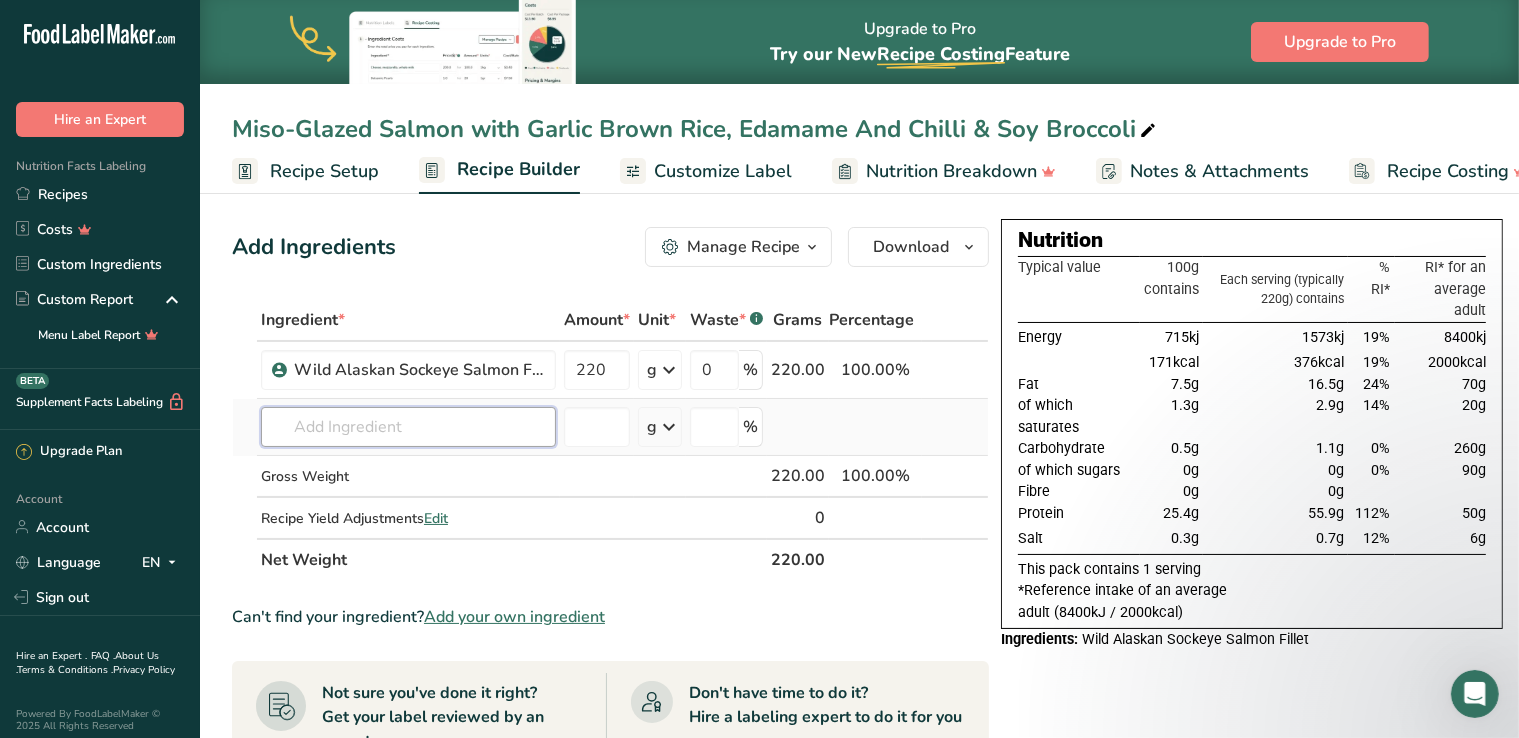 click at bounding box center (408, 427) 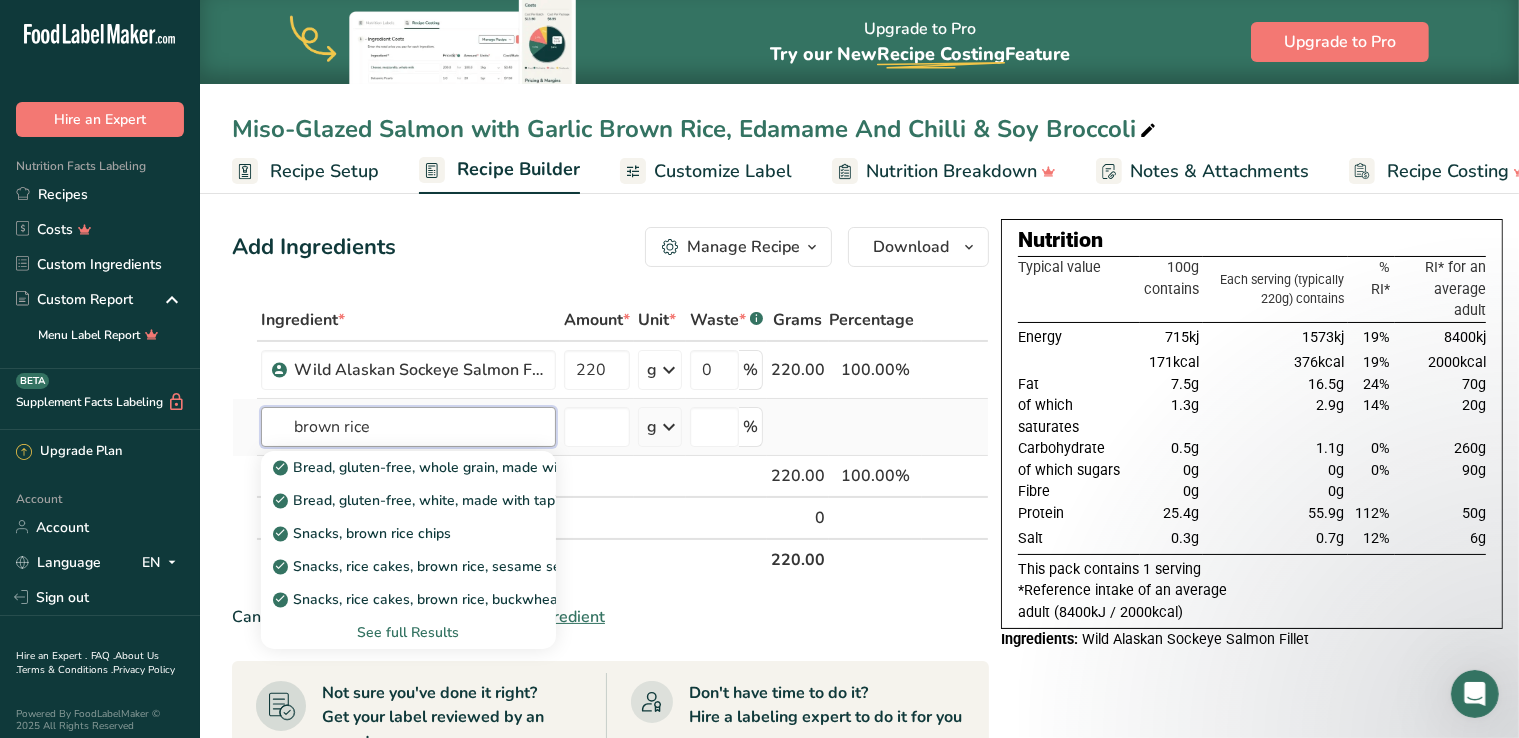 type on "brown rice" 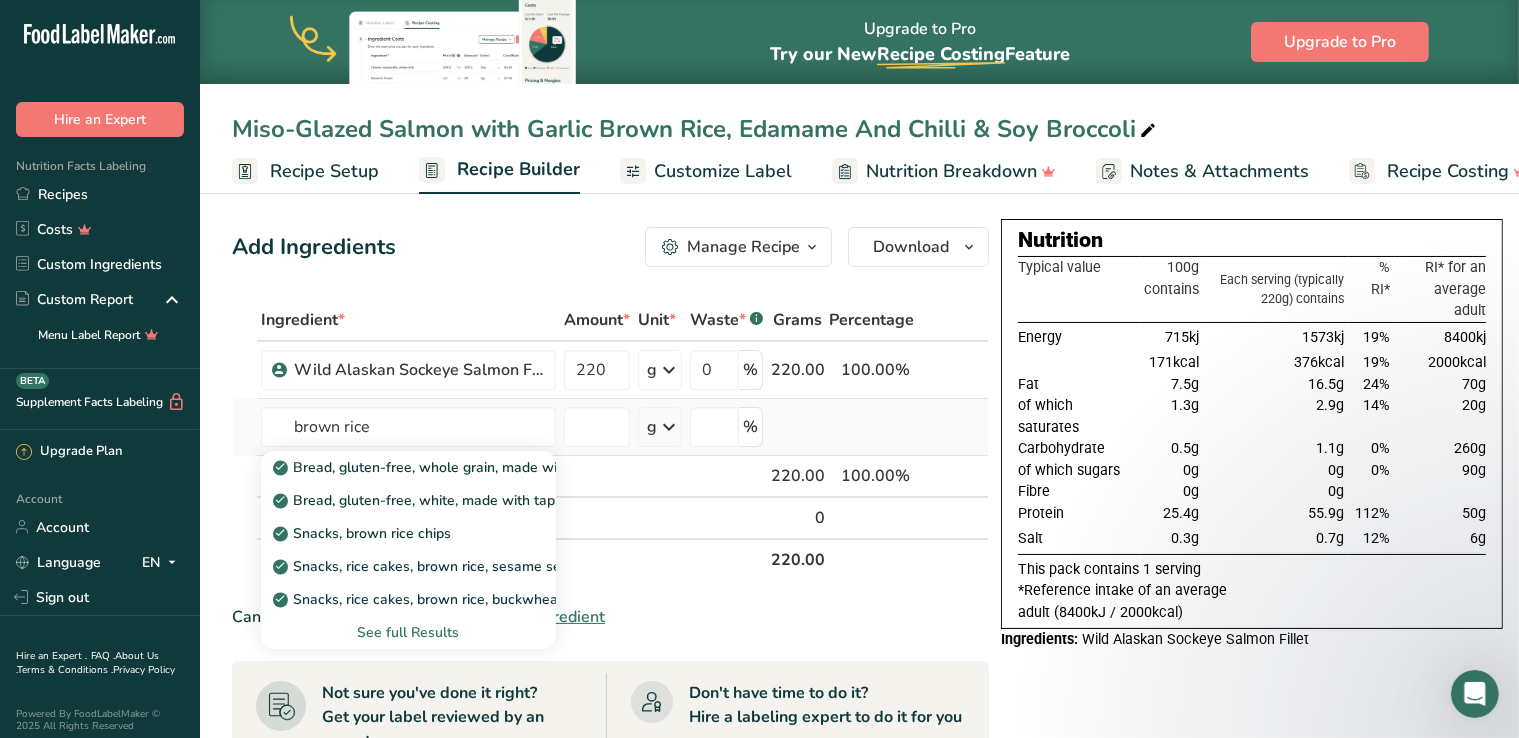 click on "See full Results" at bounding box center (408, 632) 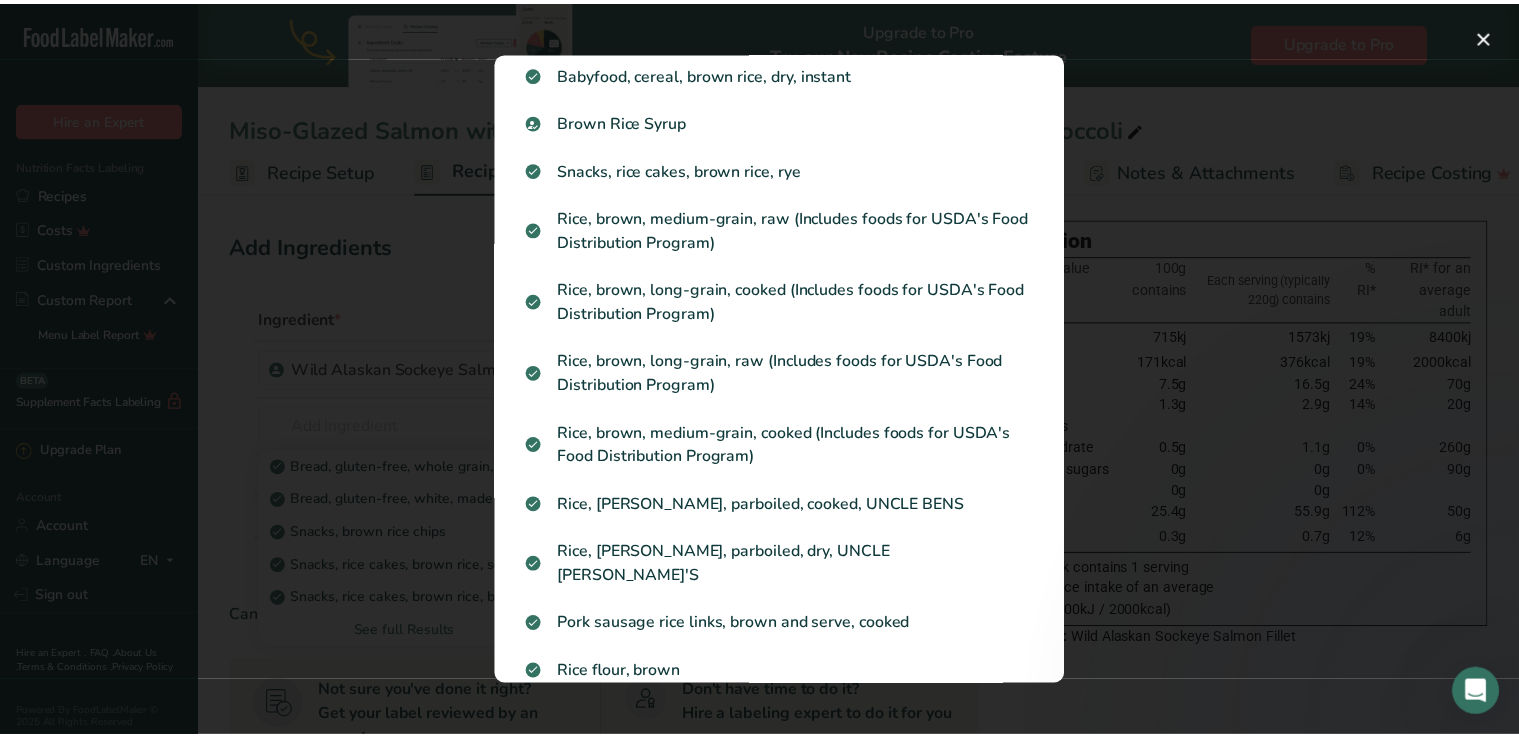 scroll, scrollTop: 1100, scrollLeft: 0, axis: vertical 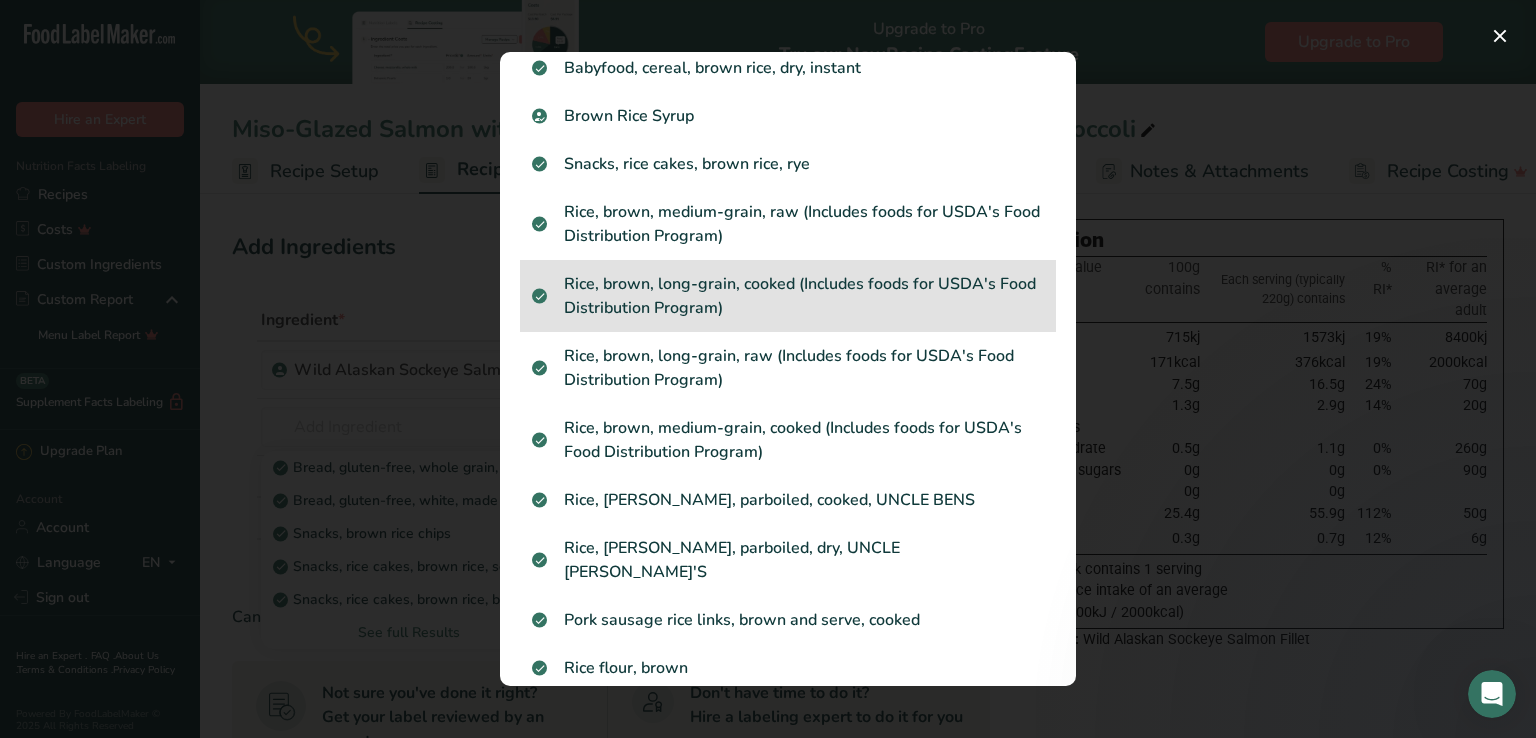 click on "Rice, brown, long-grain, cooked (Includes foods for USDA's Food Distribution Program)" at bounding box center (788, 296) 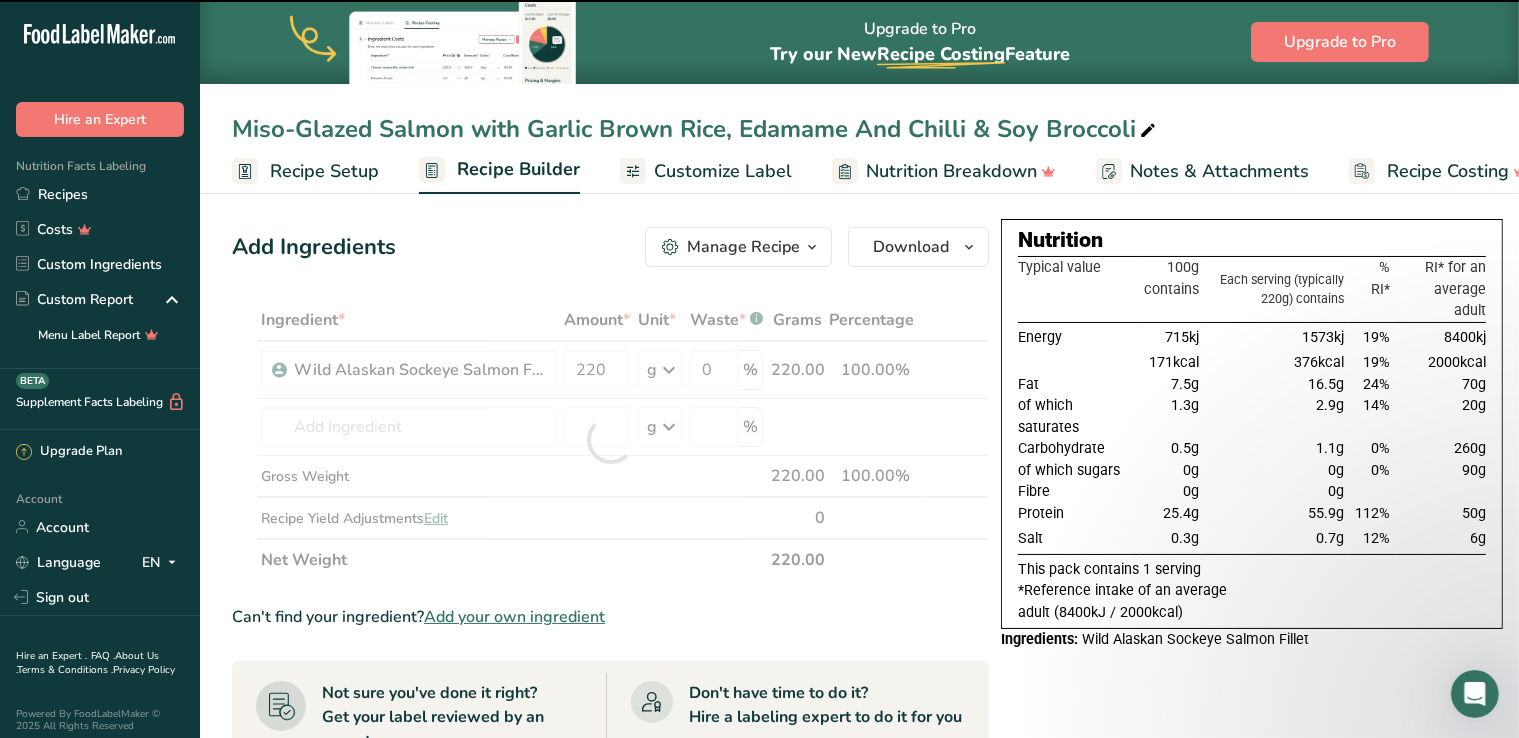 type on "0" 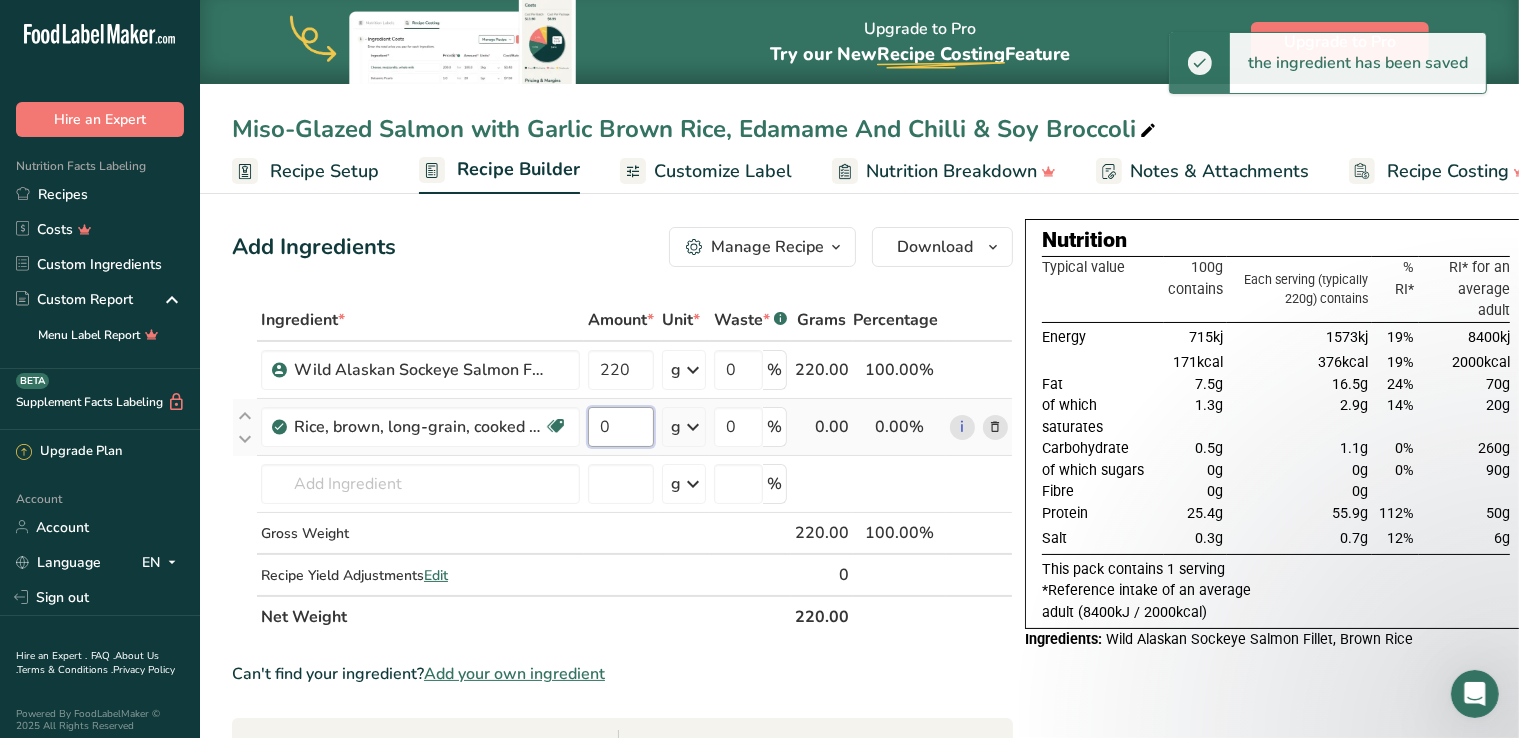 click on "0" at bounding box center (621, 427) 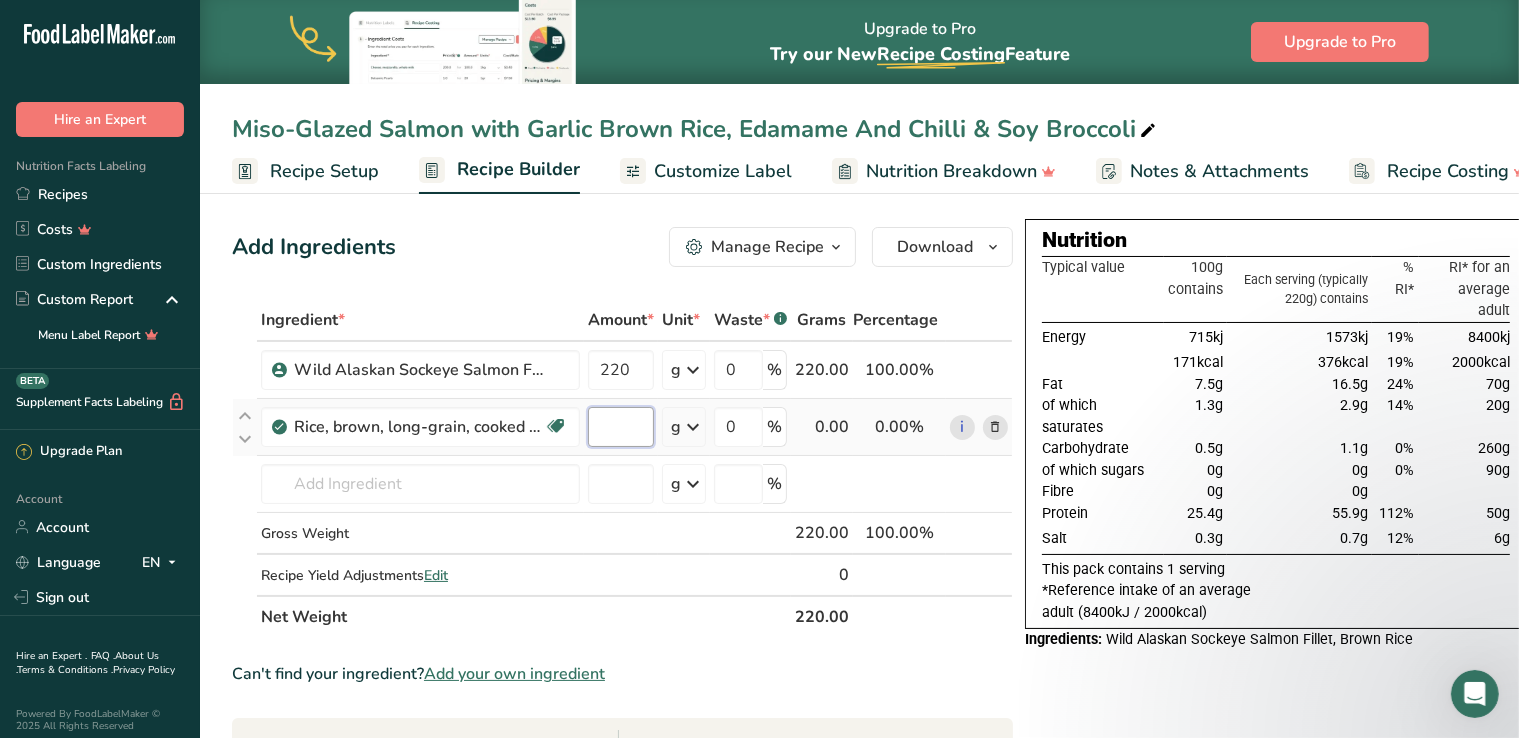type on "5" 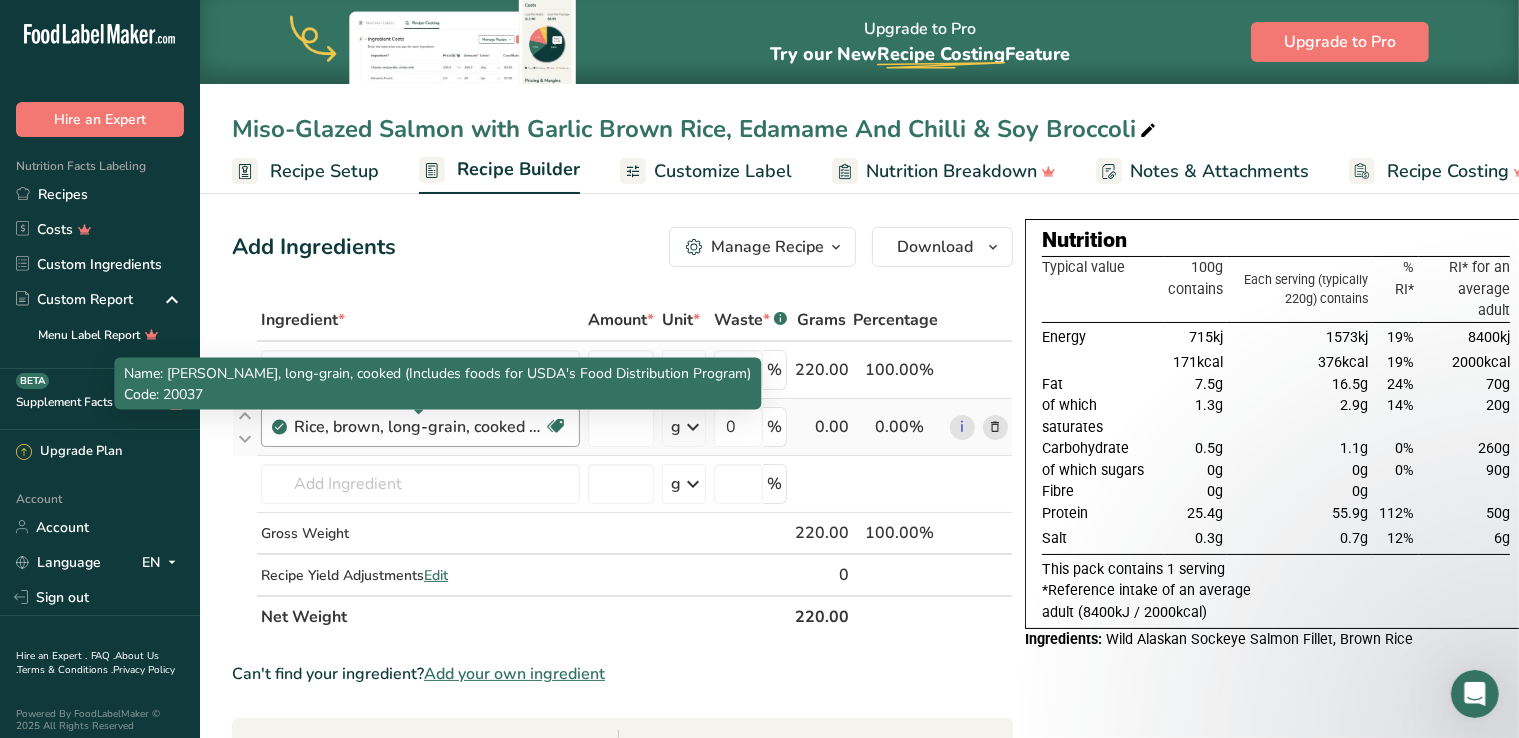click on "Ingredient *
Amount *
Unit *
Waste *   .a-a{fill:#347362;}.b-a{fill:#fff;}          Grams
Percentage
Wild Alaskan Sockeye Salmon Fillet
220
g
Weight Units
g
kg
mg
See more
Volume Units
l
mL
fl oz
See more
0
%
220.00
100.00%
i
Rice, brown, long-grain, cooked (Includes foods for USDA's Food Distribution Program)
Dairy free
Gluten free
Vegan
Vegetarian
Soy free
g
Portions
1 cup
Weight Units
g
kg
mg
See more" at bounding box center (622, 468) 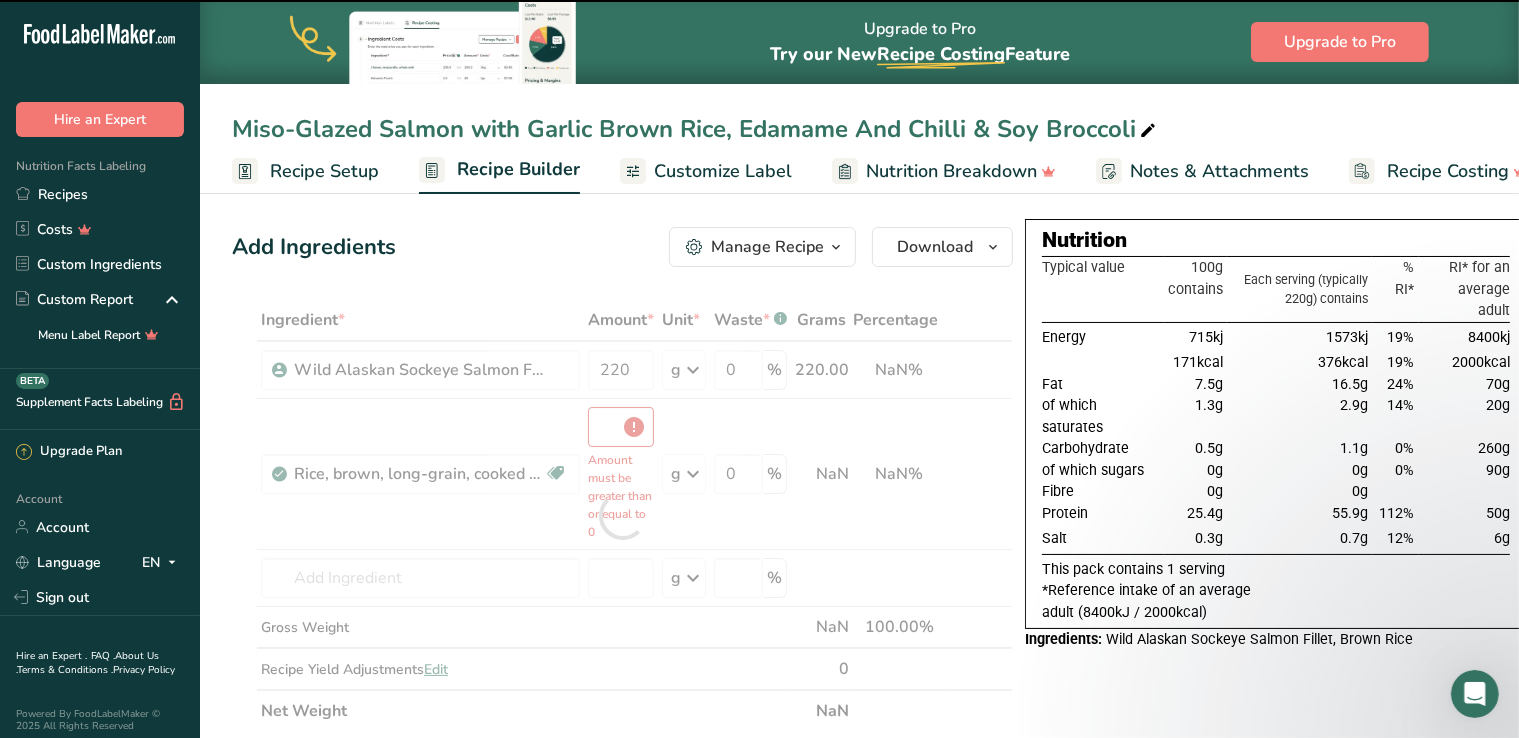 type on "0" 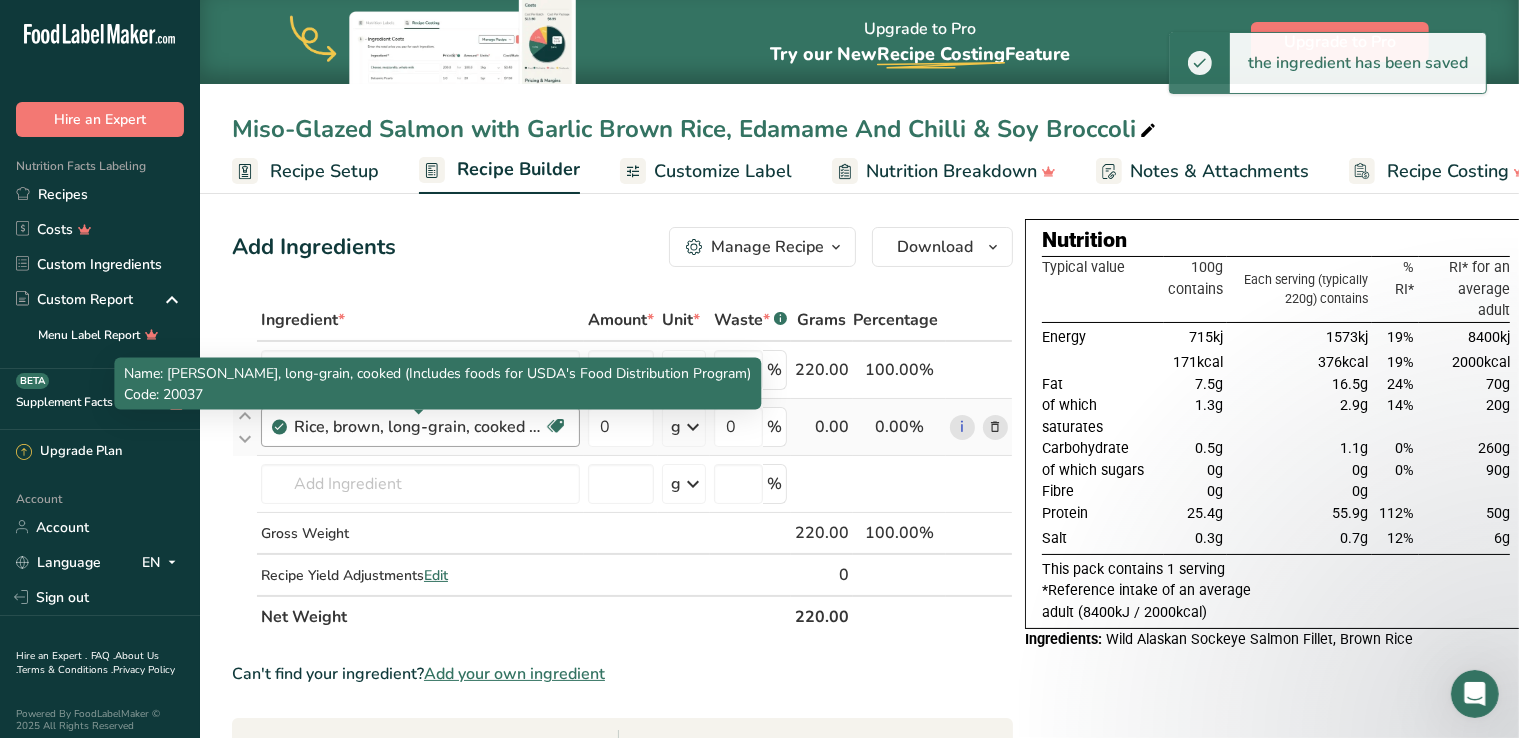 click on "Rice, brown, long-grain, cooked (Includes foods for USDA's Food Distribution Program)" at bounding box center [419, 427] 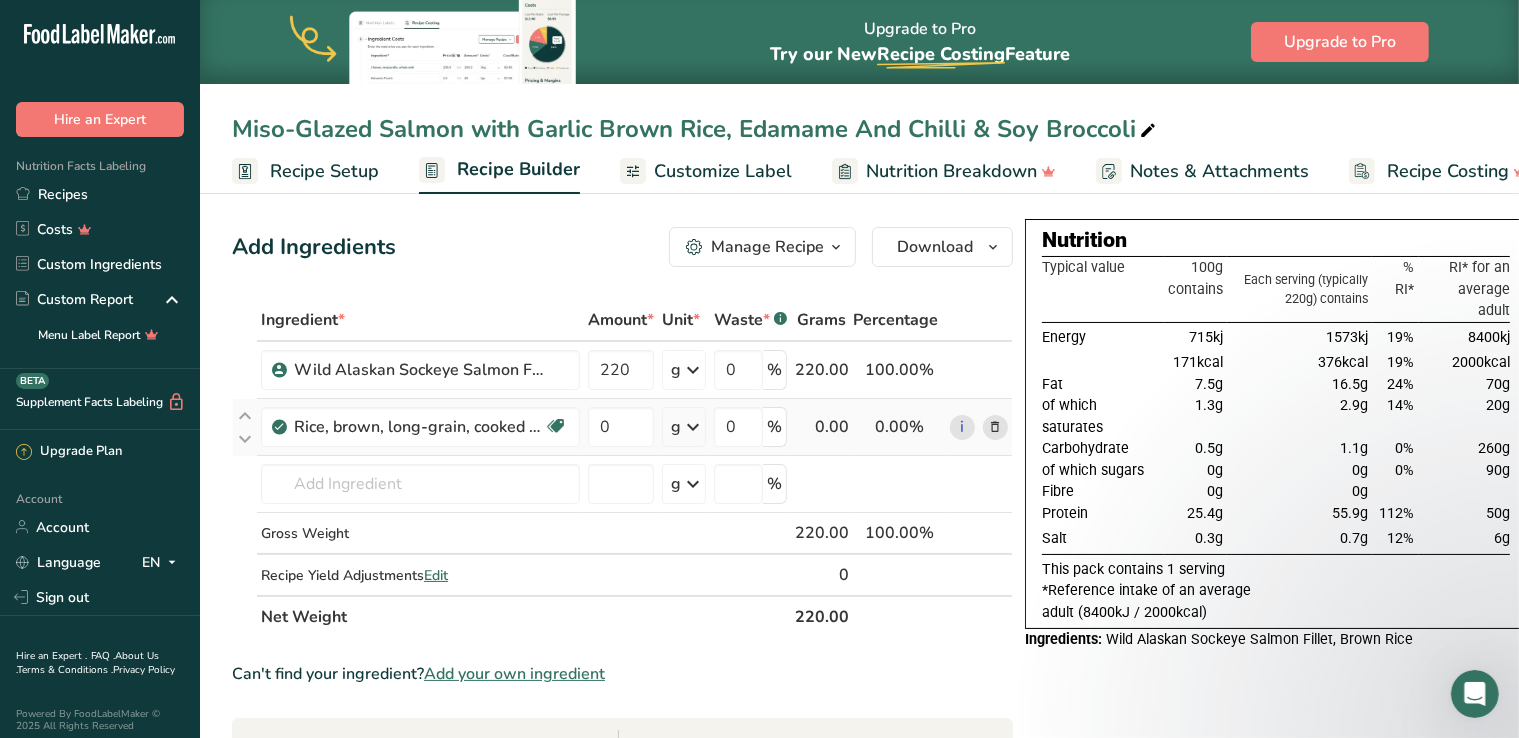 click at bounding box center (996, 427) 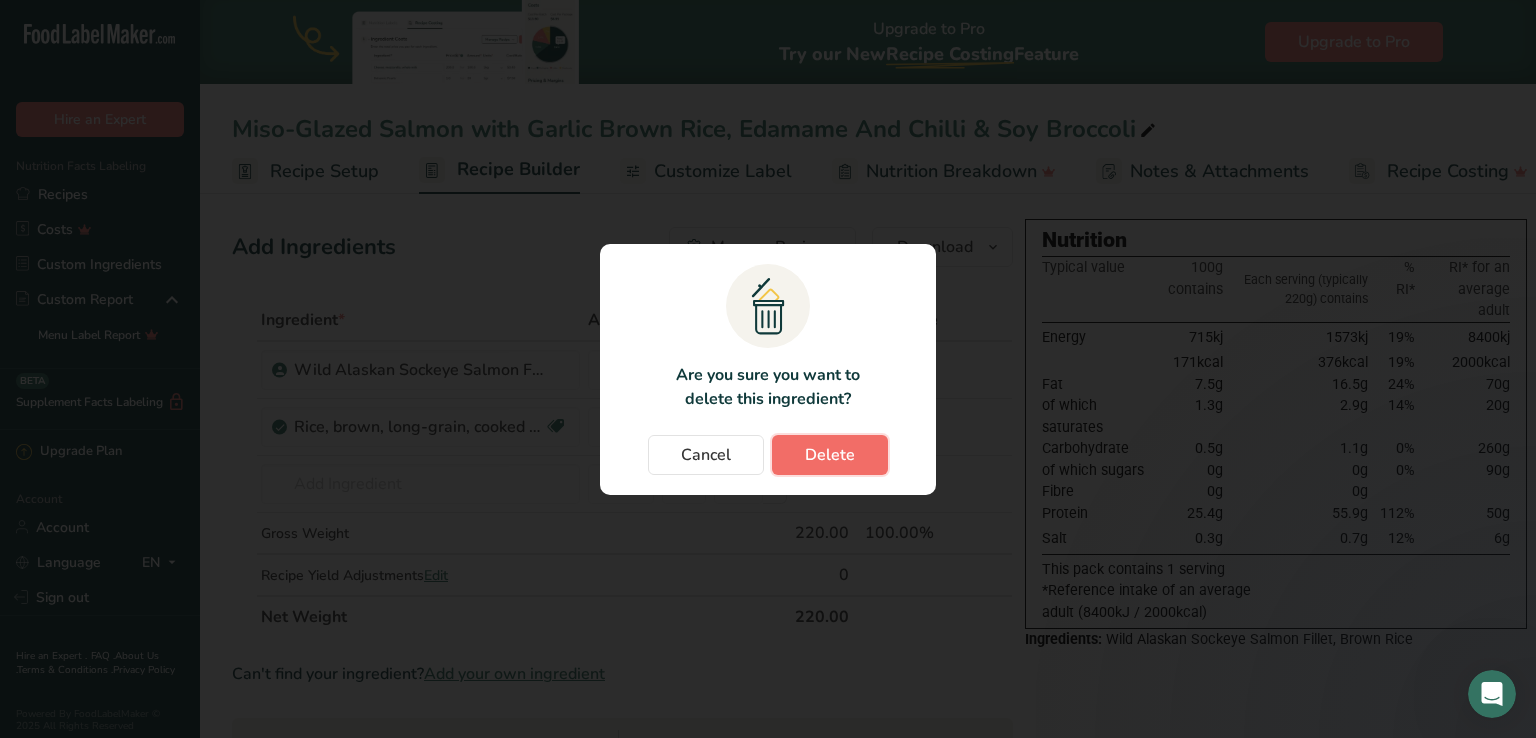 click on "Delete" at bounding box center (830, 455) 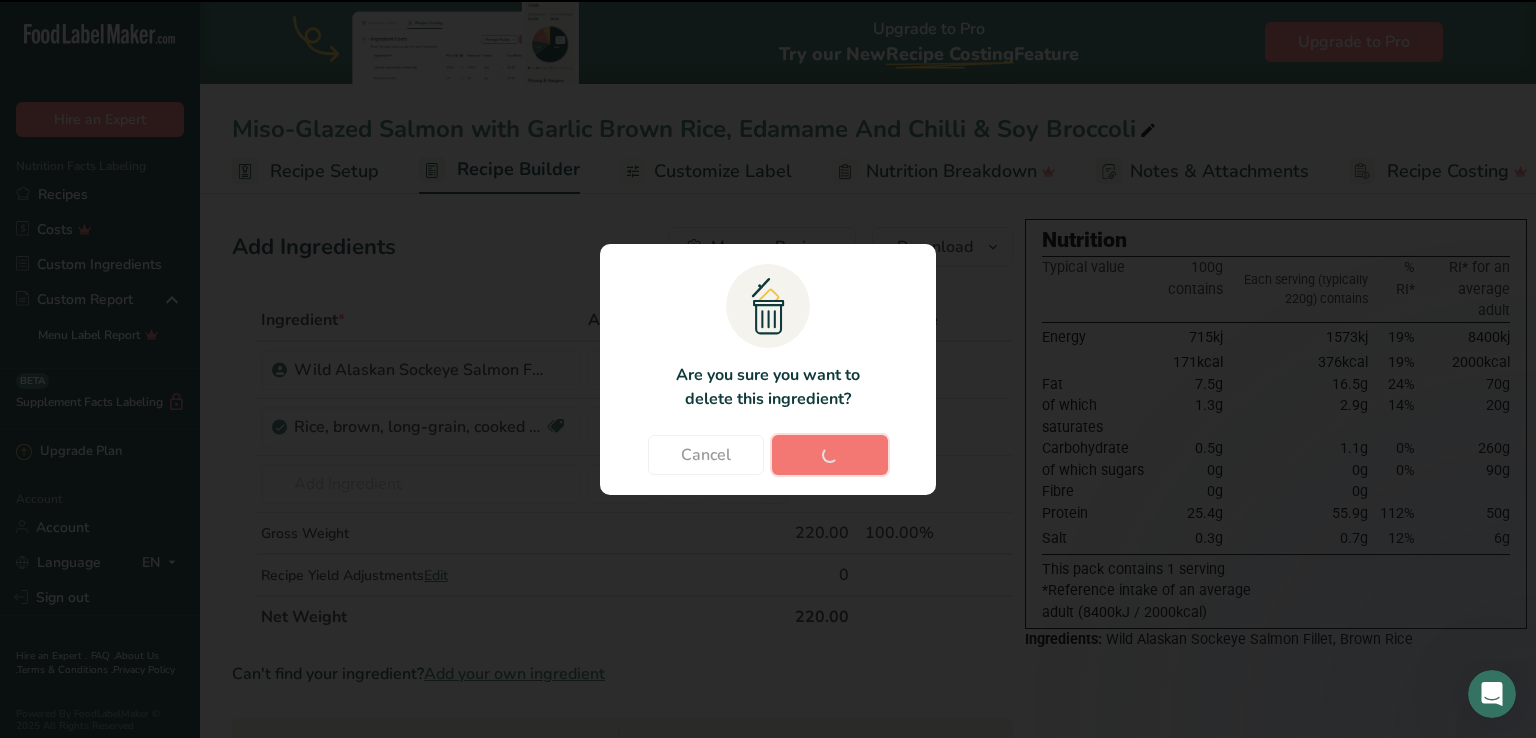 type 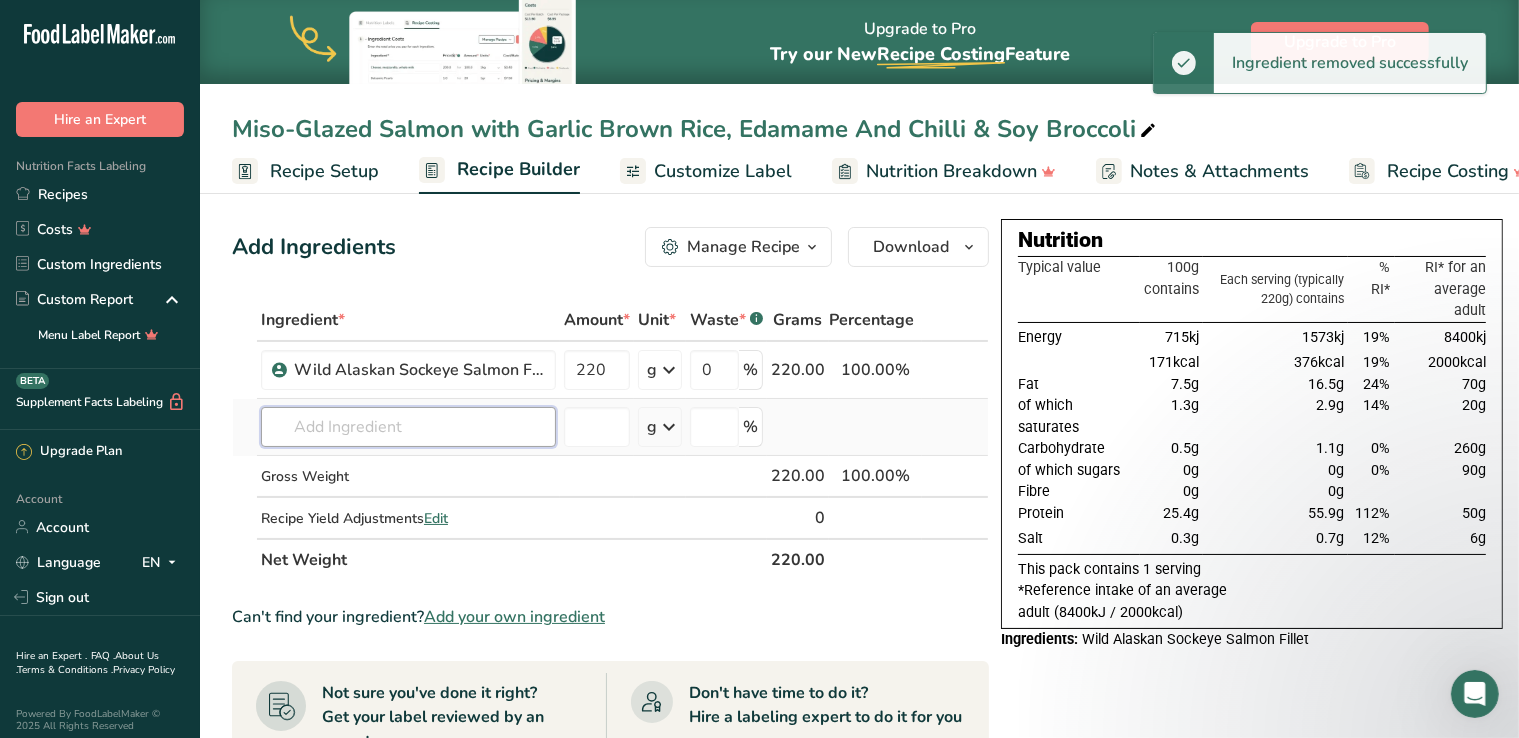 click at bounding box center [408, 427] 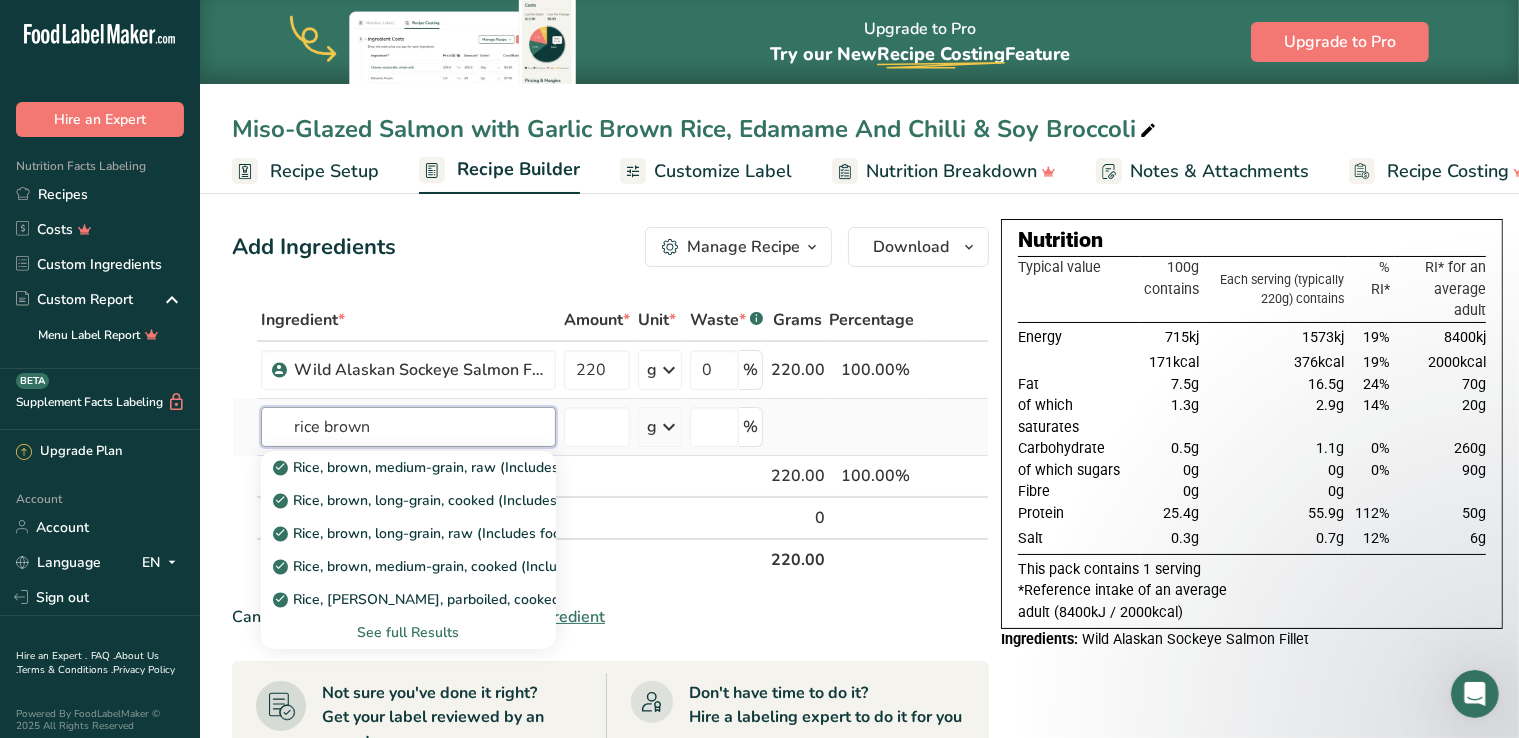 type on "rice brown" 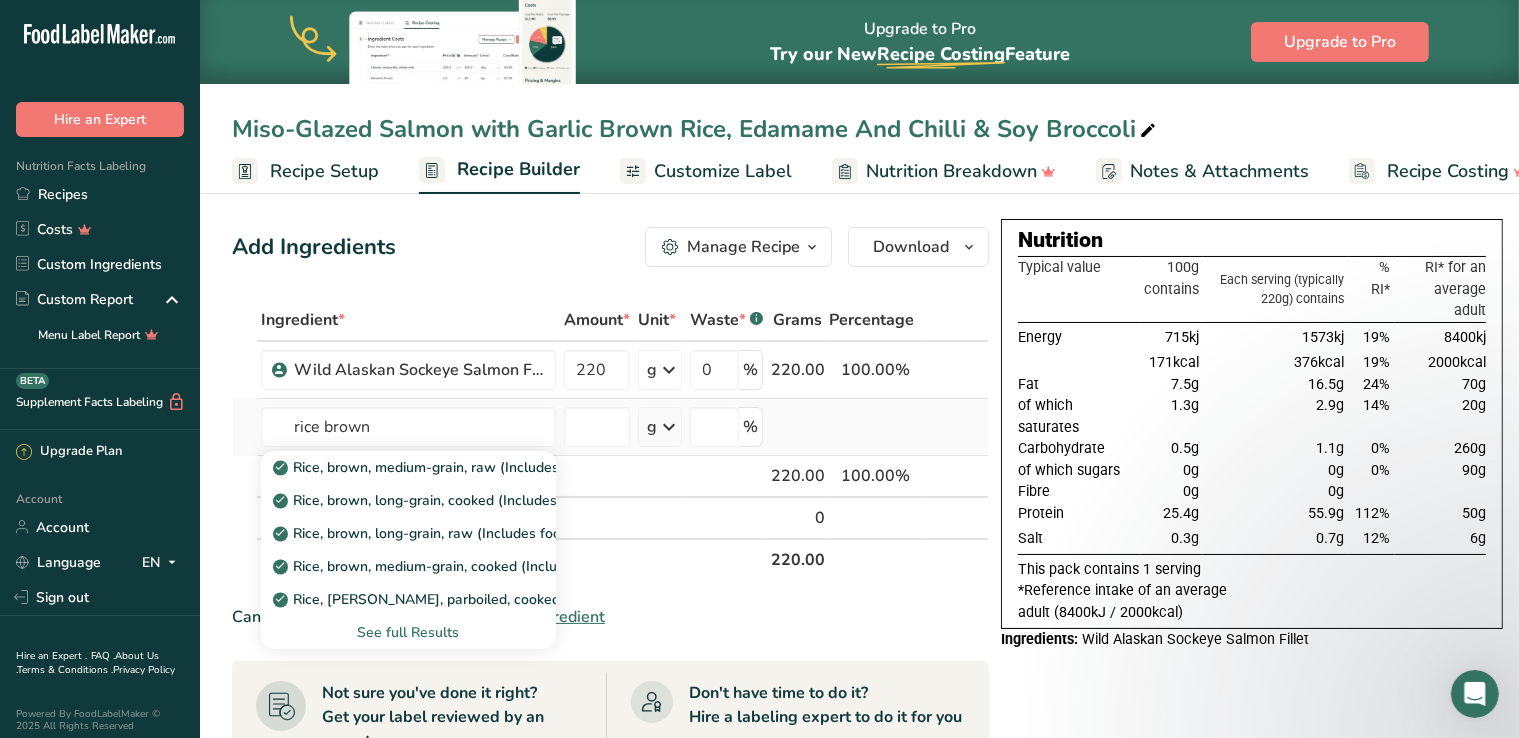 type 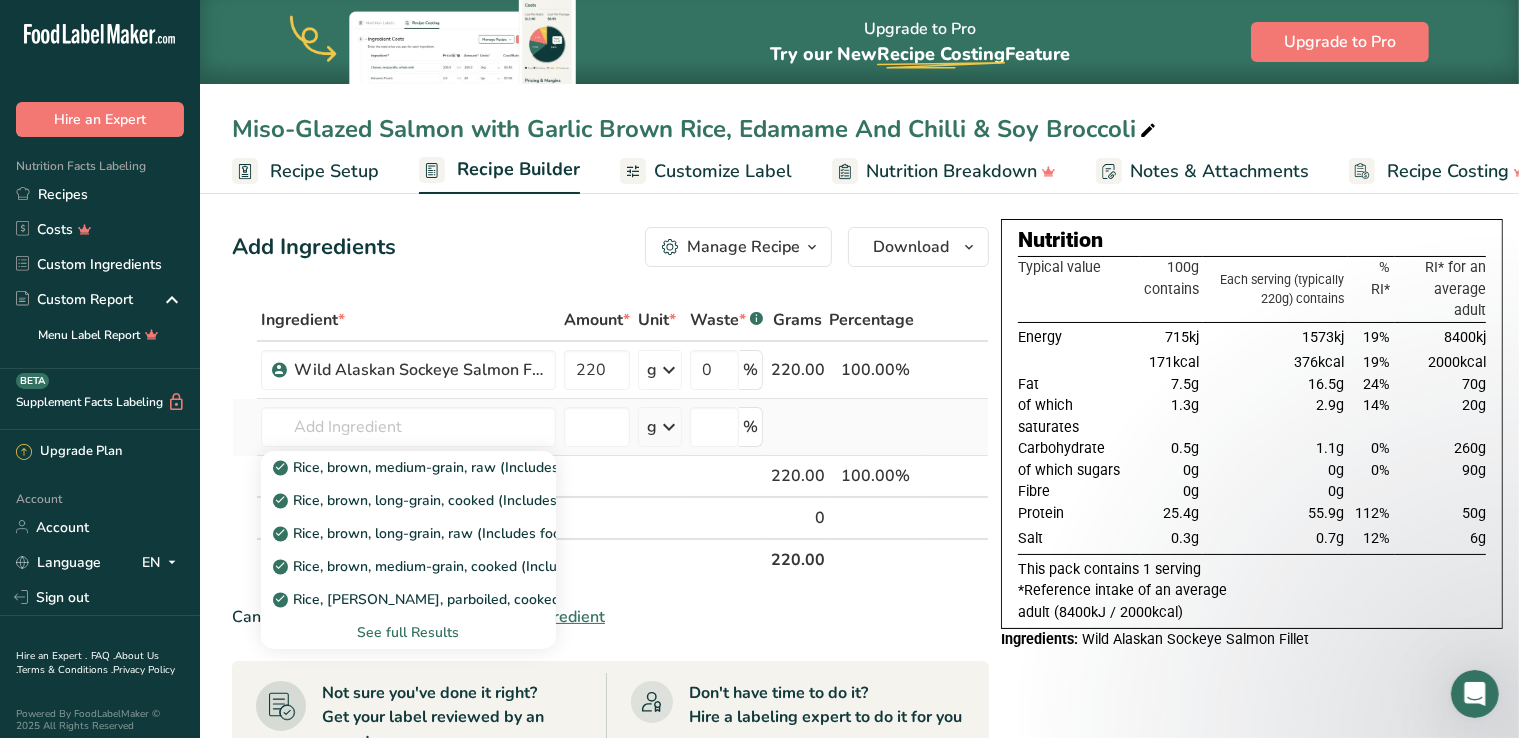 click on "See full Results" at bounding box center (408, 632) 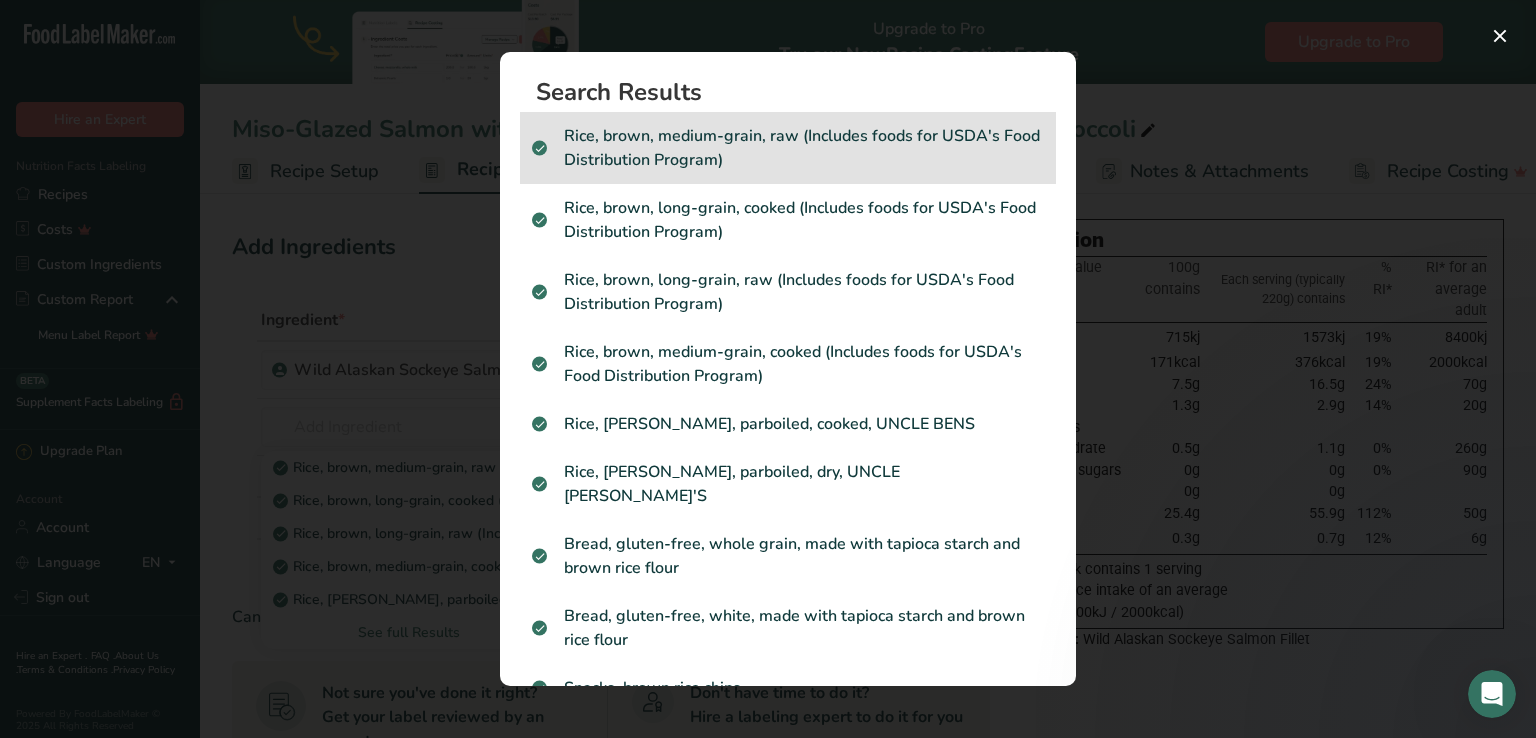click on "Rice, brown, medium-grain, raw (Includes foods for USDA's Food Distribution Program)" at bounding box center (788, 148) 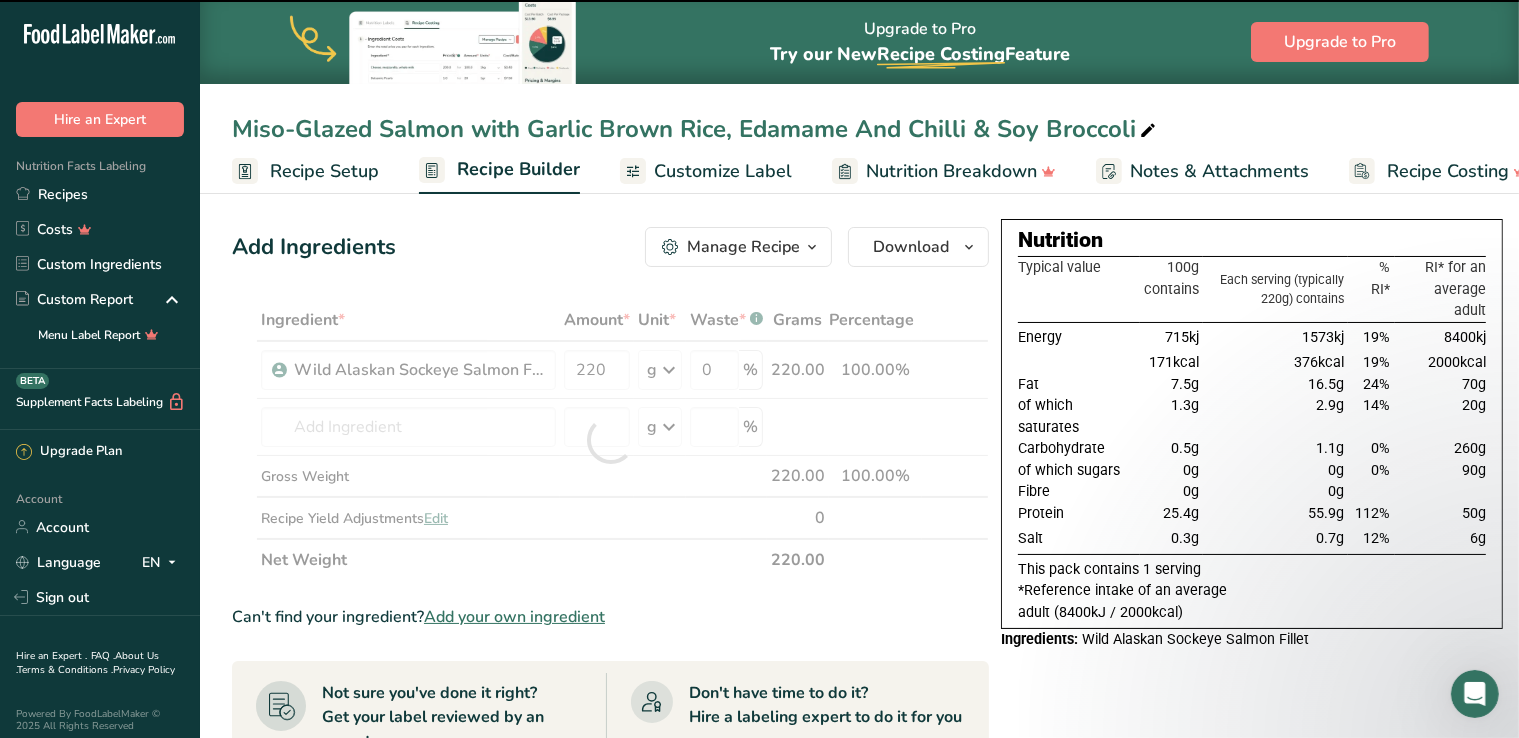 type on "0" 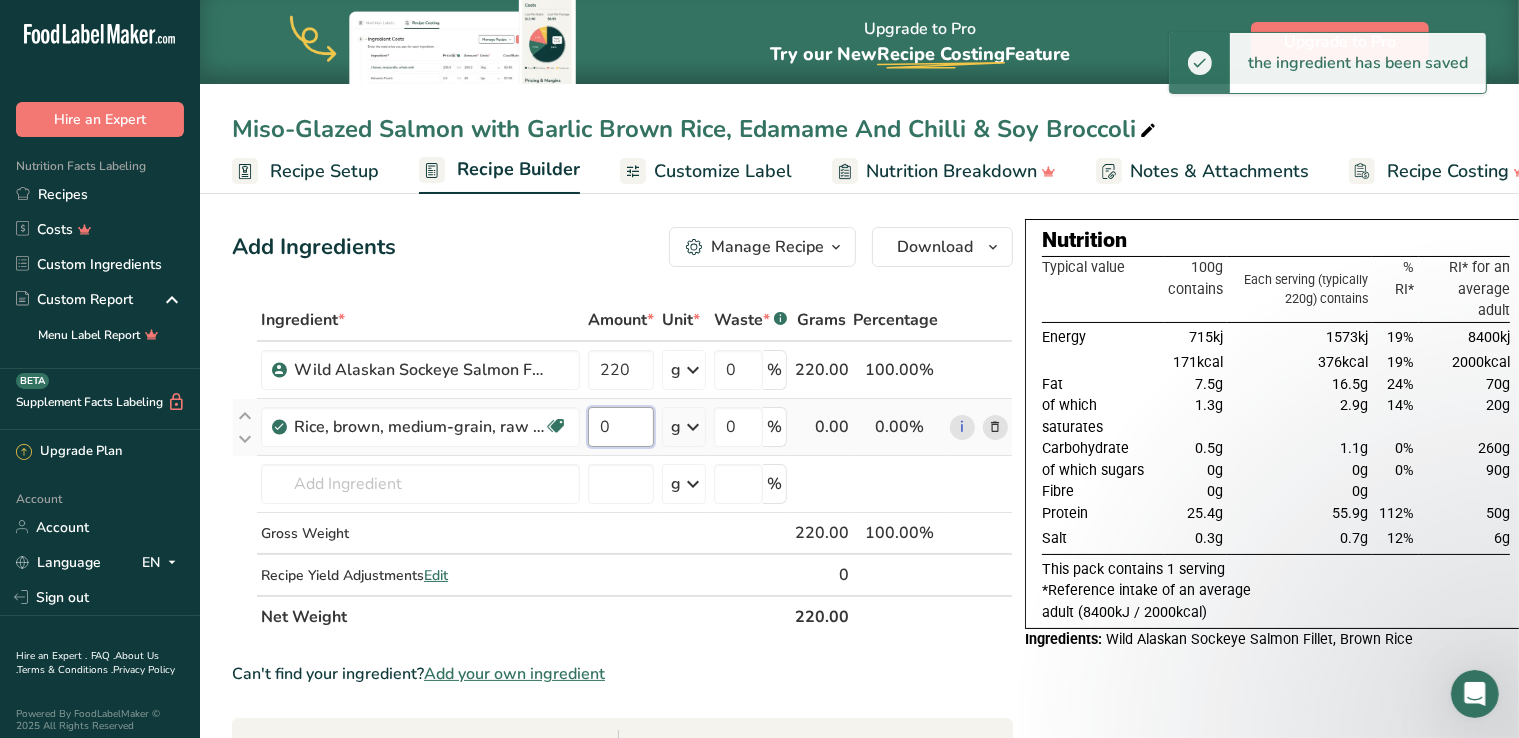 click on "0" at bounding box center (621, 427) 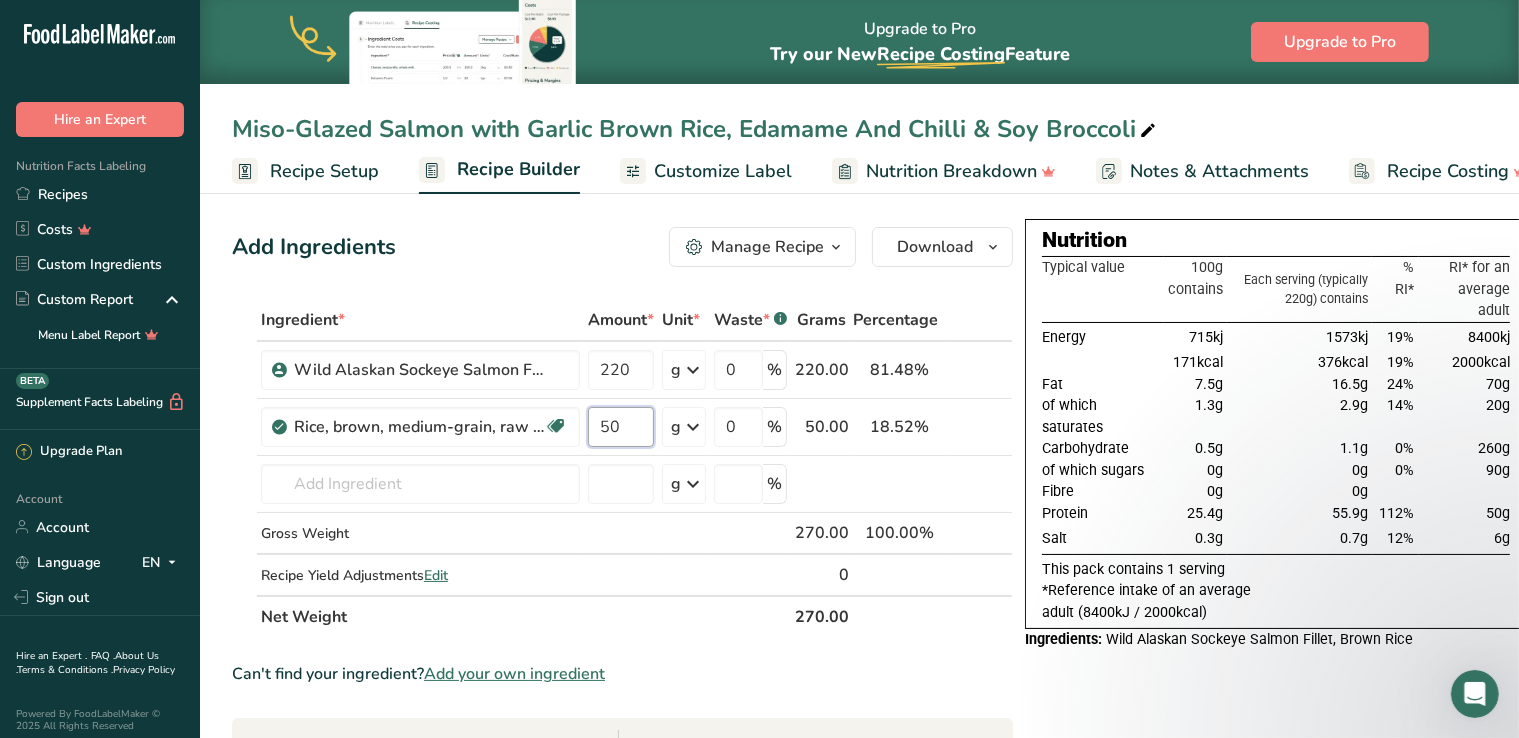 type on "50" 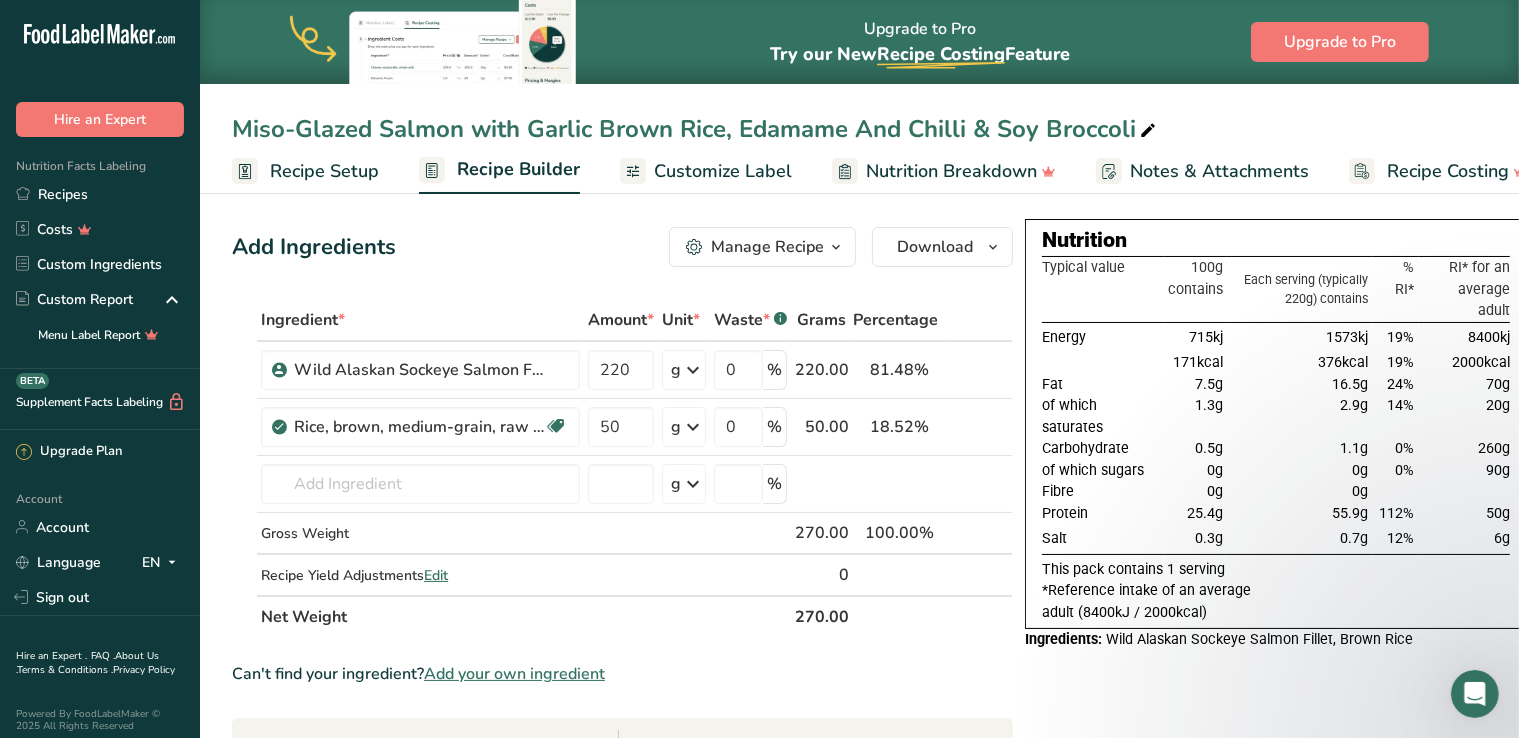 click on "Add Ingredients
Manage Recipe         Delete Recipe           Duplicate Recipe             Scale Recipe             Save as Sub-Recipe   .a-a{fill:#347362;}.b-a{fill:#fff;}                               Nutrition Breakdown                   Recipe Card
NEW
[MEDICAL_DATA] Pattern Report             Activity History
Download
Choose your preferred label style
Standard FDA label
Standard FDA label
The most common format for nutrition facts labels in compliance with the FDA's typeface, style and requirements
Tabular FDA label
A label format compliant with the FDA regulations presented in a tabular (horizontal) display.
Linear FDA label
A simple linear display for small sized packages.
Simplified FDA label" at bounding box center [628, 758] 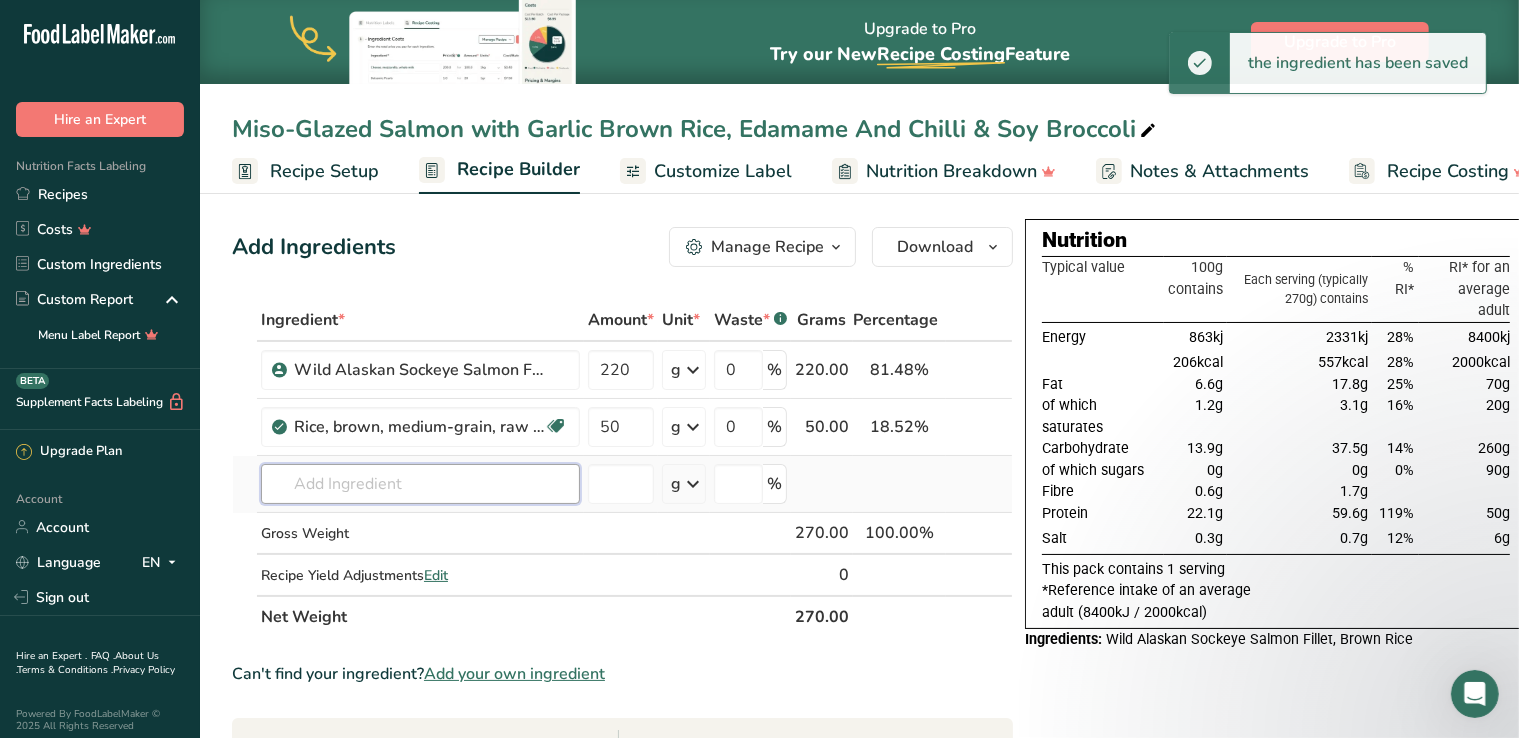 click at bounding box center (420, 484) 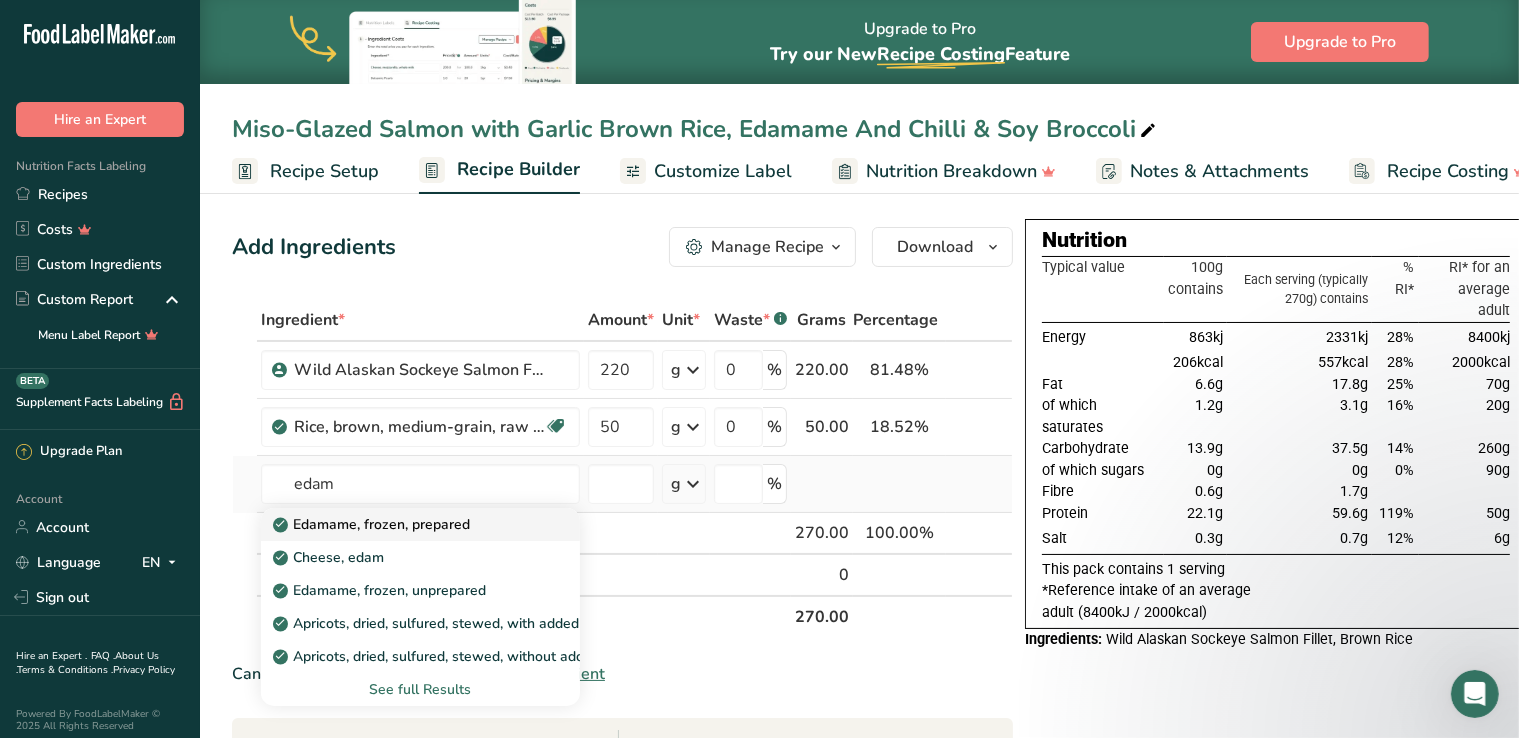 click on "Edamame, frozen, prepared" at bounding box center (373, 524) 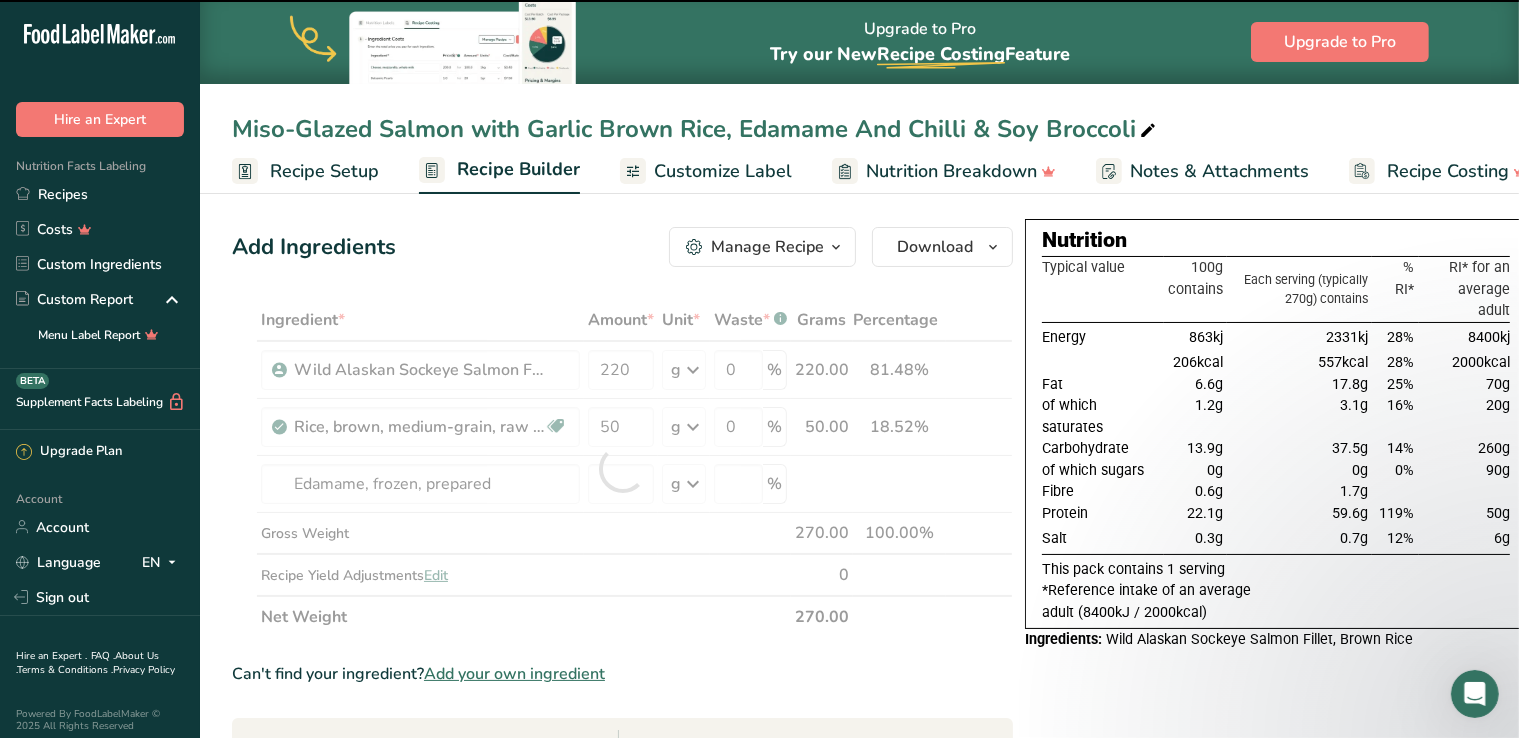 type on "0" 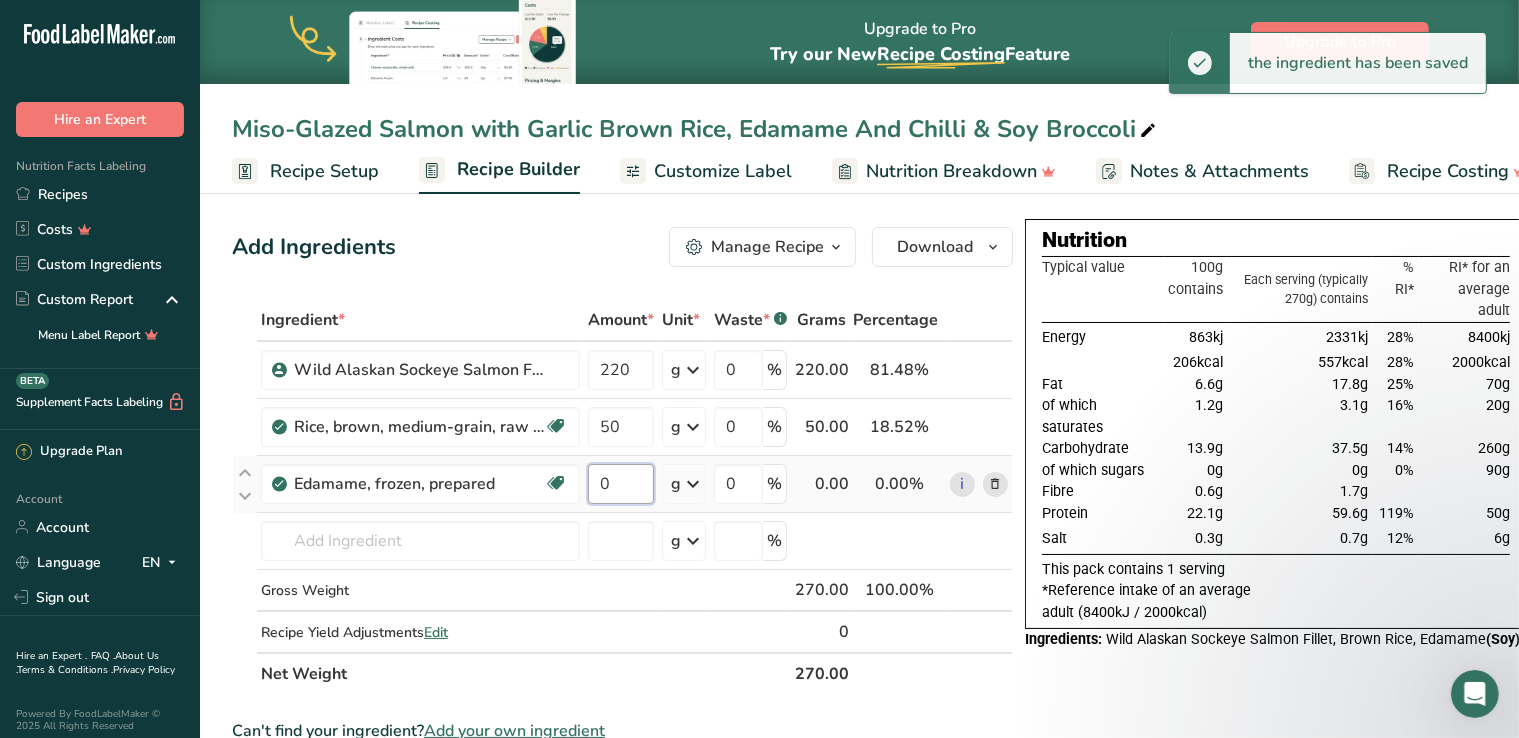 click on "0" at bounding box center [621, 484] 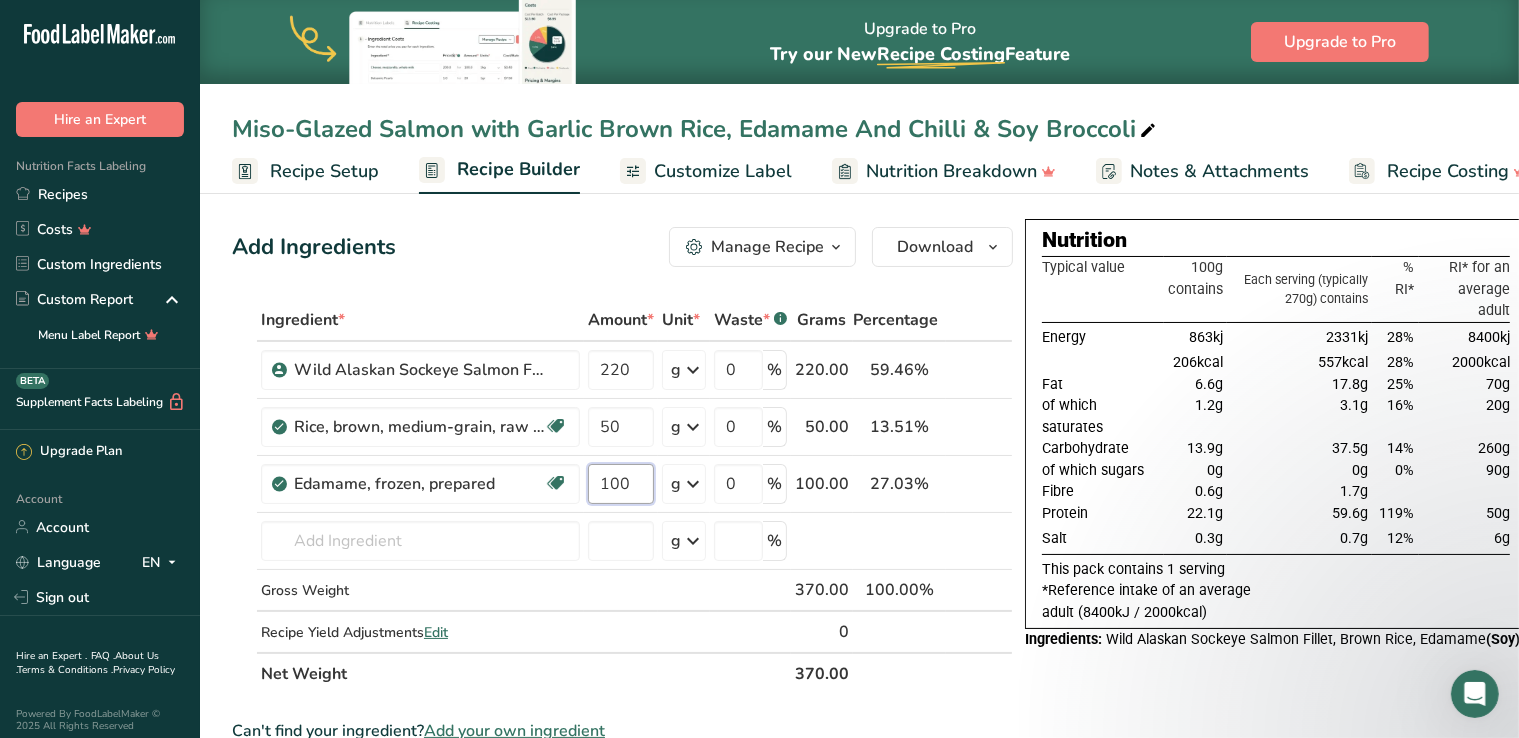 type on "100" 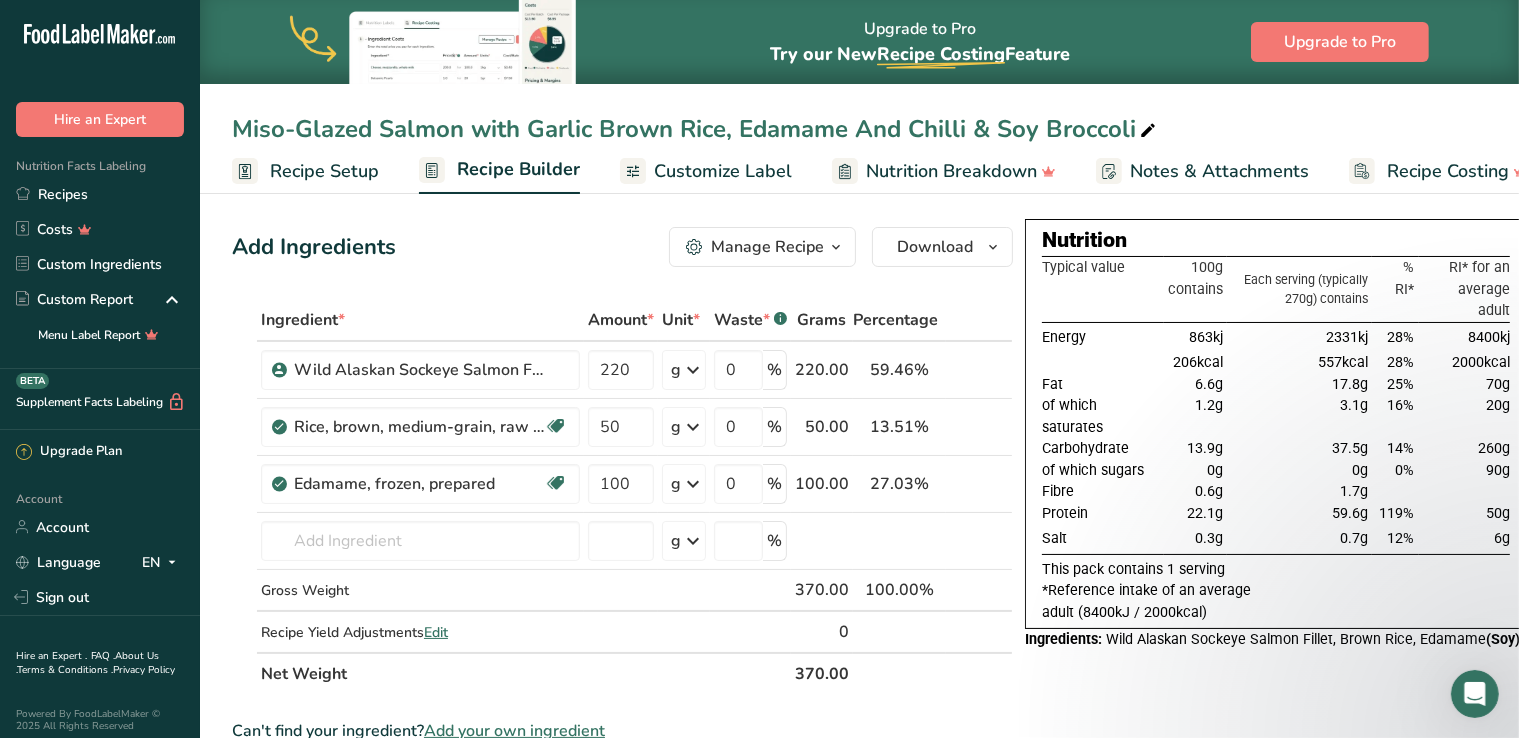 click on "Add Ingredients
Manage Recipe         Delete Recipe           Duplicate Recipe             Scale Recipe             Save as Sub-Recipe   .a-a{fill:#347362;}.b-a{fill:#fff;}                               Nutrition Breakdown                   Recipe Card
NEW
[MEDICAL_DATA] Pattern Report             Activity History
Download
Choose your preferred label style
Standard FDA label
Standard FDA label
The most common format for nutrition facts labels in compliance with the FDA's typeface, style and requirements
Tabular FDA label
A label format compliant with the FDA regulations presented in a tabular (horizontal) display.
Linear FDA label
A simple linear display for small sized packages.
Simplified FDA label" at bounding box center (622, 247) 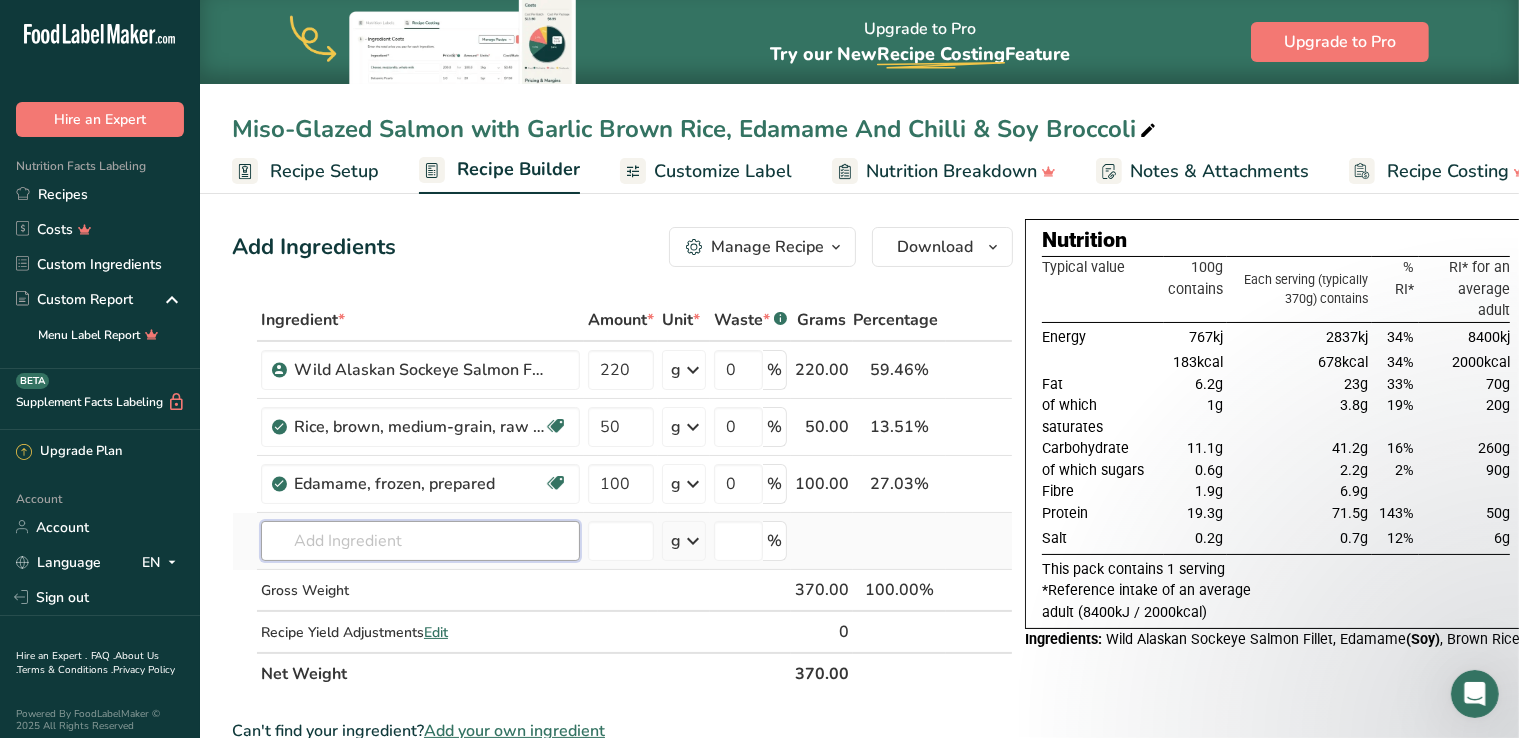 click at bounding box center [420, 541] 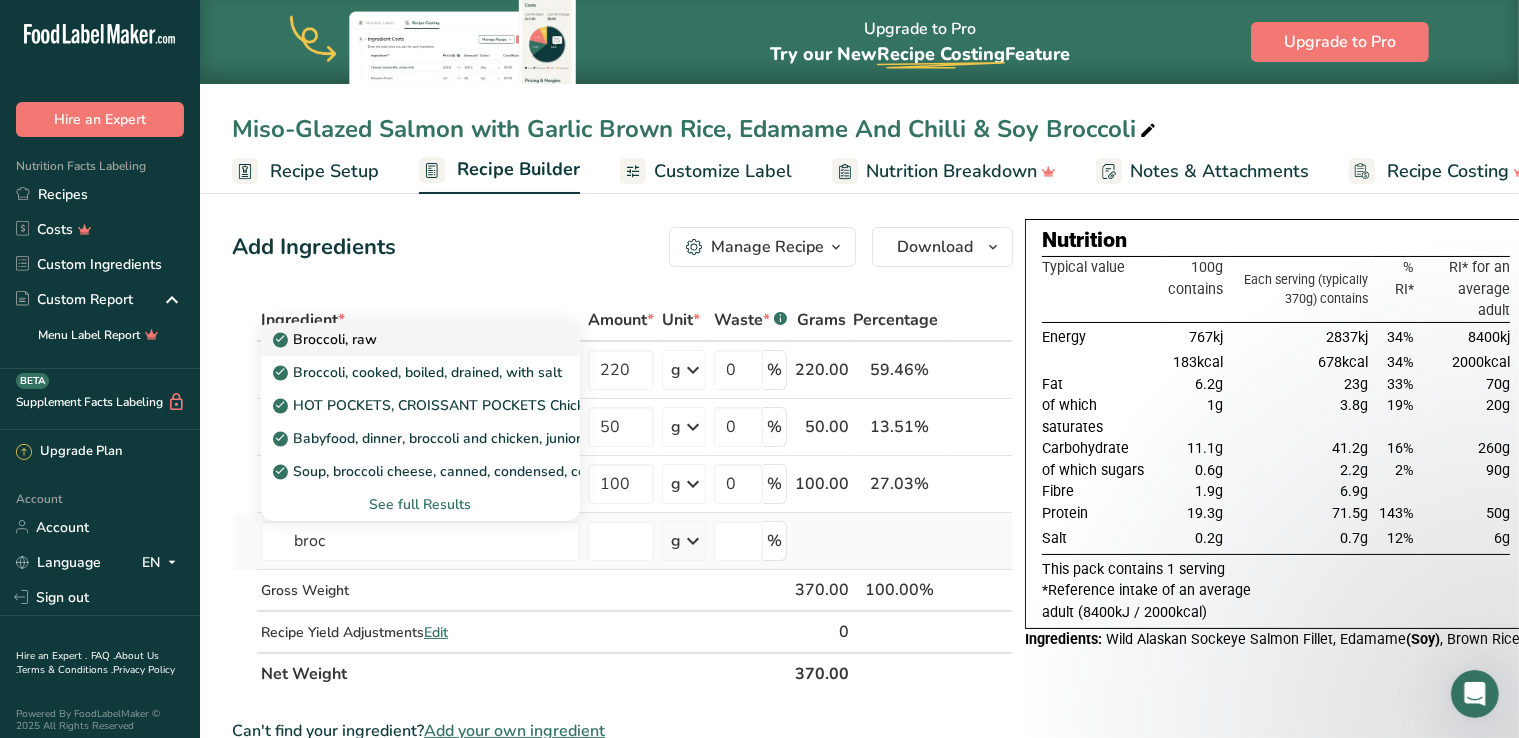 click on "Broccoli, raw" at bounding box center (404, 339) 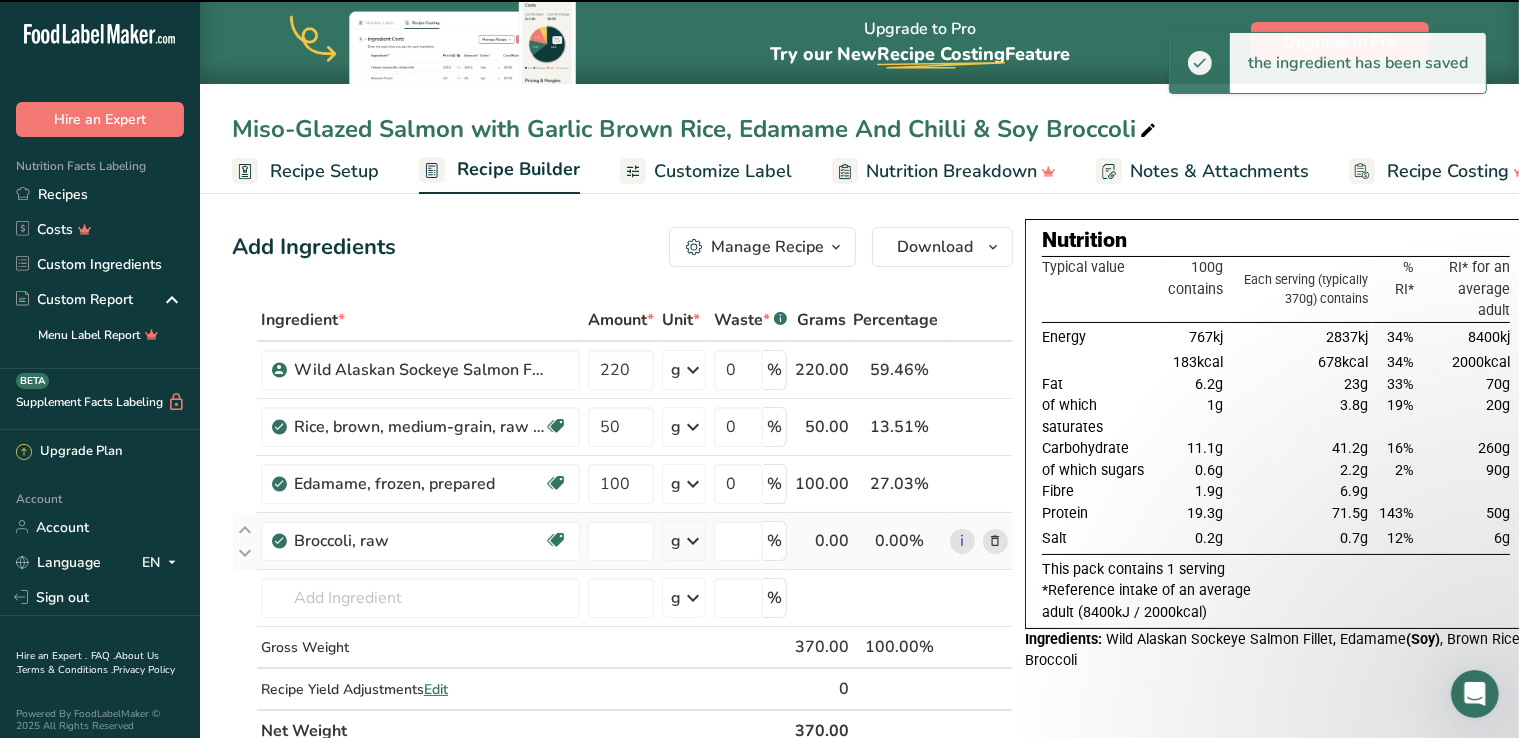type on "0" 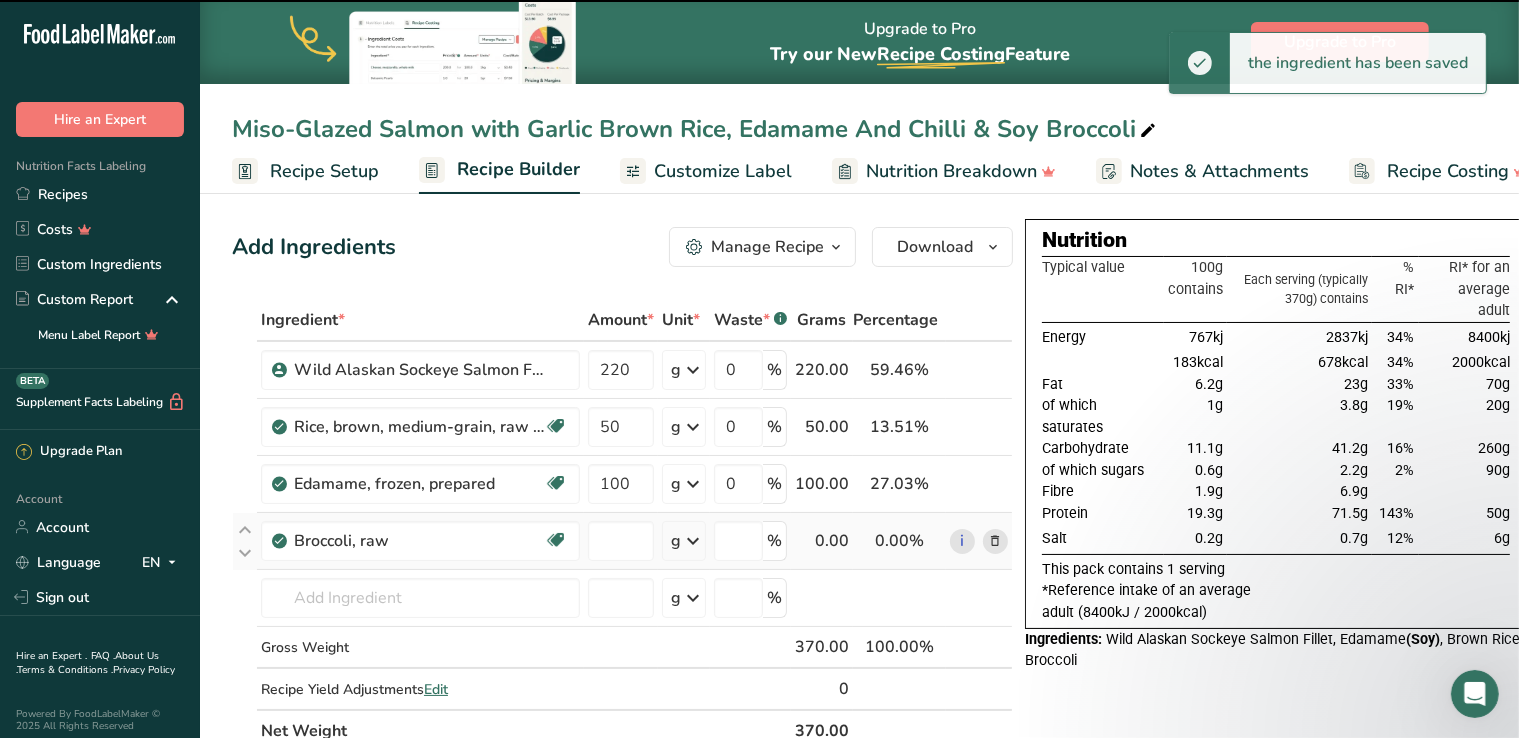 type on "0" 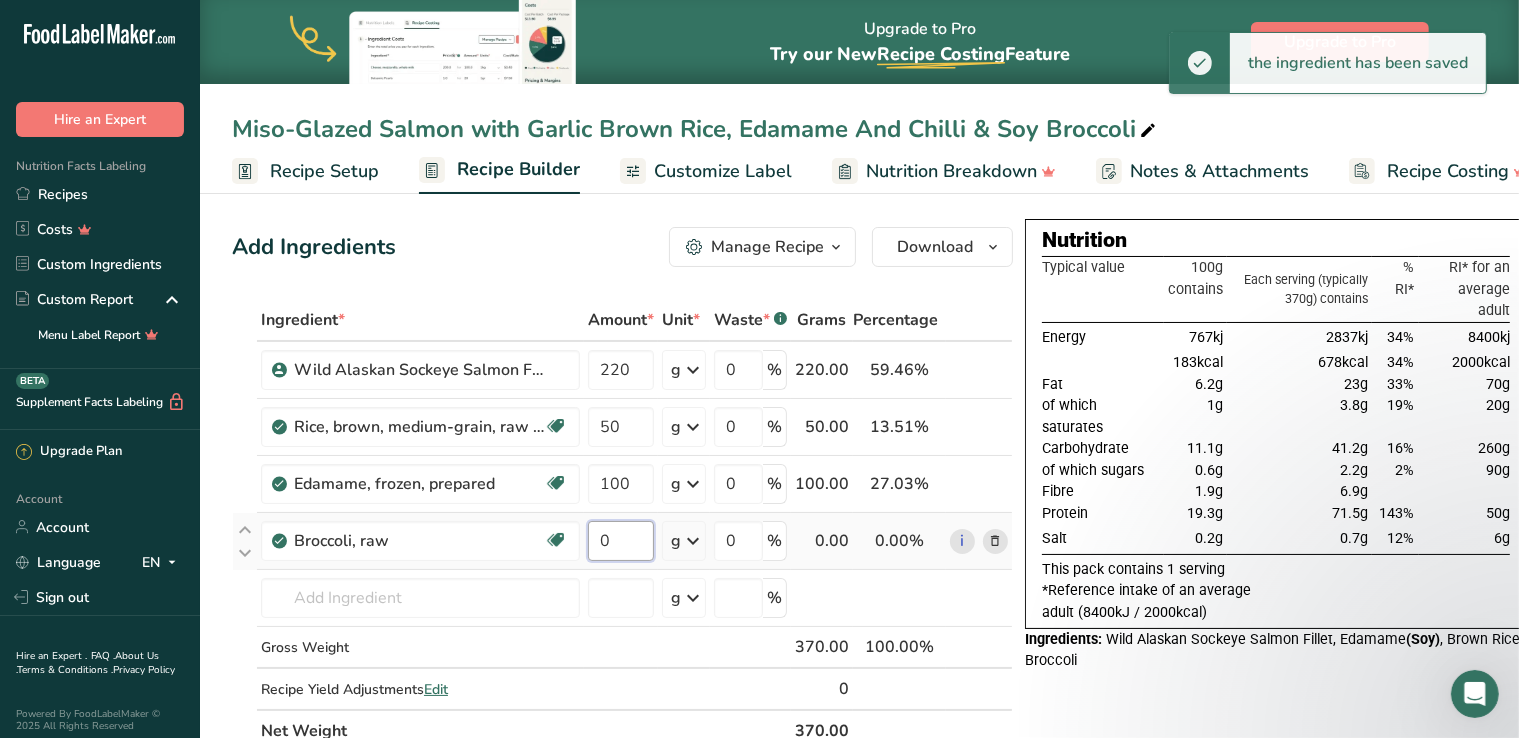 click on "0" at bounding box center (621, 541) 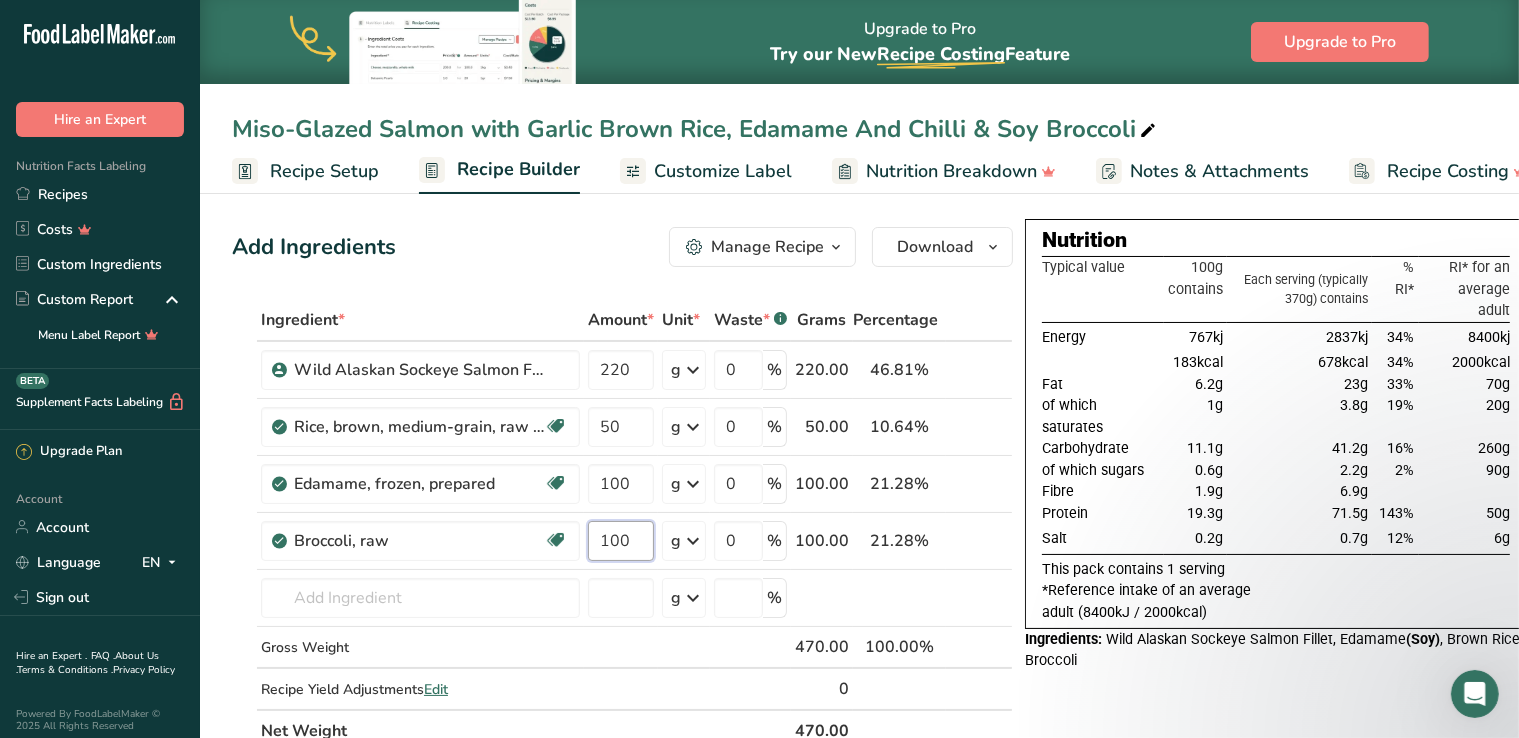 type on "100" 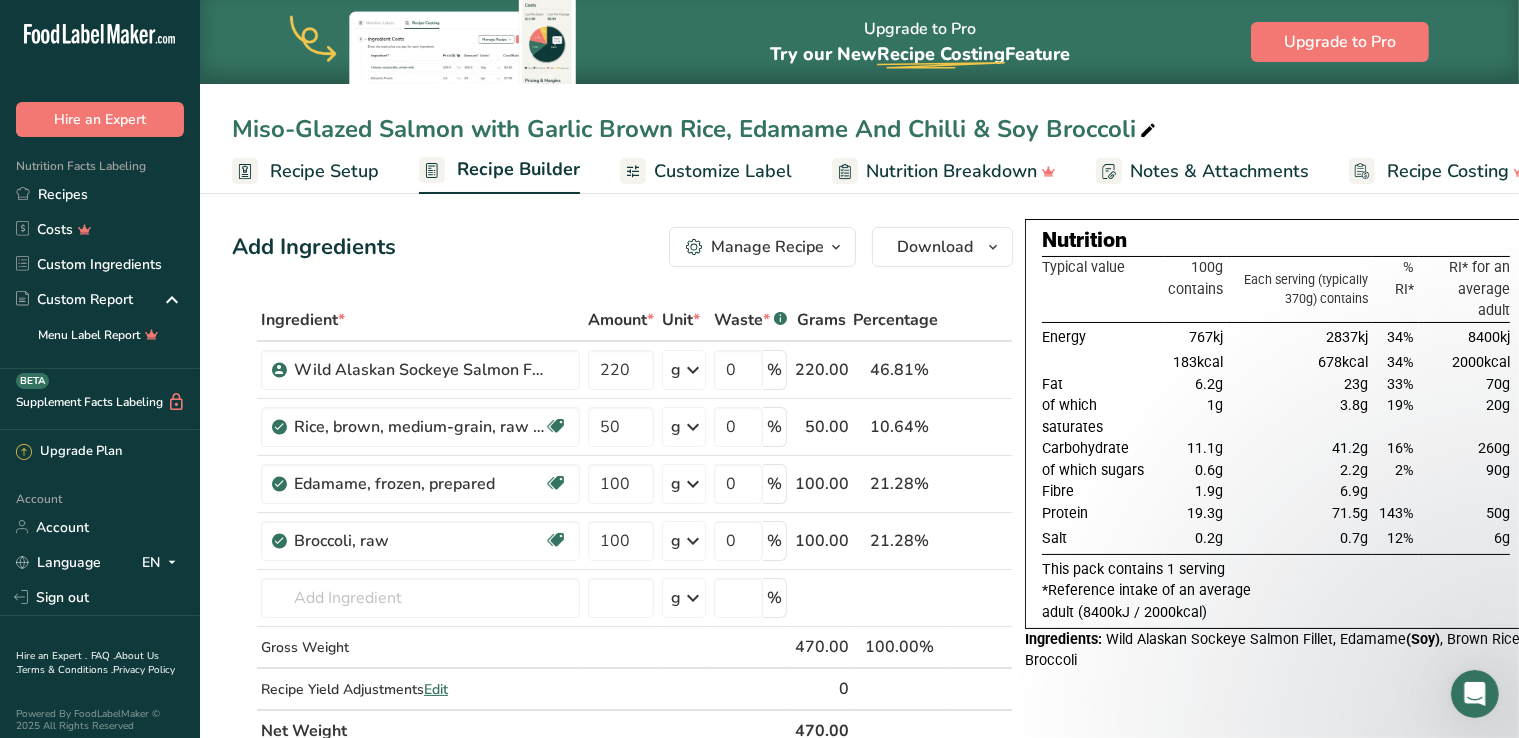 click on "Add Ingredients
Manage Recipe         Delete Recipe           Duplicate Recipe             Scale Recipe             Save as Sub-Recipe   .a-a{fill:#347362;}.b-a{fill:#fff;}                               Nutrition Breakdown                   Recipe Card
NEW
[MEDICAL_DATA] Pattern Report             Activity History
Download
Choose your preferred label style
Standard FDA label
Standard FDA label
The most common format for nutrition facts labels in compliance with the FDA's typeface, style and requirements
Tabular FDA label
A label format compliant with the FDA regulations presented in a tabular (horizontal) display.
Linear FDA label
A simple linear display for small sized packages.
Simplified FDA label" at bounding box center (628, 815) 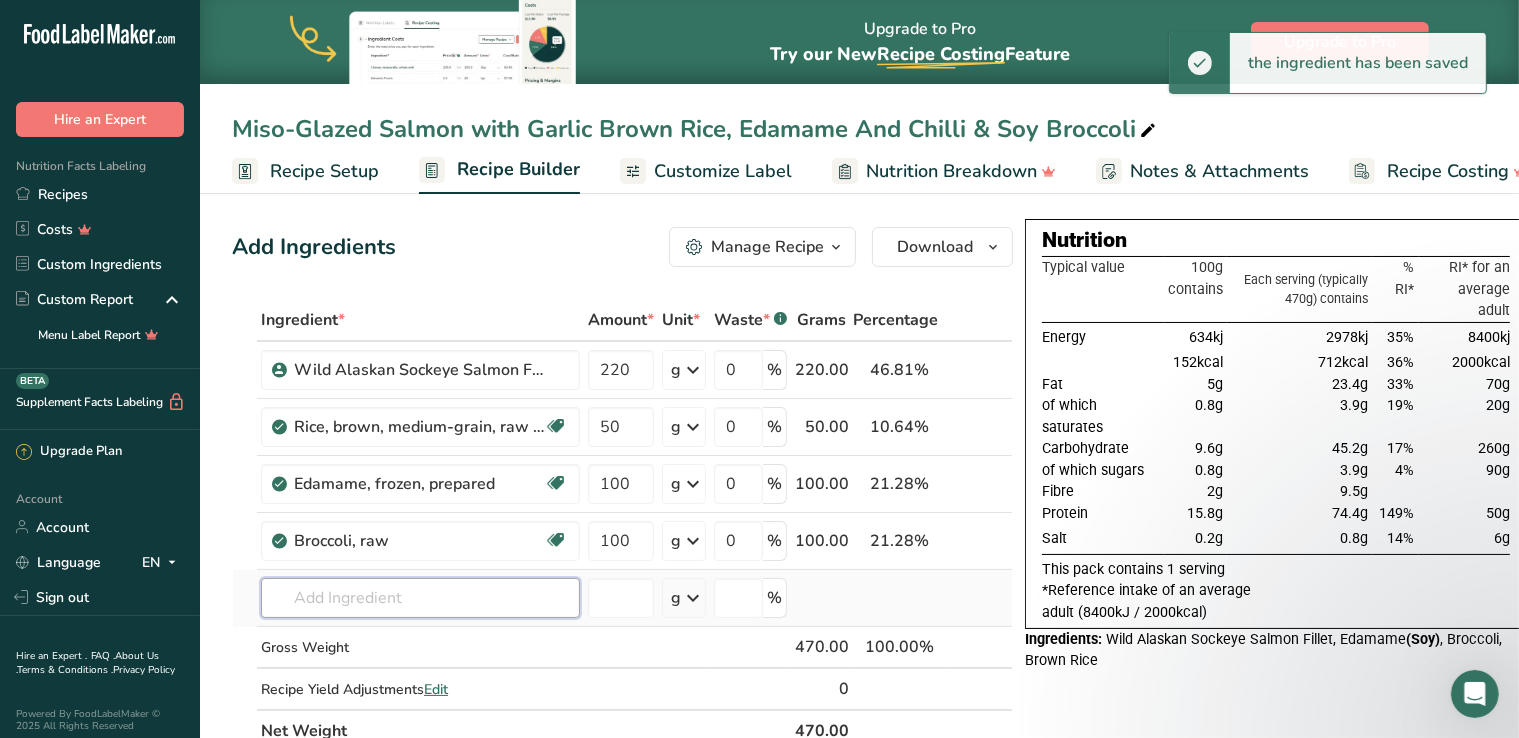 click at bounding box center (420, 598) 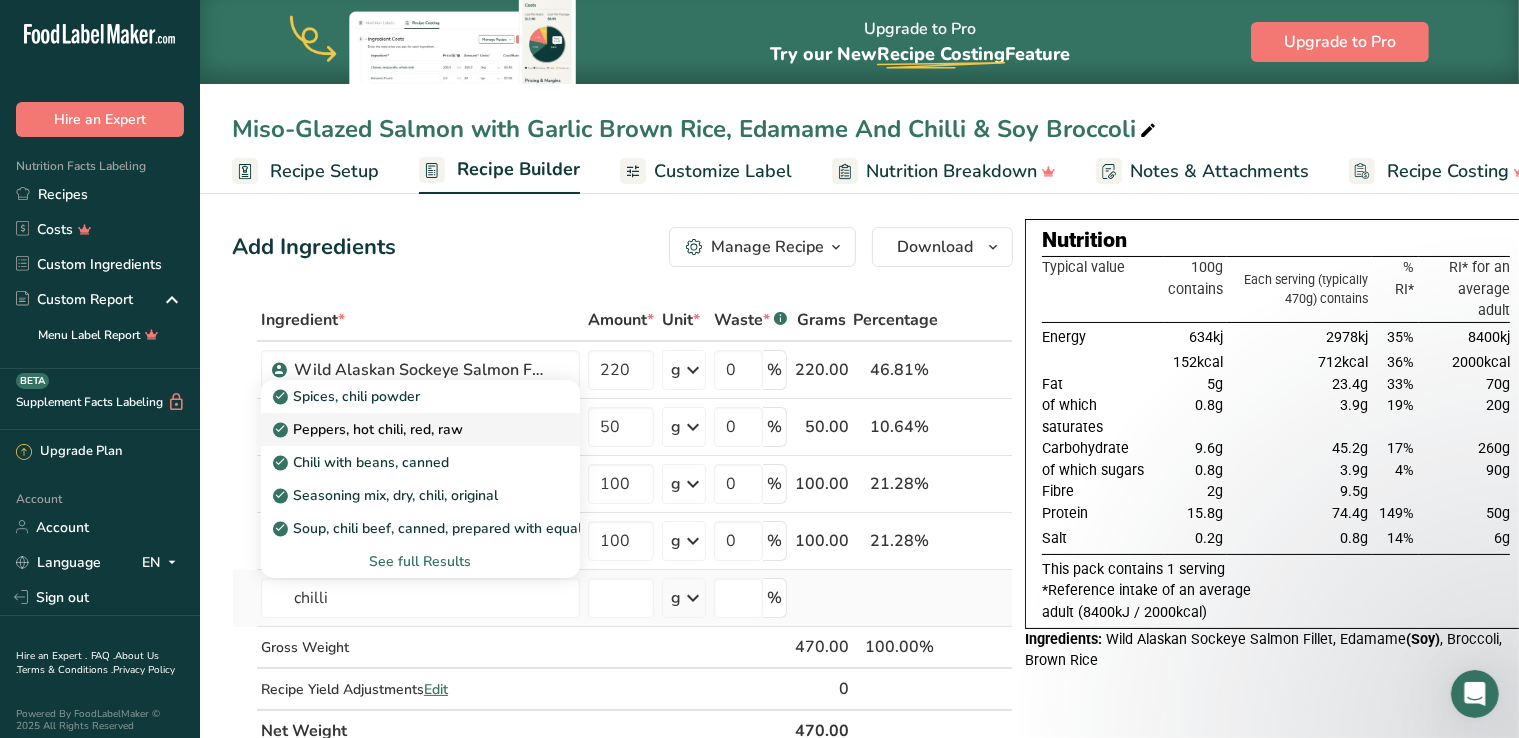 click on "Peppers, hot chili, red, raw" at bounding box center [404, 429] 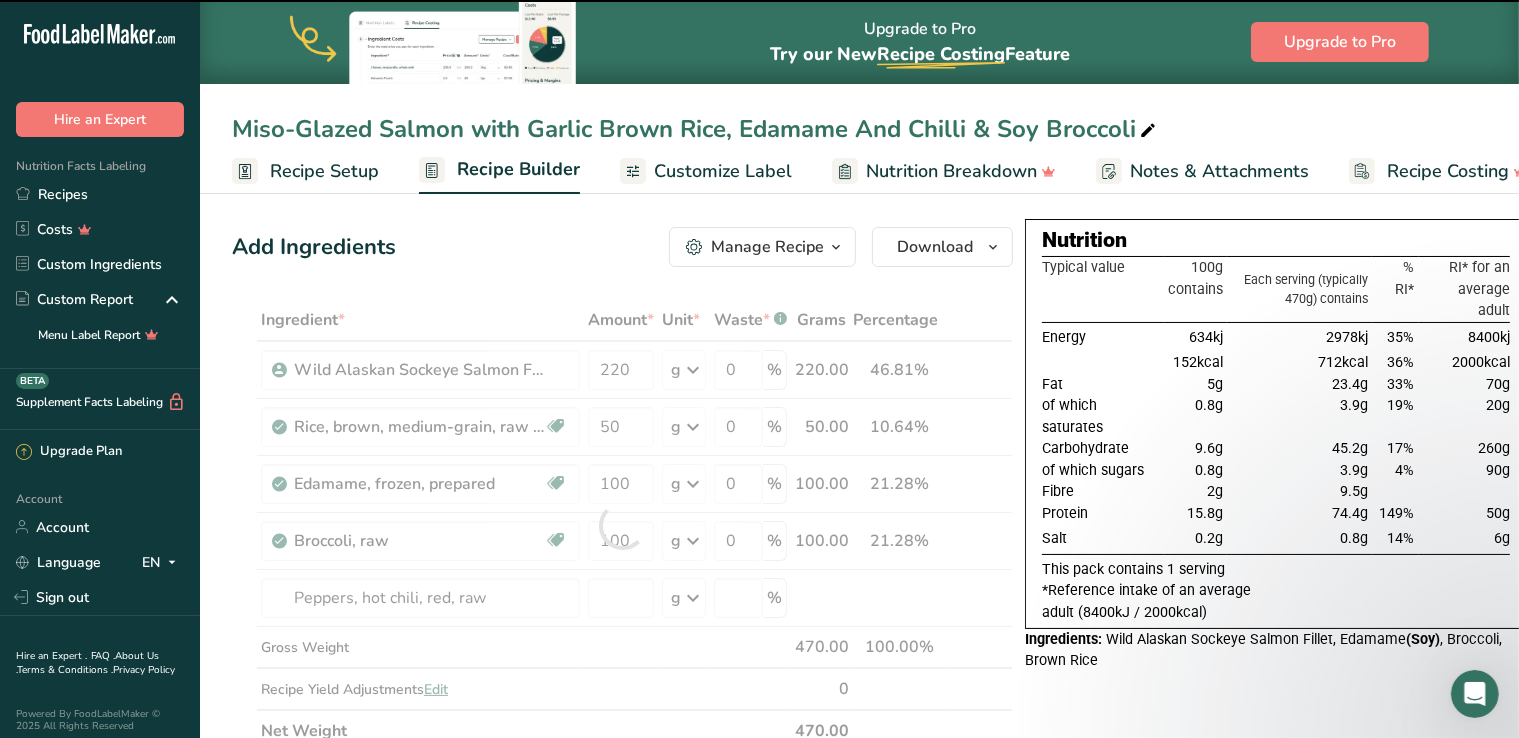 type on "0" 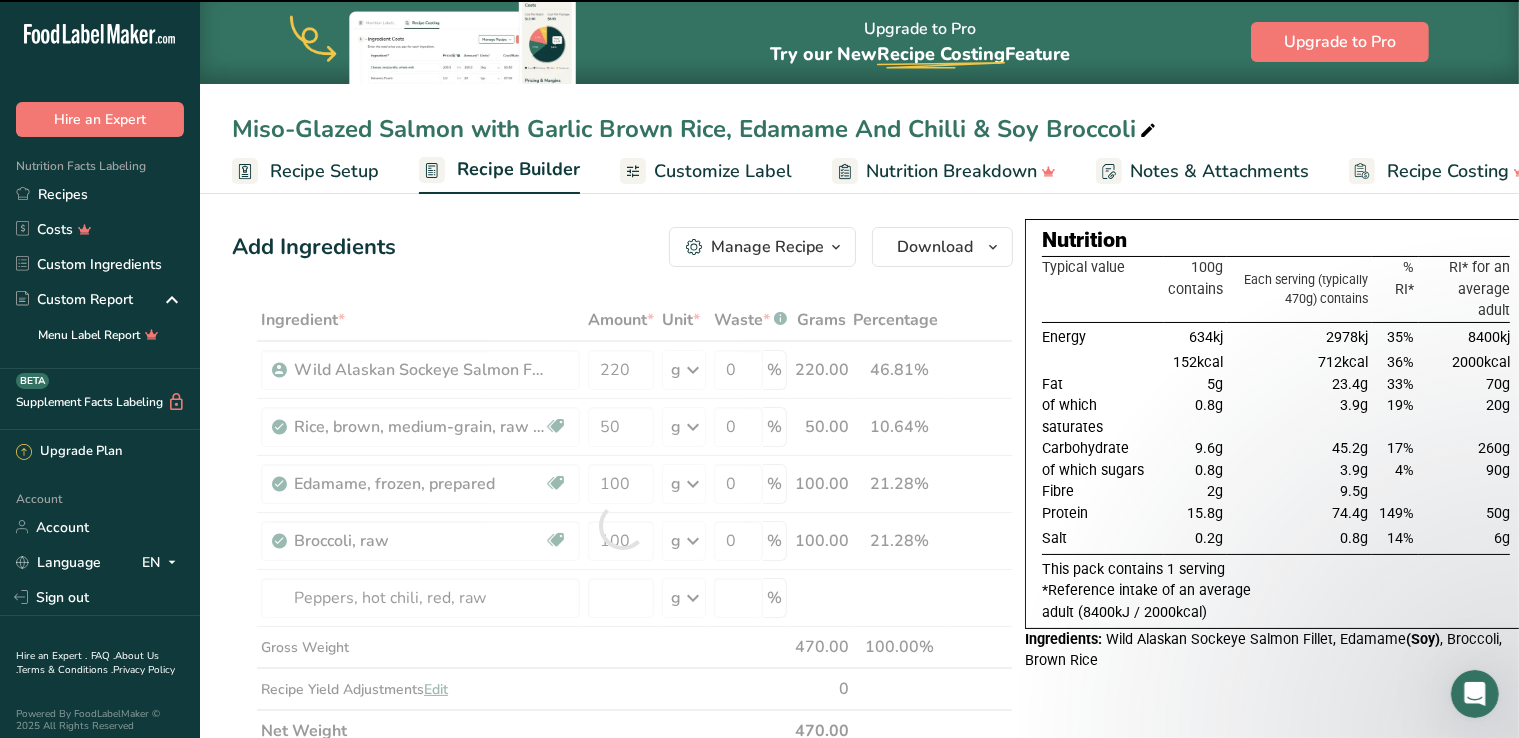 type on "0" 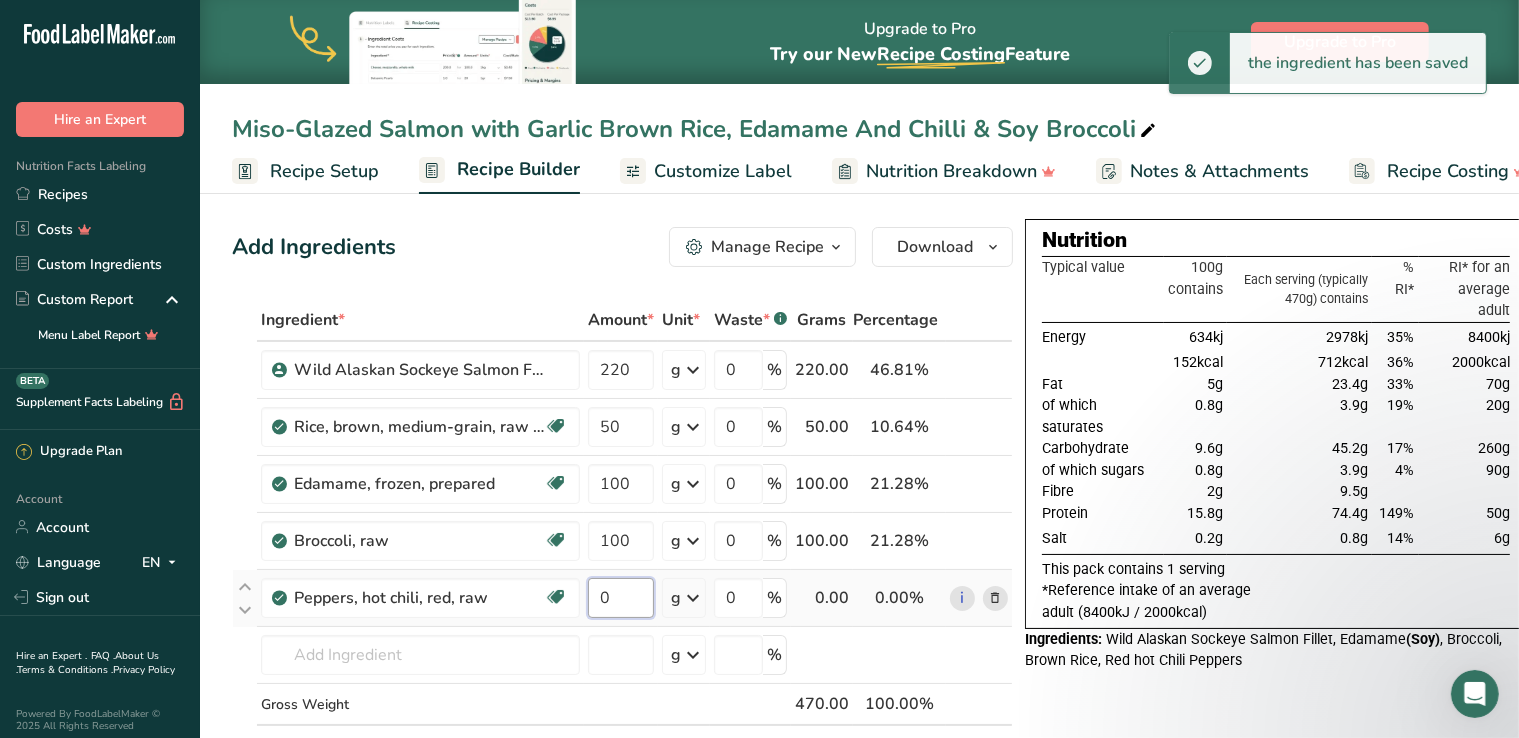 click on "0" at bounding box center (621, 598) 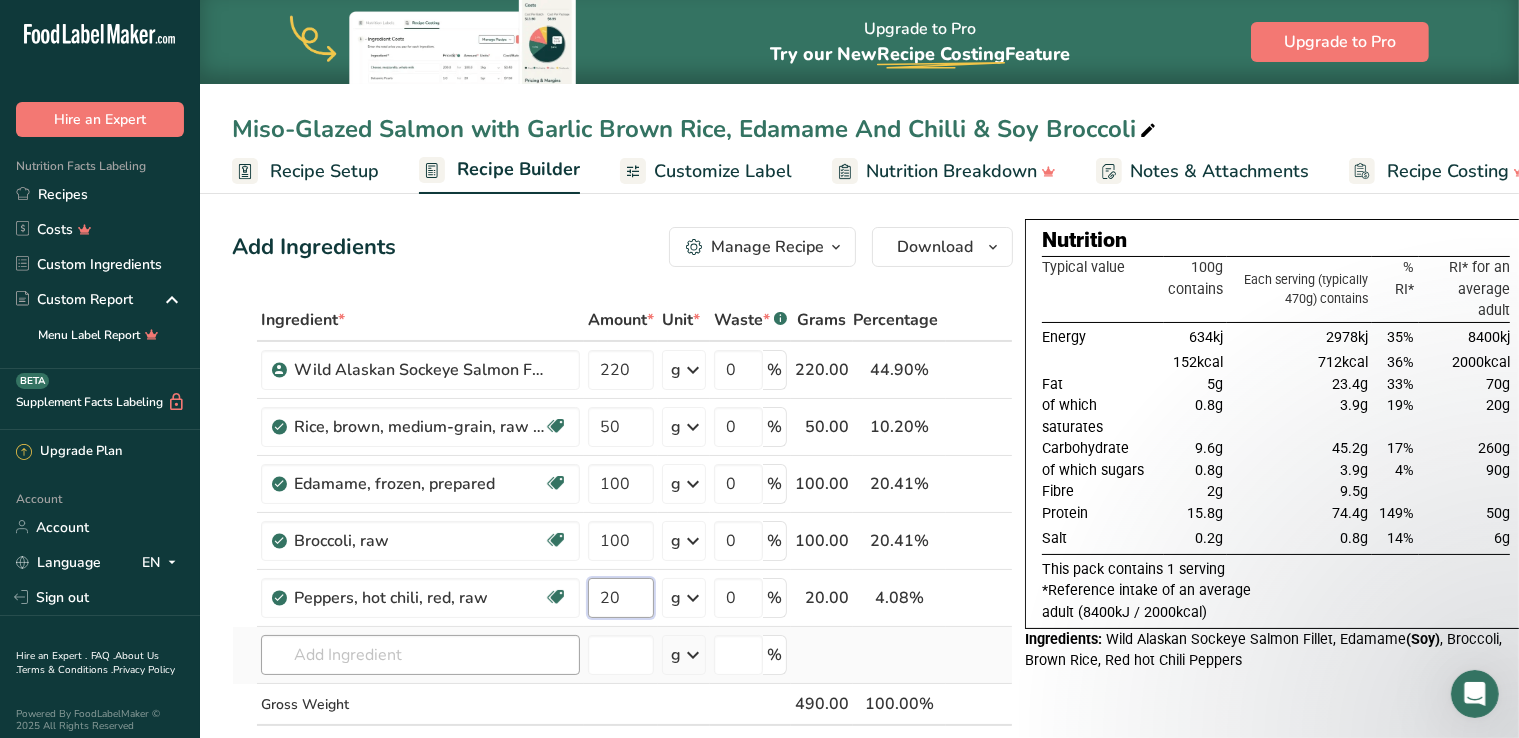 type on "20" 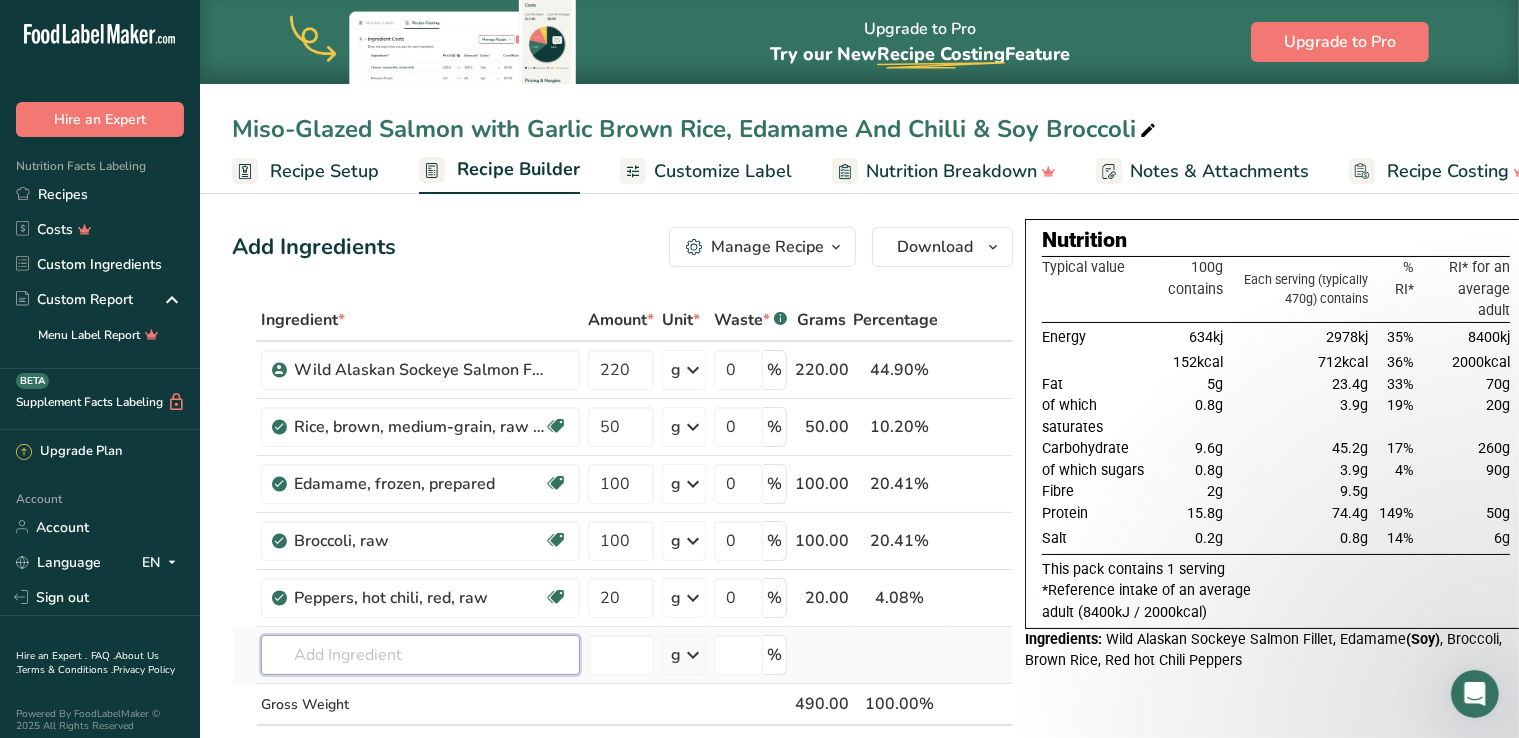 click on "Ingredient *
Amount *
Unit *
Waste *   .a-a{fill:#347362;}.b-a{fill:#fff;}          Grams
Percentage
Wild Alaskan Sockeye Salmon Fillet
220
g
Weight Units
g
kg
mg
See more
Volume Units
l
mL
fl oz
See more
0
%
220.00
44.90%
i
Rice, brown, medium-grain, raw (Includes foods for USDA's Food Distribution Program)
Dairy free
Gluten free
Vegan
Vegetarian
Soy free
50
g
Portions
1 cup
Weight Units
g
kg
mg
See more" at bounding box center (622, 554) 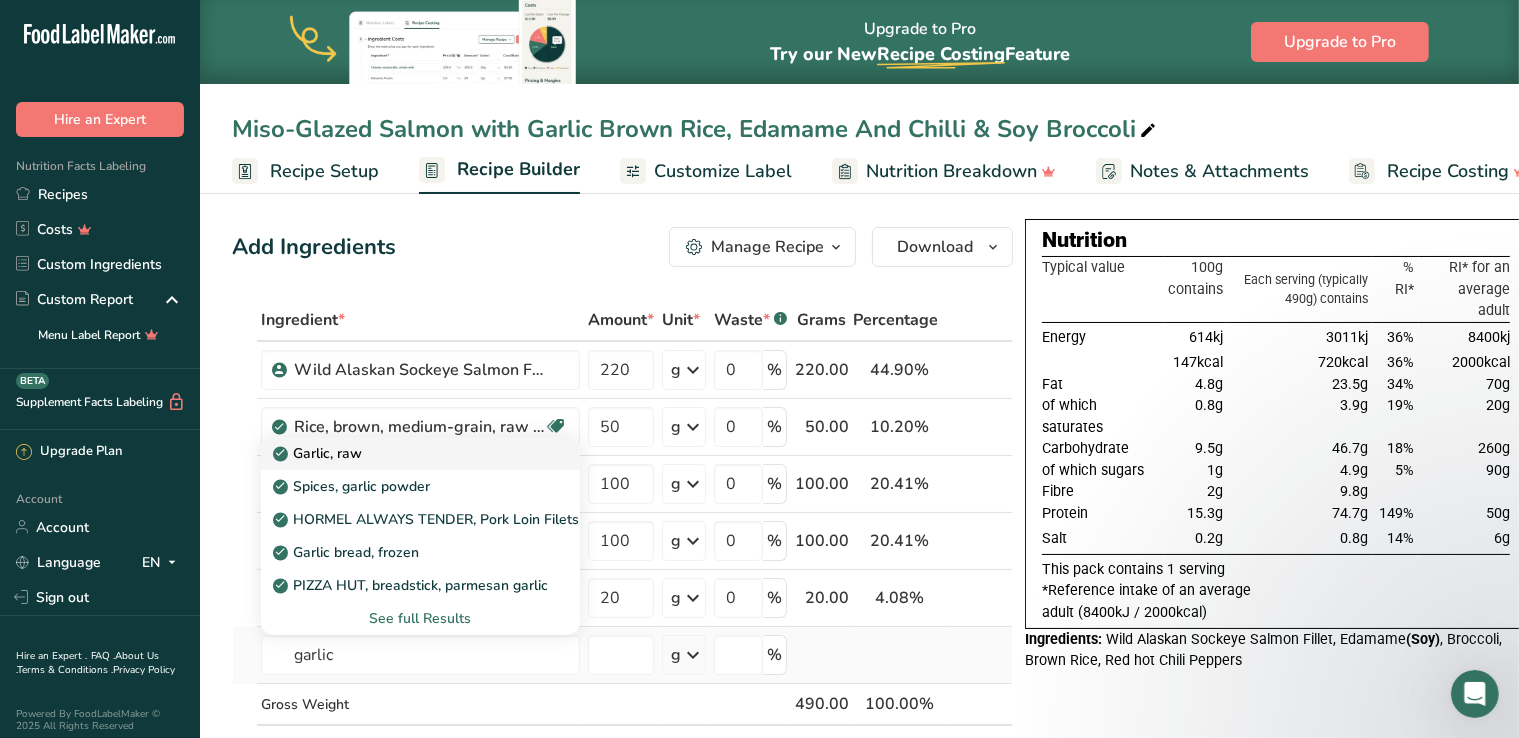 click on "Garlic, raw" at bounding box center (404, 453) 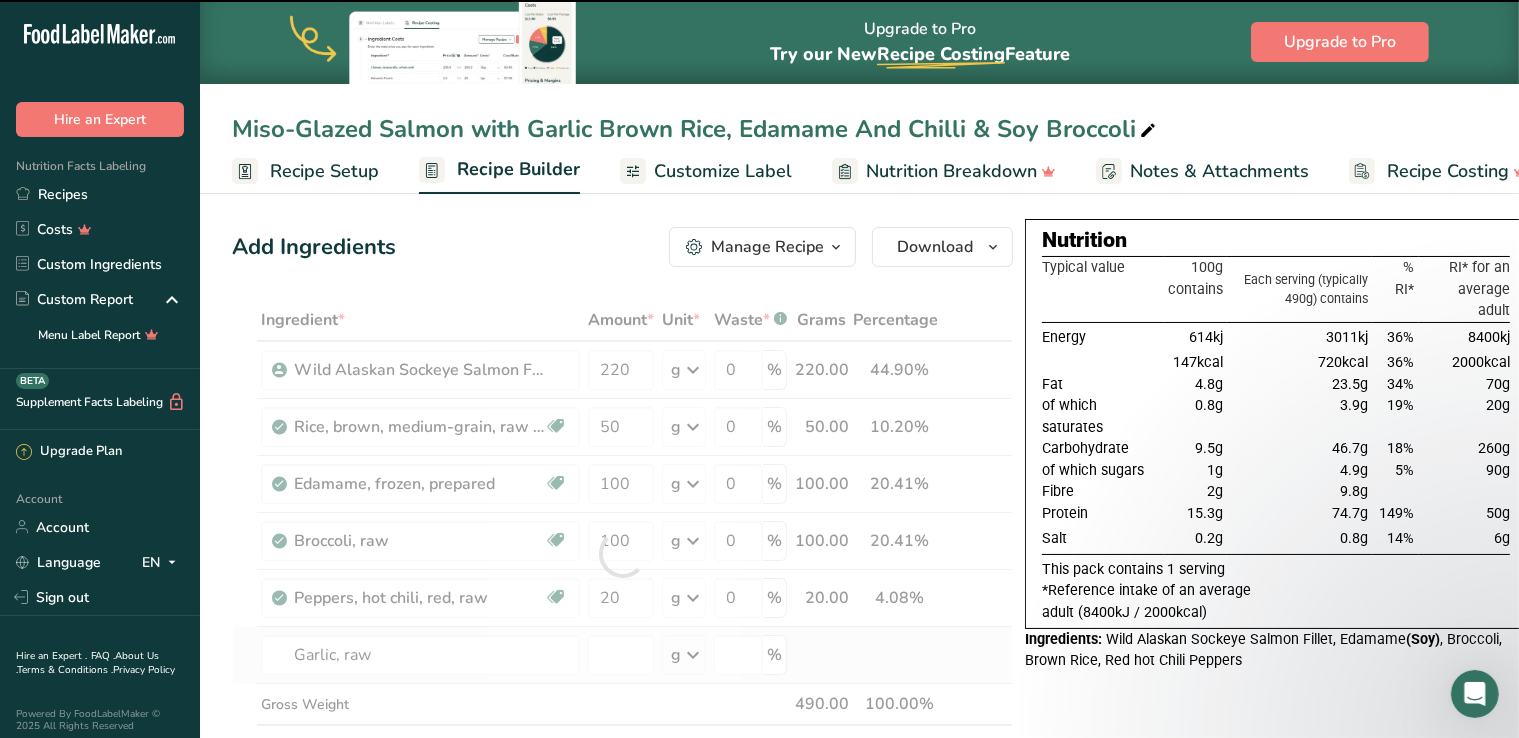 type on "0" 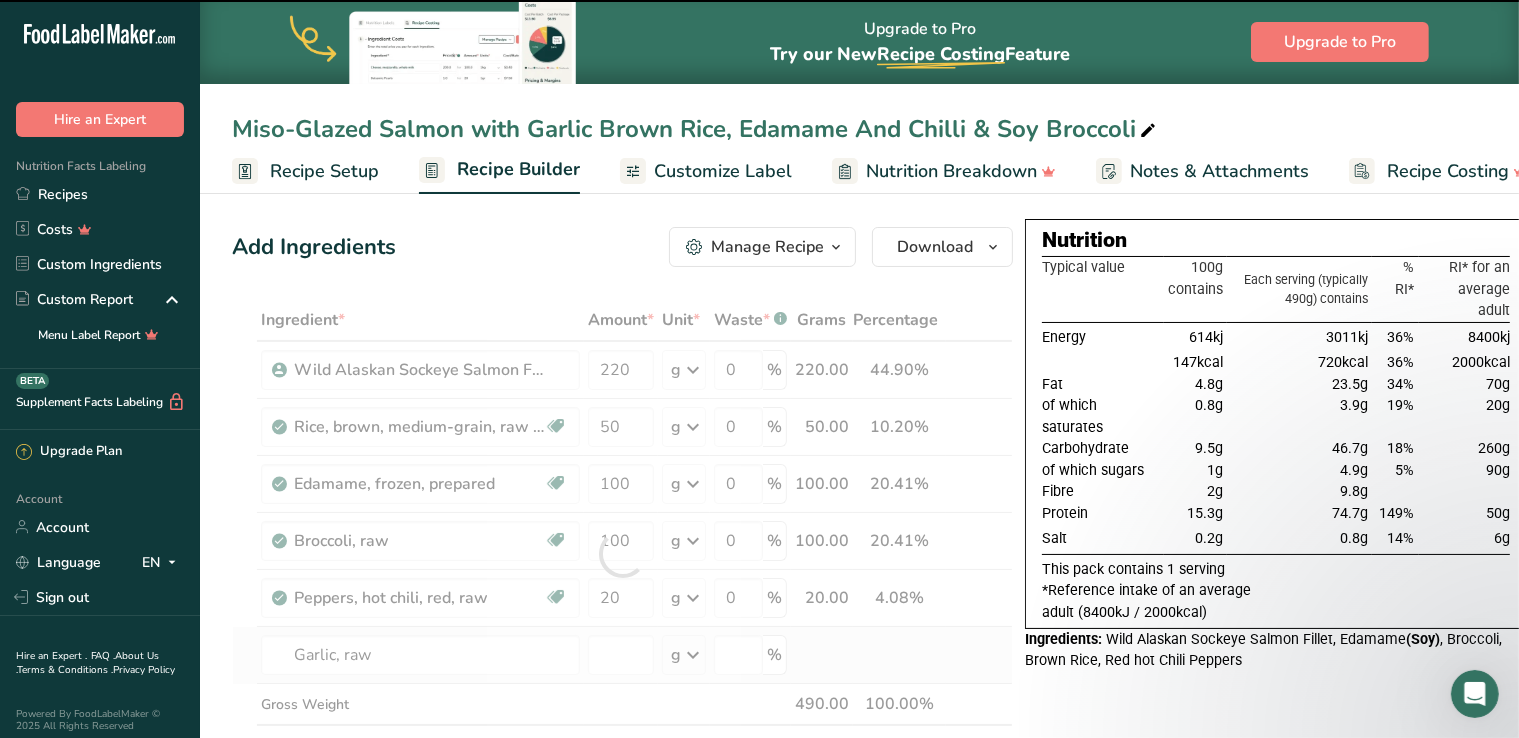type on "0" 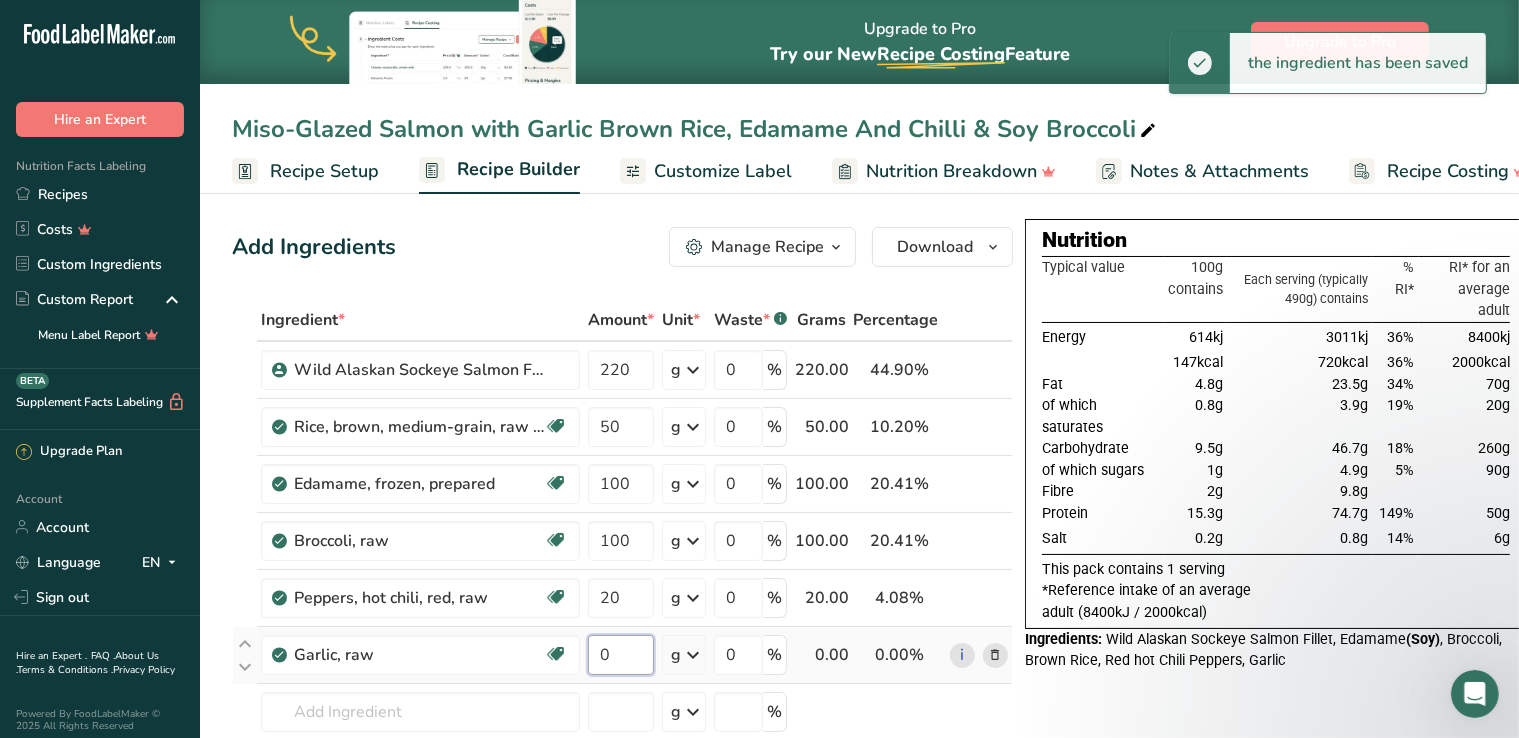 click on "0" at bounding box center (621, 655) 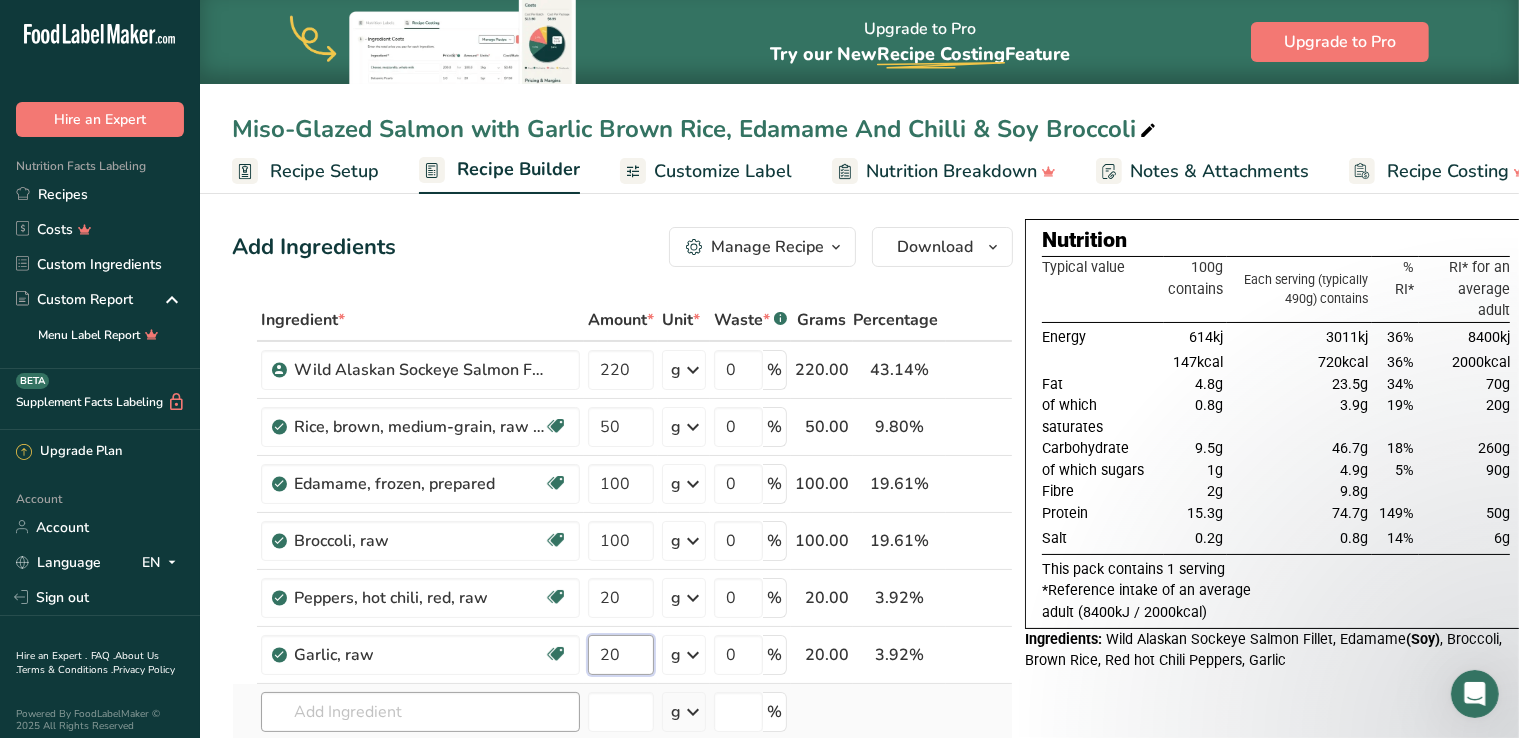 type on "20" 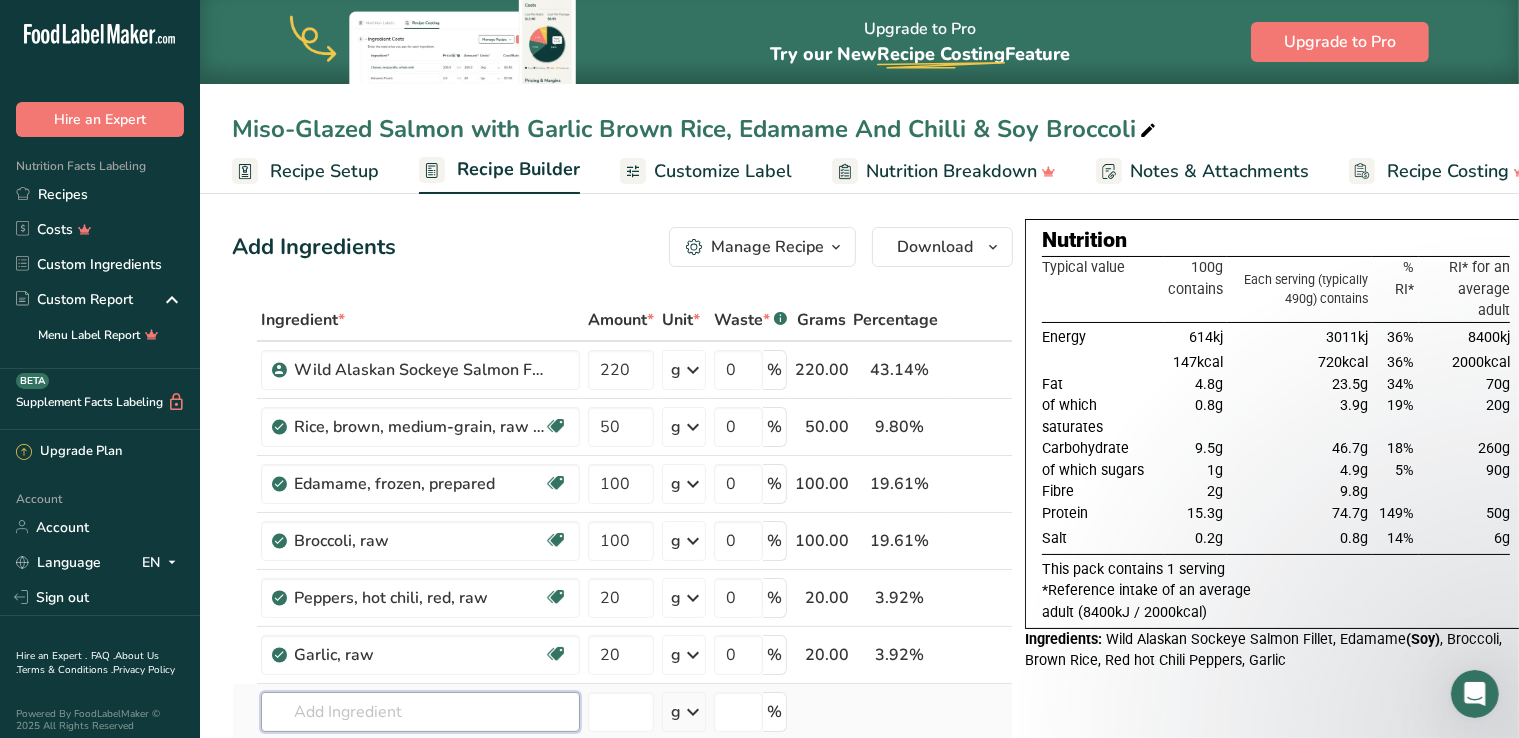 click on "Ingredient *
Amount *
Unit *
Waste *   .a-a{fill:#347362;}.b-a{fill:#fff;}          Grams
Percentage
Wild Alaskan Sockeye Salmon Fillet
220
g
Weight Units
g
kg
mg
See more
Volume Units
l
mL
fl oz
See more
0
%
220.00
43.14%
i
Rice, brown, medium-grain, raw (Includes foods for USDA's Food Distribution Program)
Dairy free
Gluten free
Vegan
Vegetarian
Soy free
50
g
Portions
1 cup
Weight Units
g
kg
mg
See more" at bounding box center [622, 582] 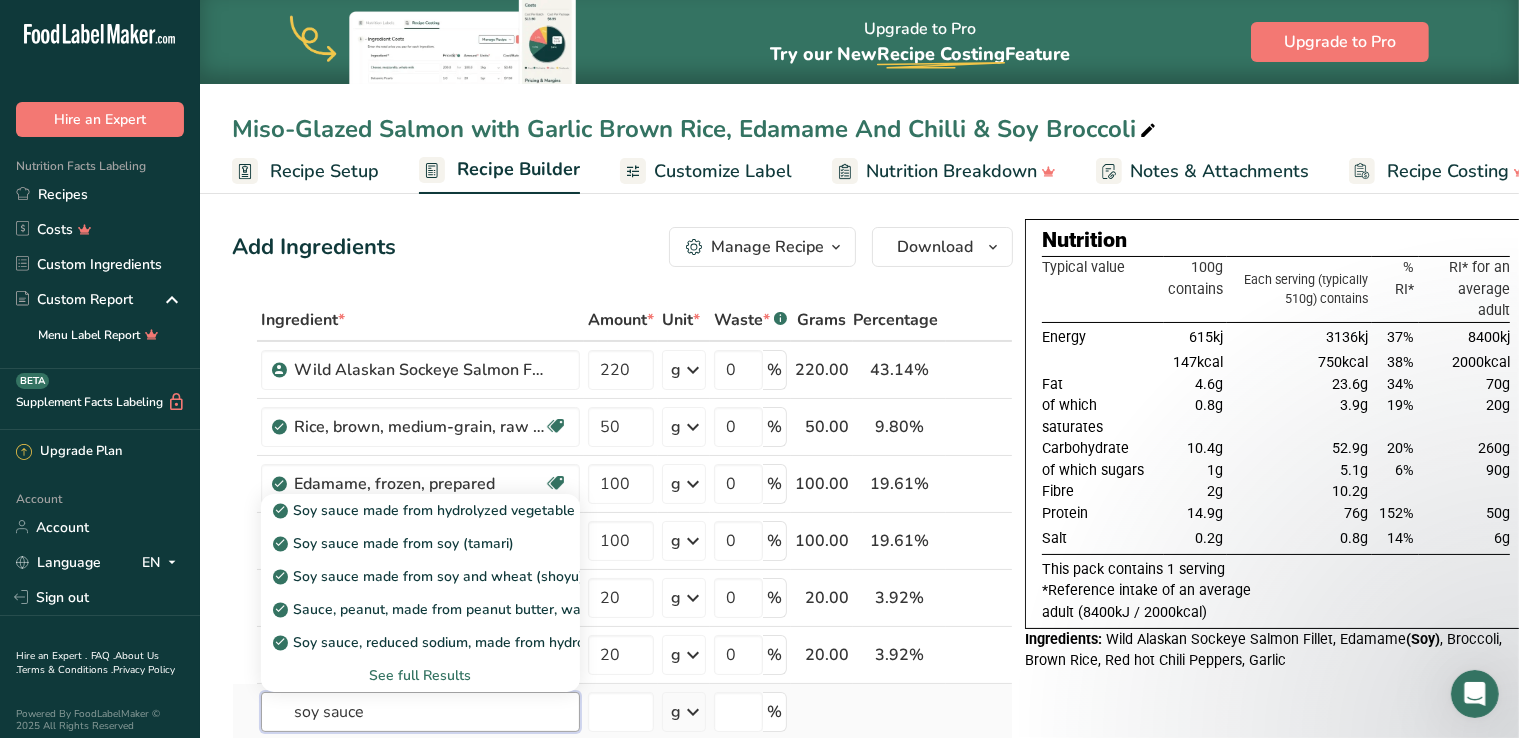 type on "soy sauce" 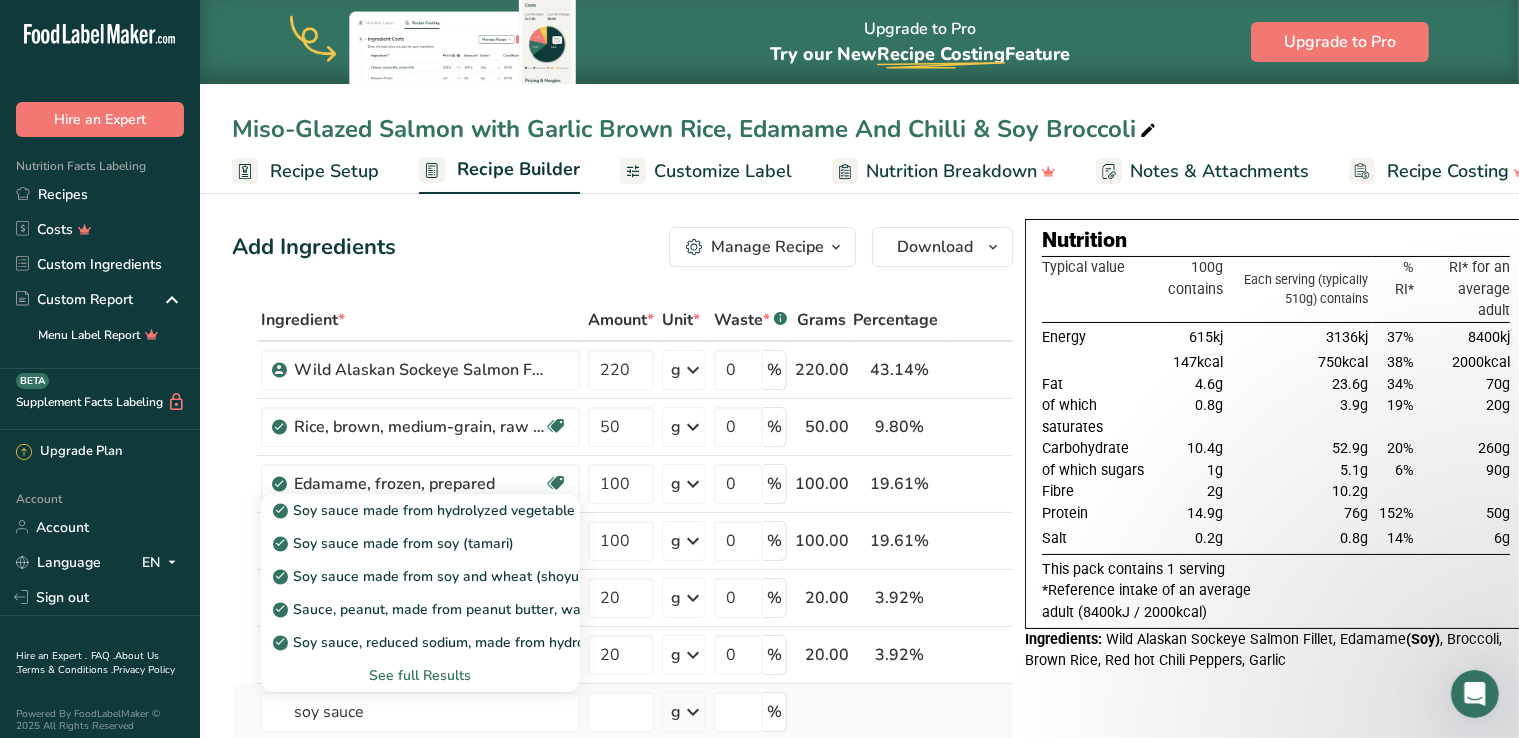 click on "See full Results" at bounding box center [420, 675] 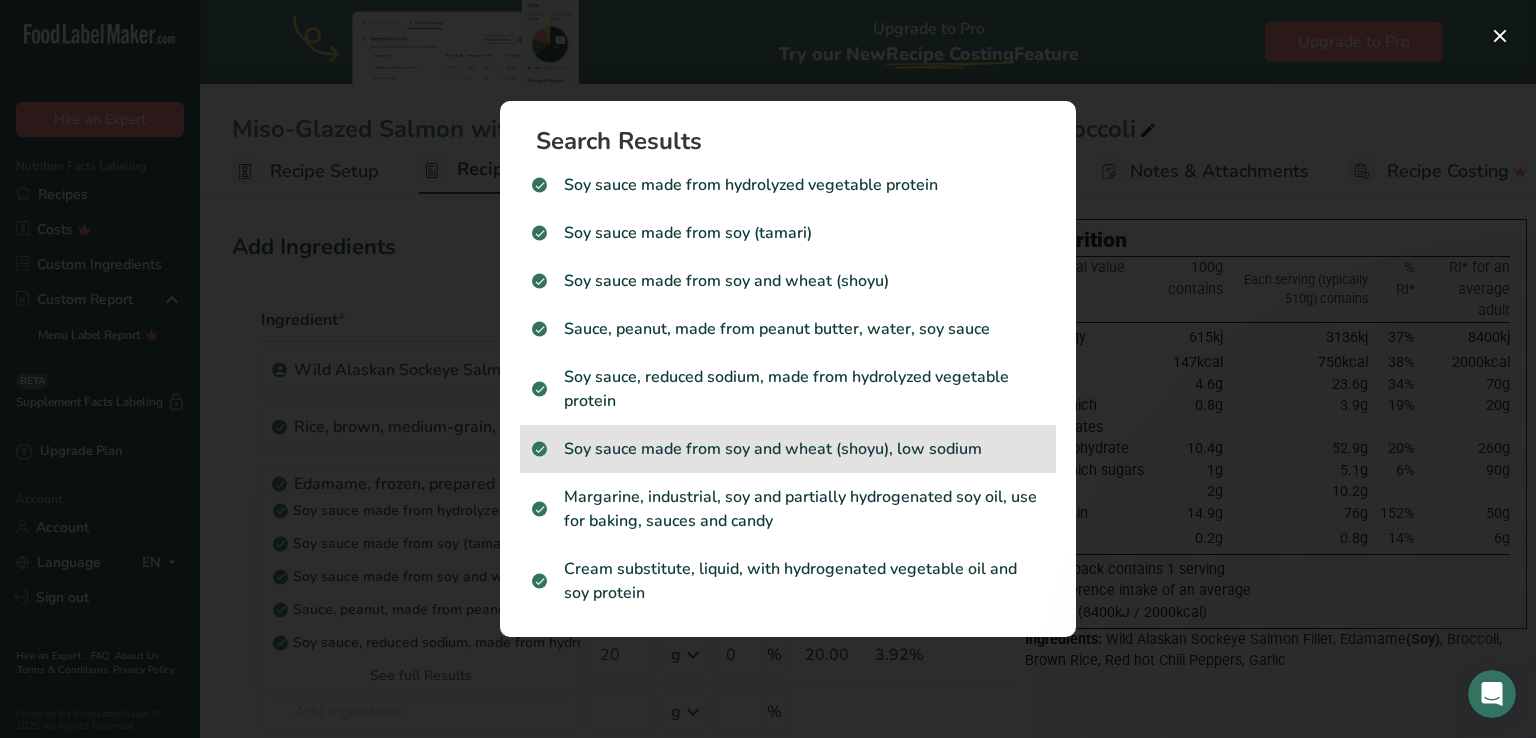 click on "Soy sauce made from soy and wheat (shoyu), low sodium" at bounding box center (788, 449) 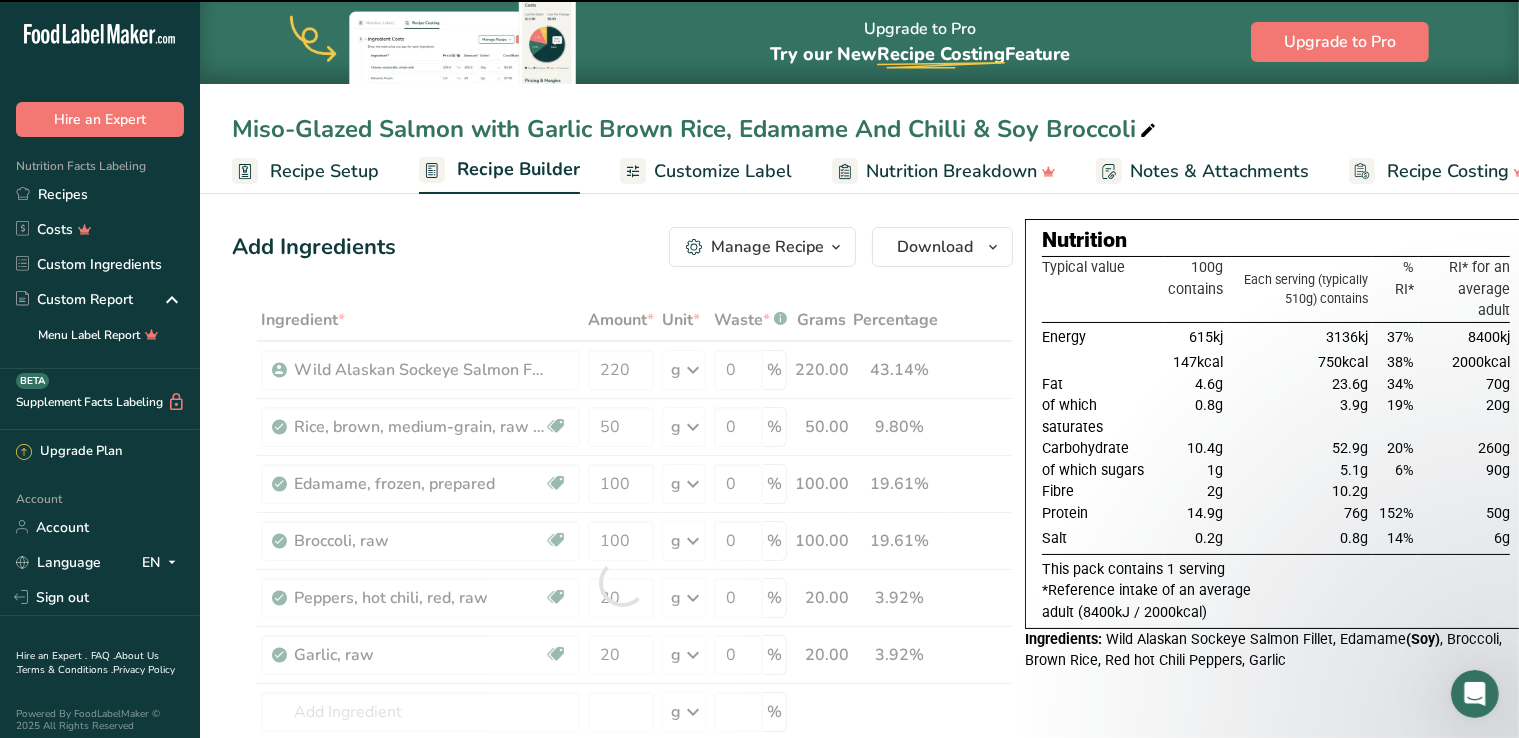 type on "0" 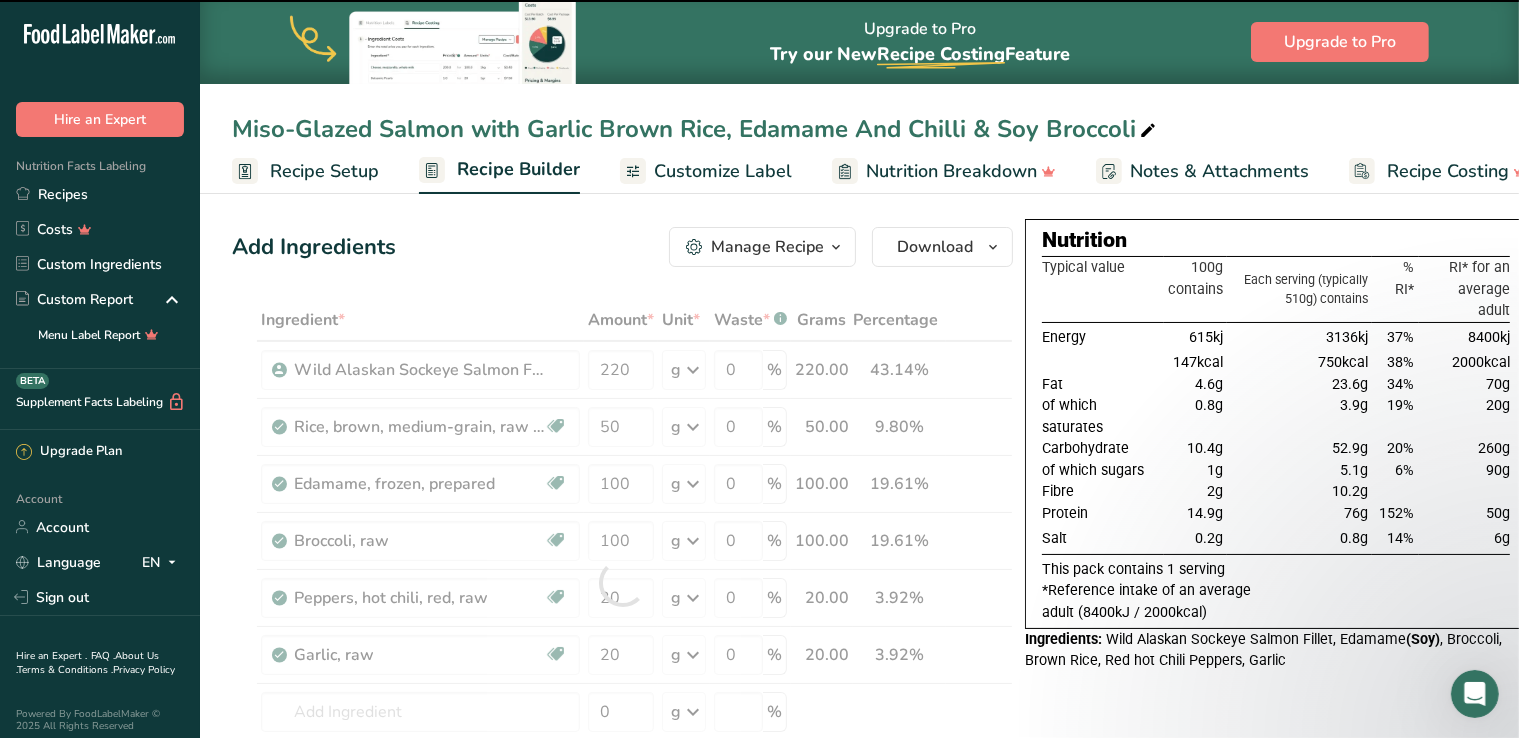 type on "0" 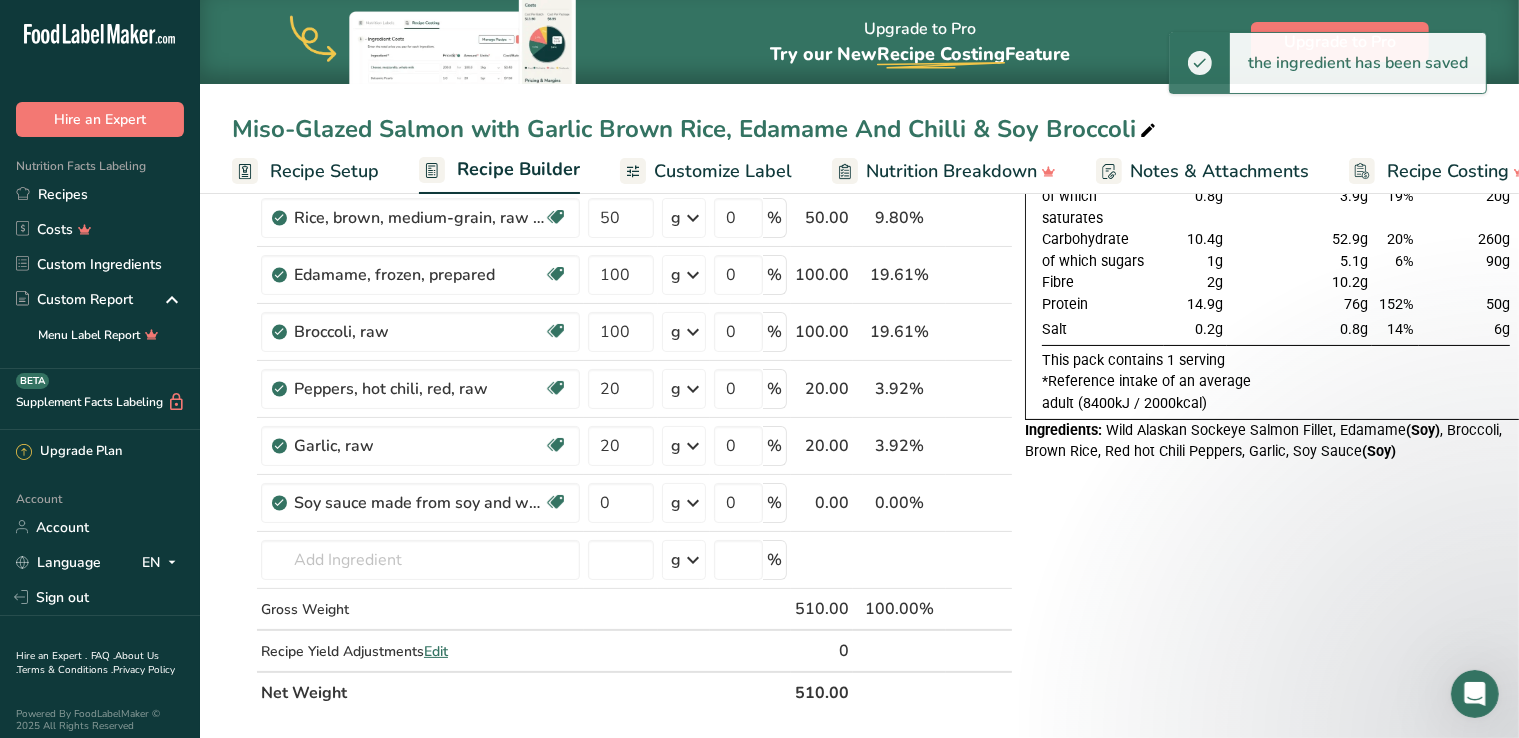 scroll, scrollTop: 216, scrollLeft: 0, axis: vertical 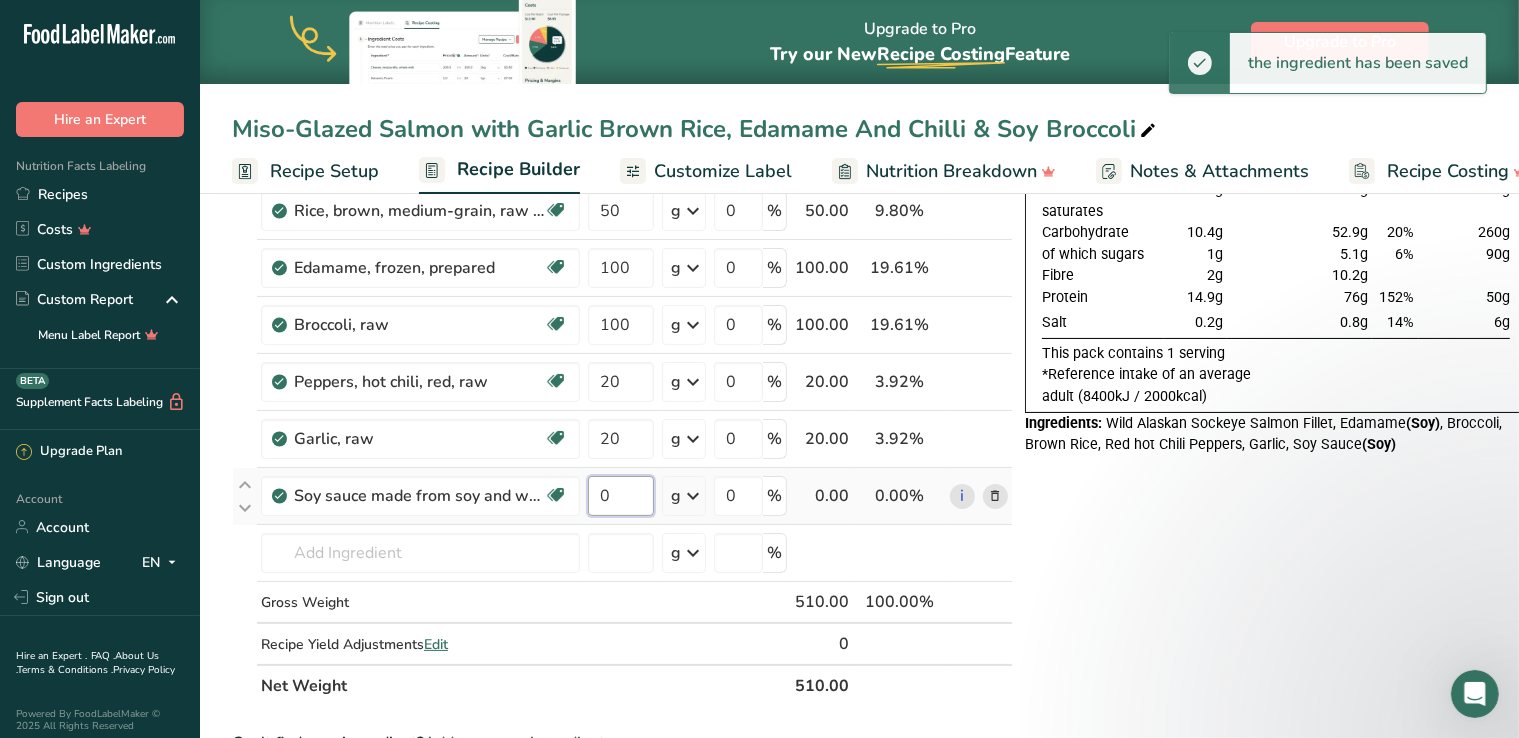 click on "0" at bounding box center (621, 496) 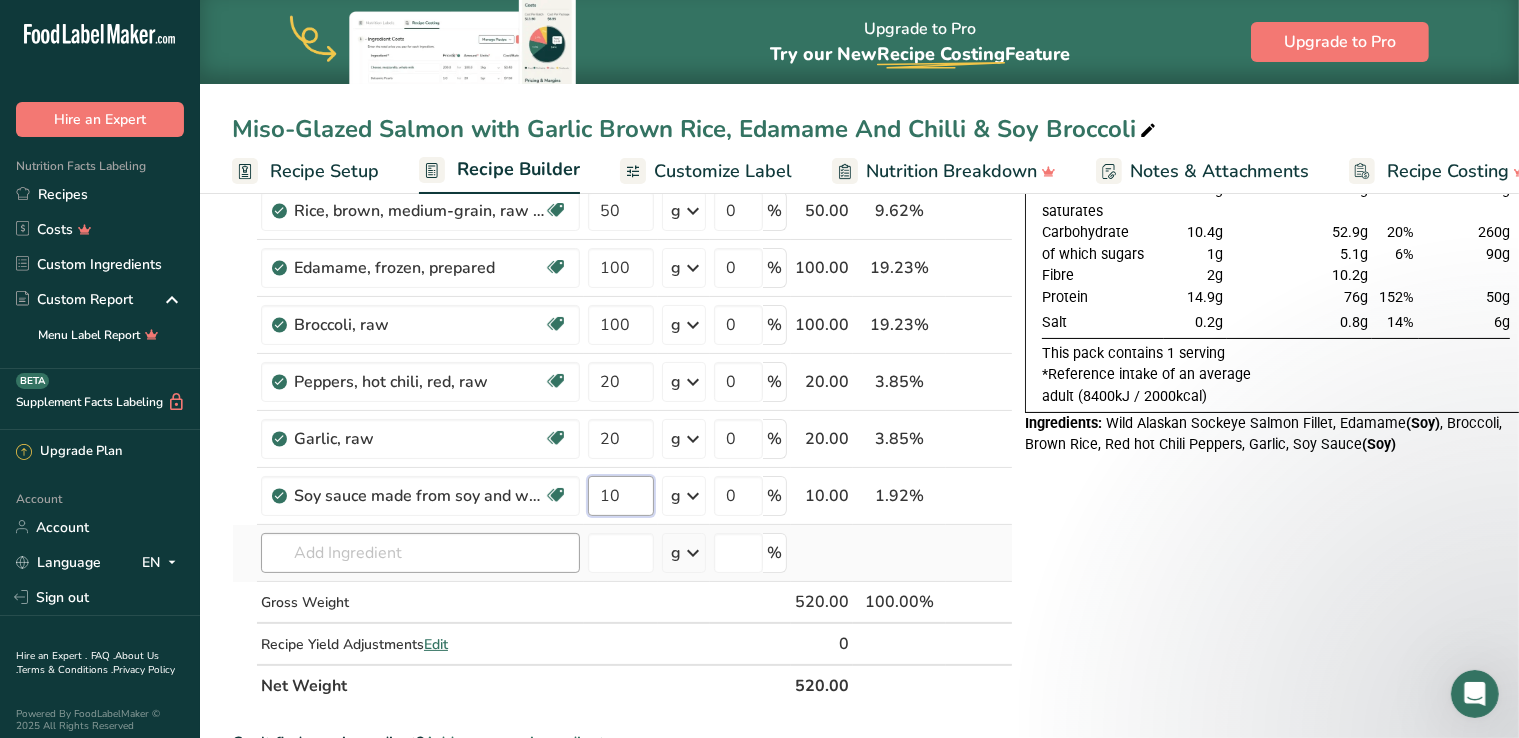 type on "10" 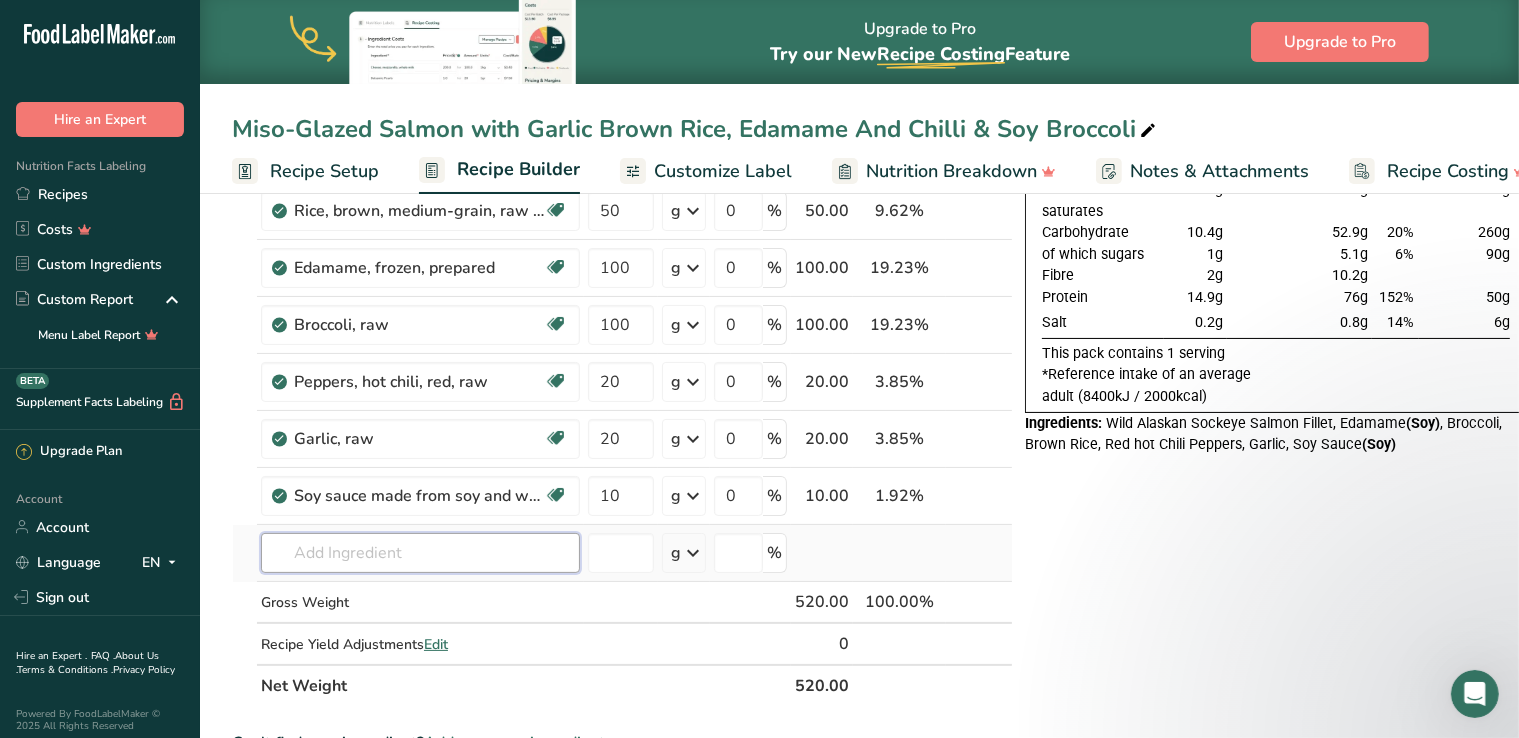 click on "Ingredient *
Amount *
Unit *
Waste *   .a-a{fill:#347362;}.b-a{fill:#fff;}          Grams
Percentage
Wild Alaskan Sockeye Salmon Fillet
220
g
Weight Units
g
kg
mg
See more
Volume Units
l
mL
fl oz
See more
0
%
220.00
42.31%
i
Rice, brown, medium-grain, raw (Includes foods for USDA's Food Distribution Program)
Dairy free
Gluten free
Vegan
Vegetarian
Soy free
50
g
Portions
1 cup
Weight Units
g
kg
mg
See more" at bounding box center [622, 395] 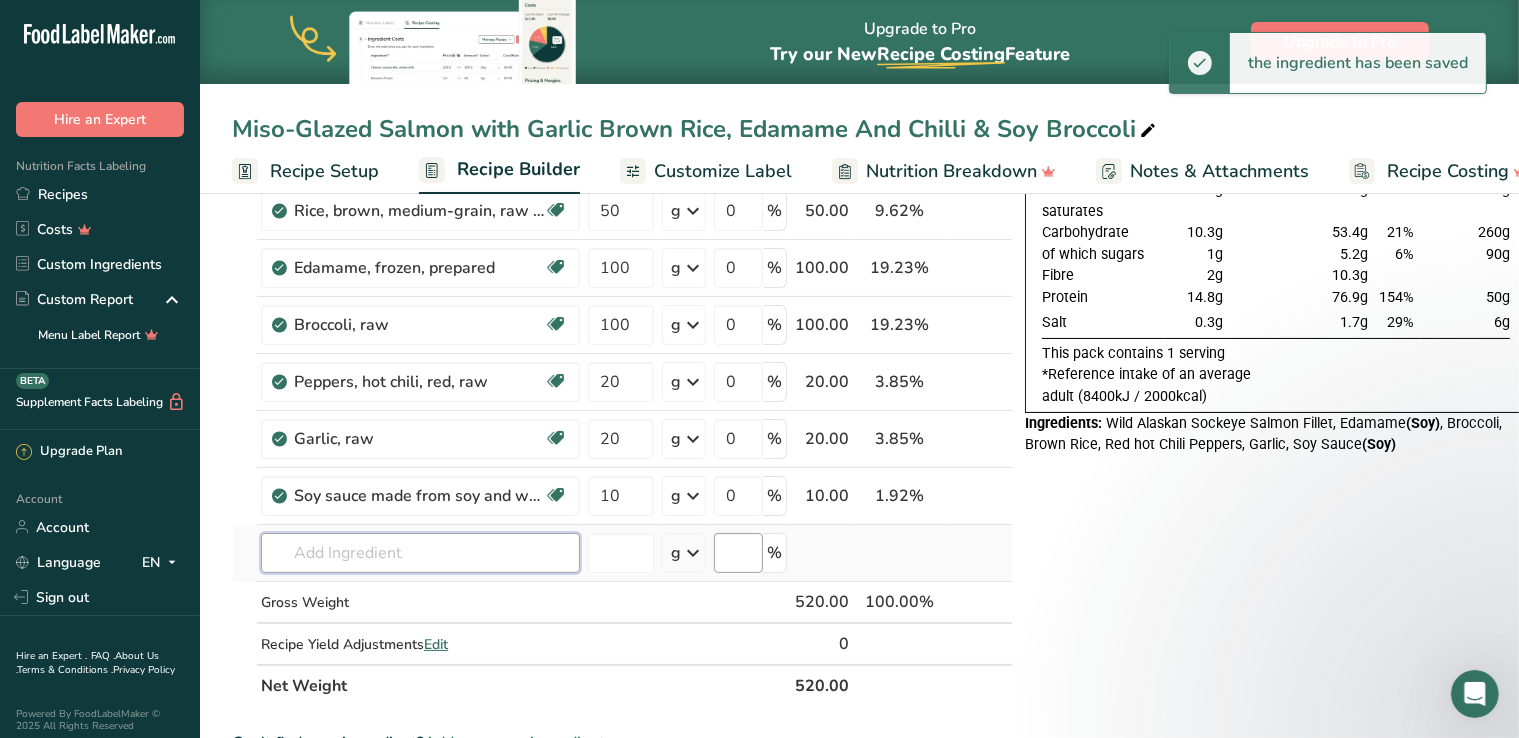 scroll, scrollTop: 16, scrollLeft: 0, axis: vertical 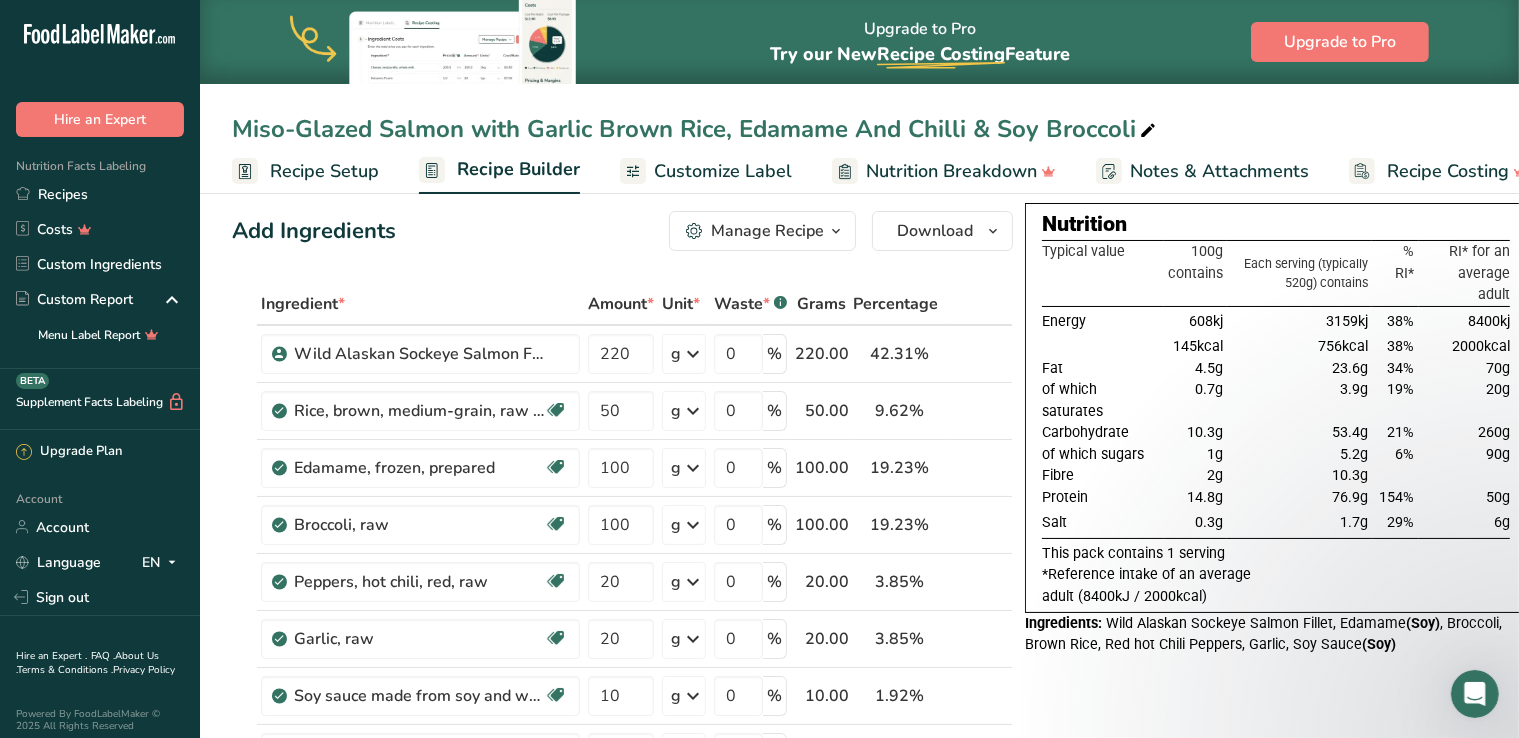 click on "Miso-Glazed Salmon with Garlic Brown Rice, Edamame And Chilli & Soy Broccoli" at bounding box center [696, 129] 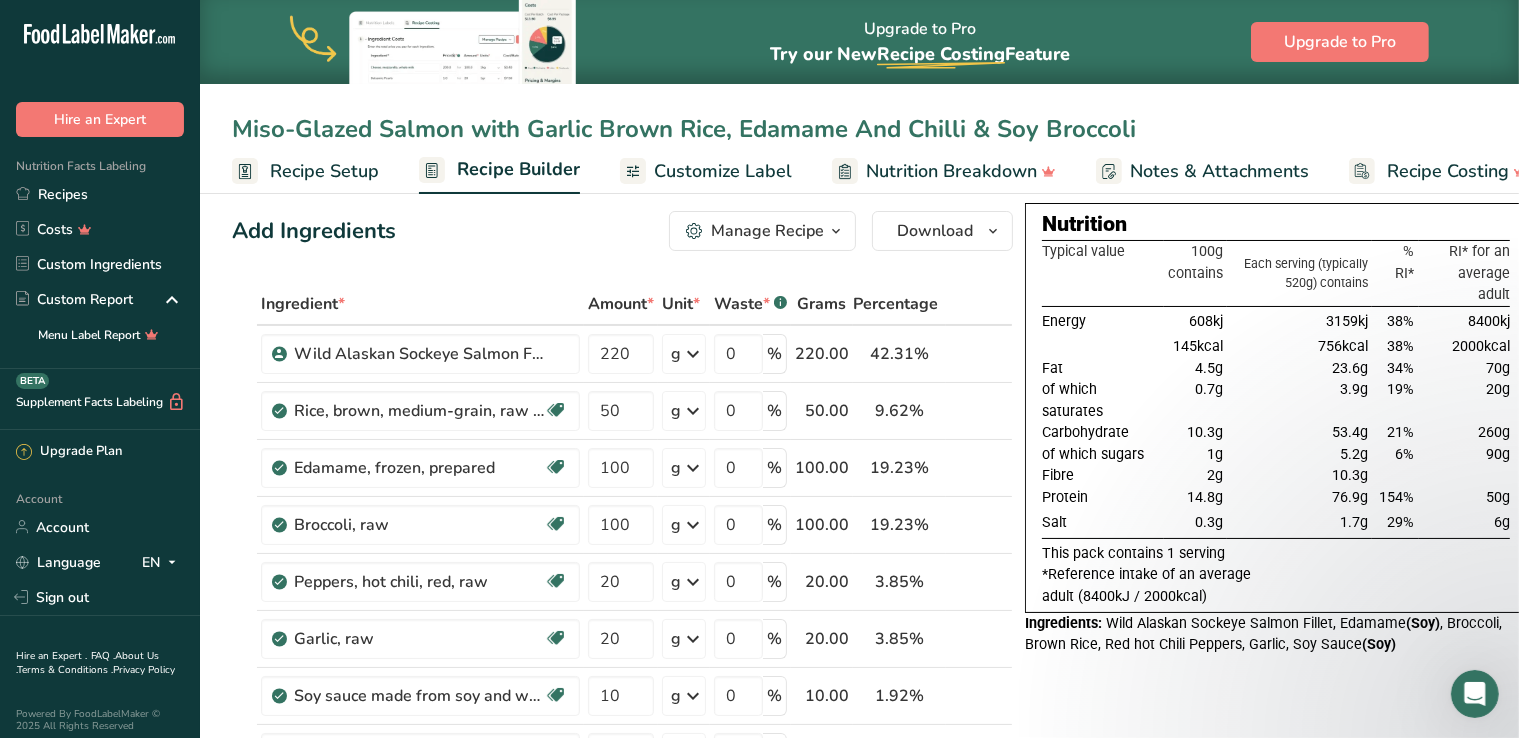 click on "Miso-Glazed Salmon with Garlic Brown Rice, Edamame And Chilli & Soy Broccoli" at bounding box center (859, 129) 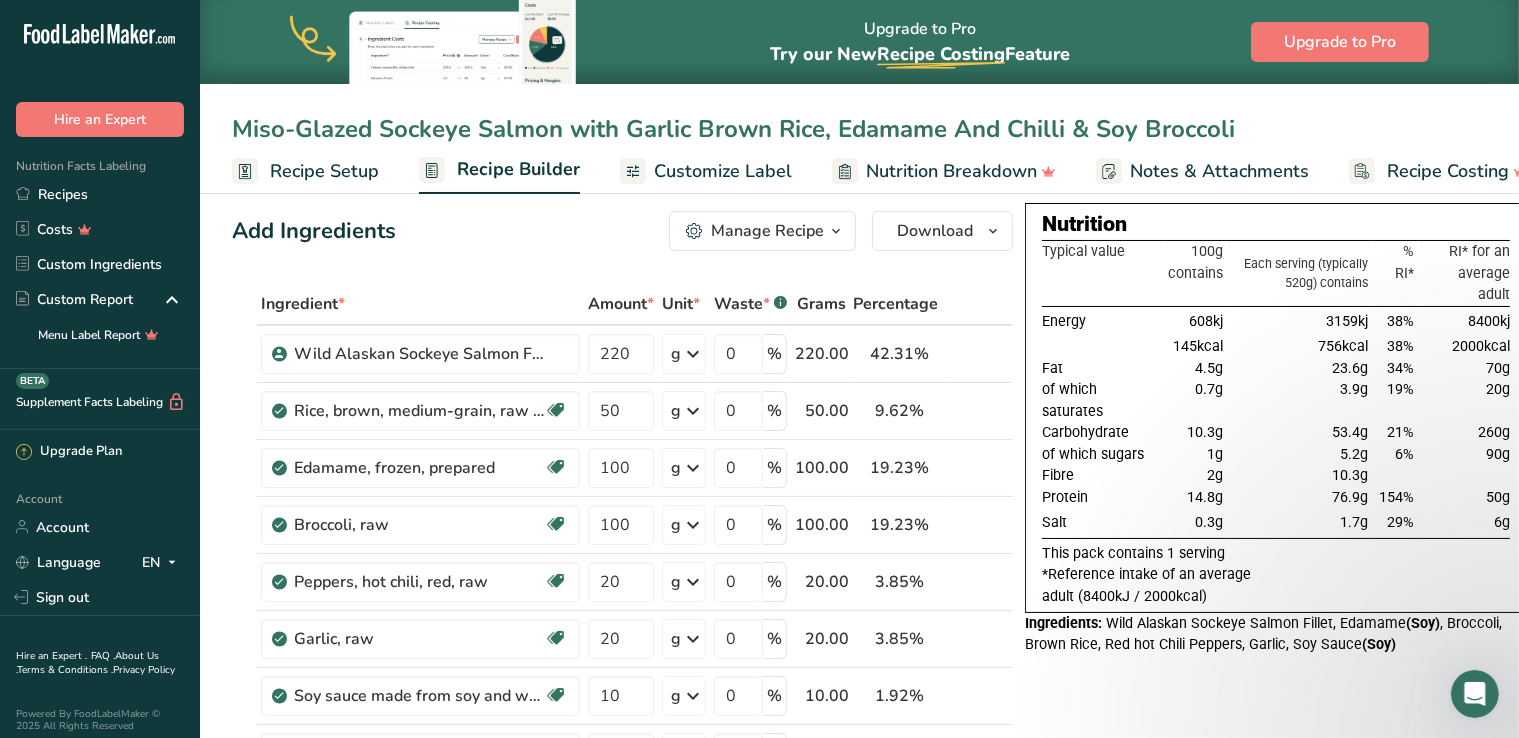 type on "Miso-Glazed Sockeye Salmon with Garlic Brown Rice, Edamame And Chilli & Soy Broccoli" 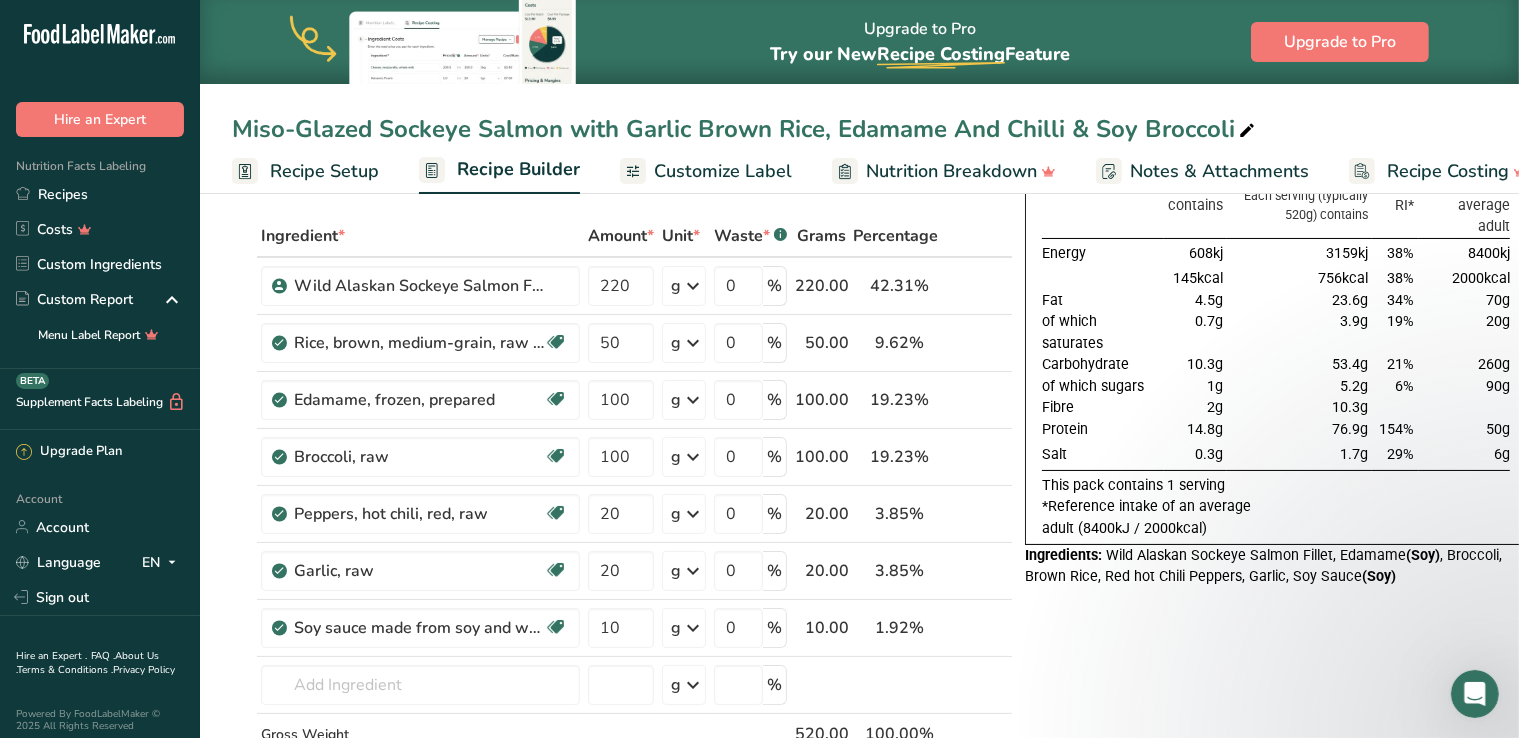 scroll, scrollTop: 233, scrollLeft: 0, axis: vertical 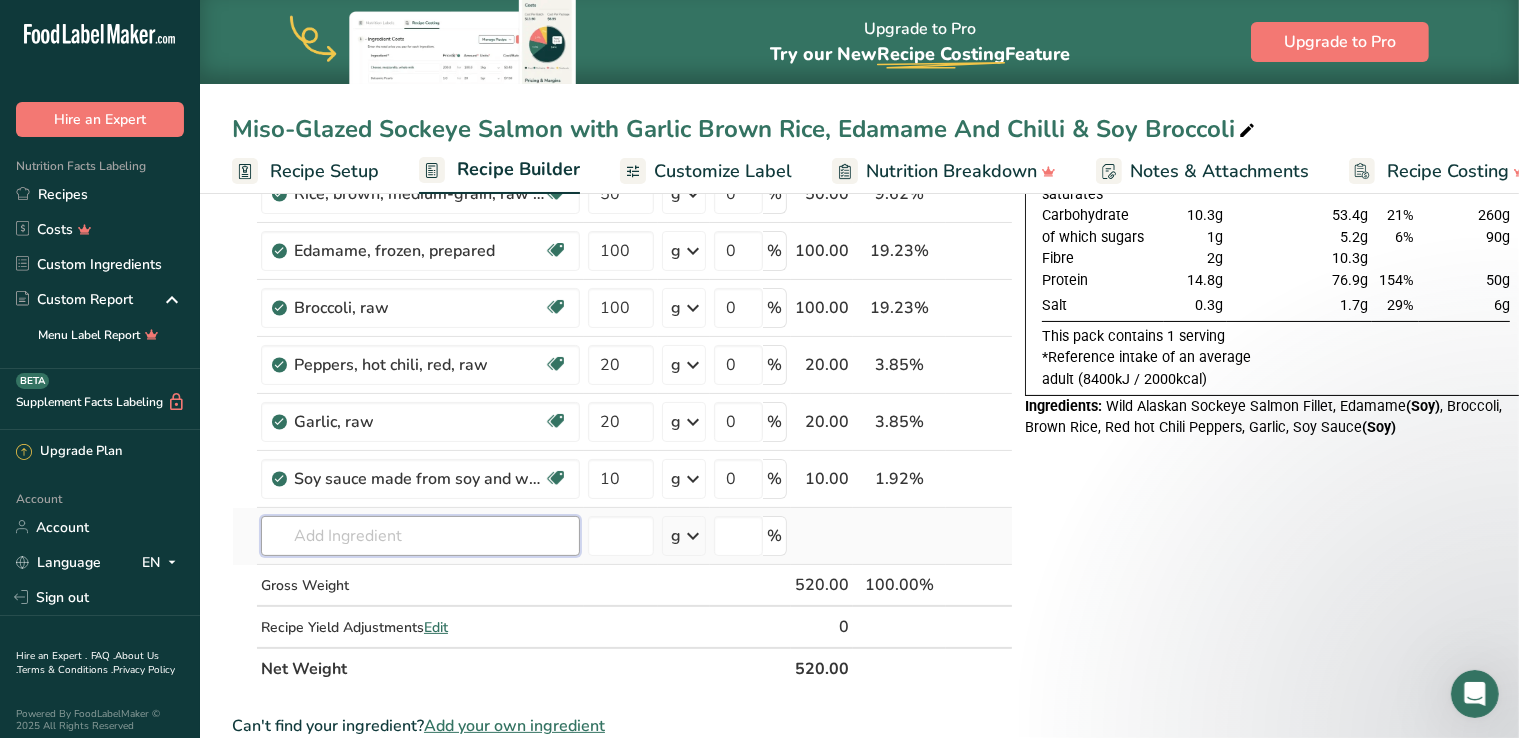 click at bounding box center (420, 536) 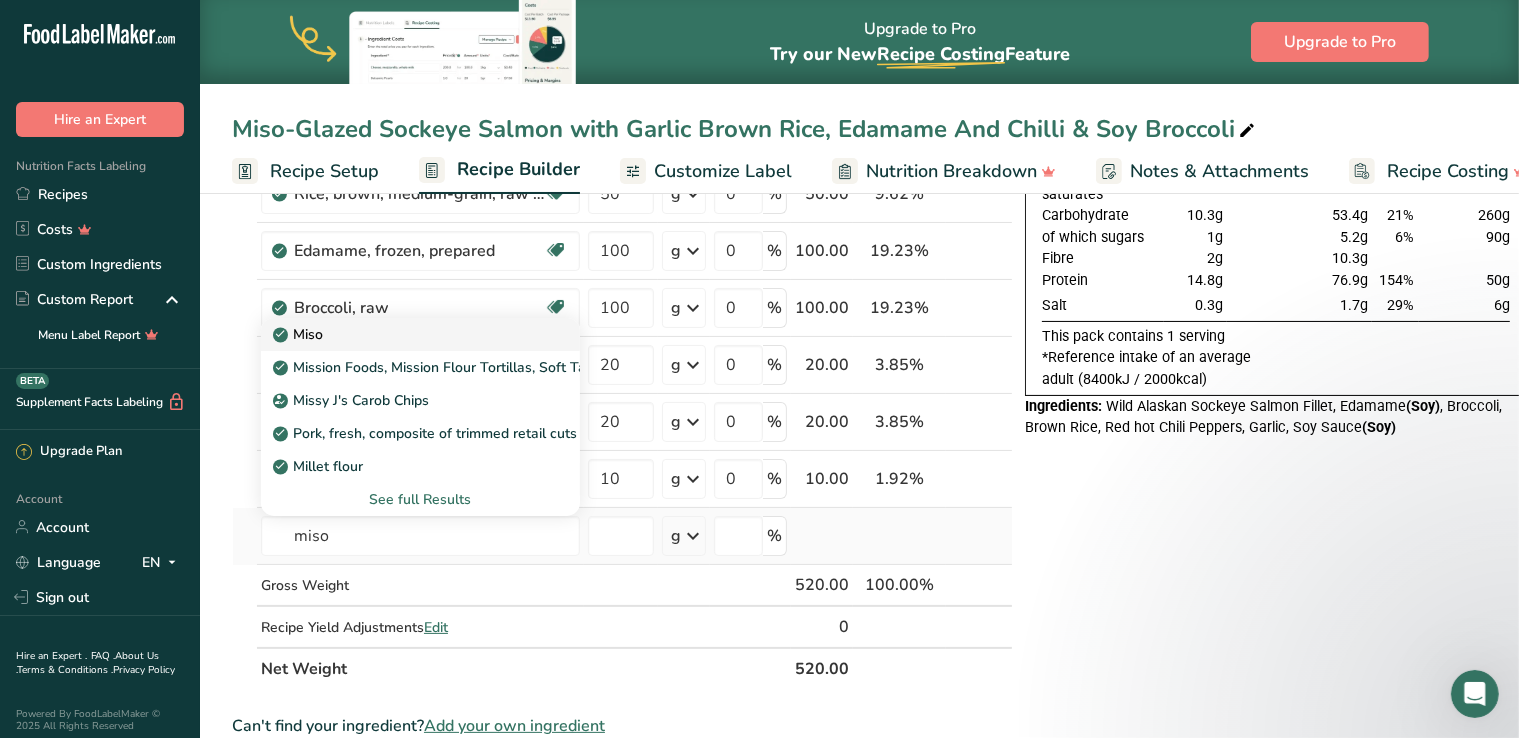 click on "Miso" at bounding box center (404, 334) 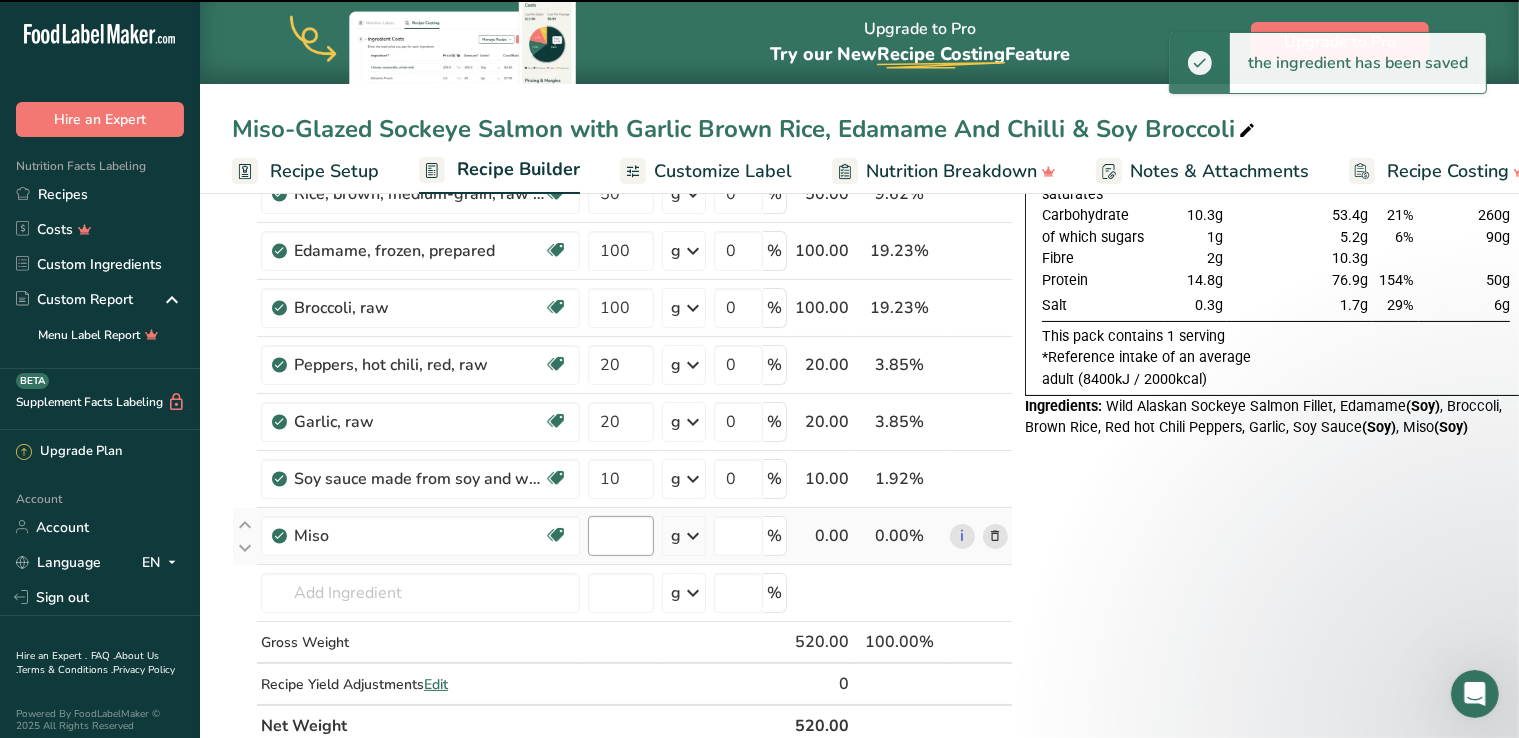 type on "0" 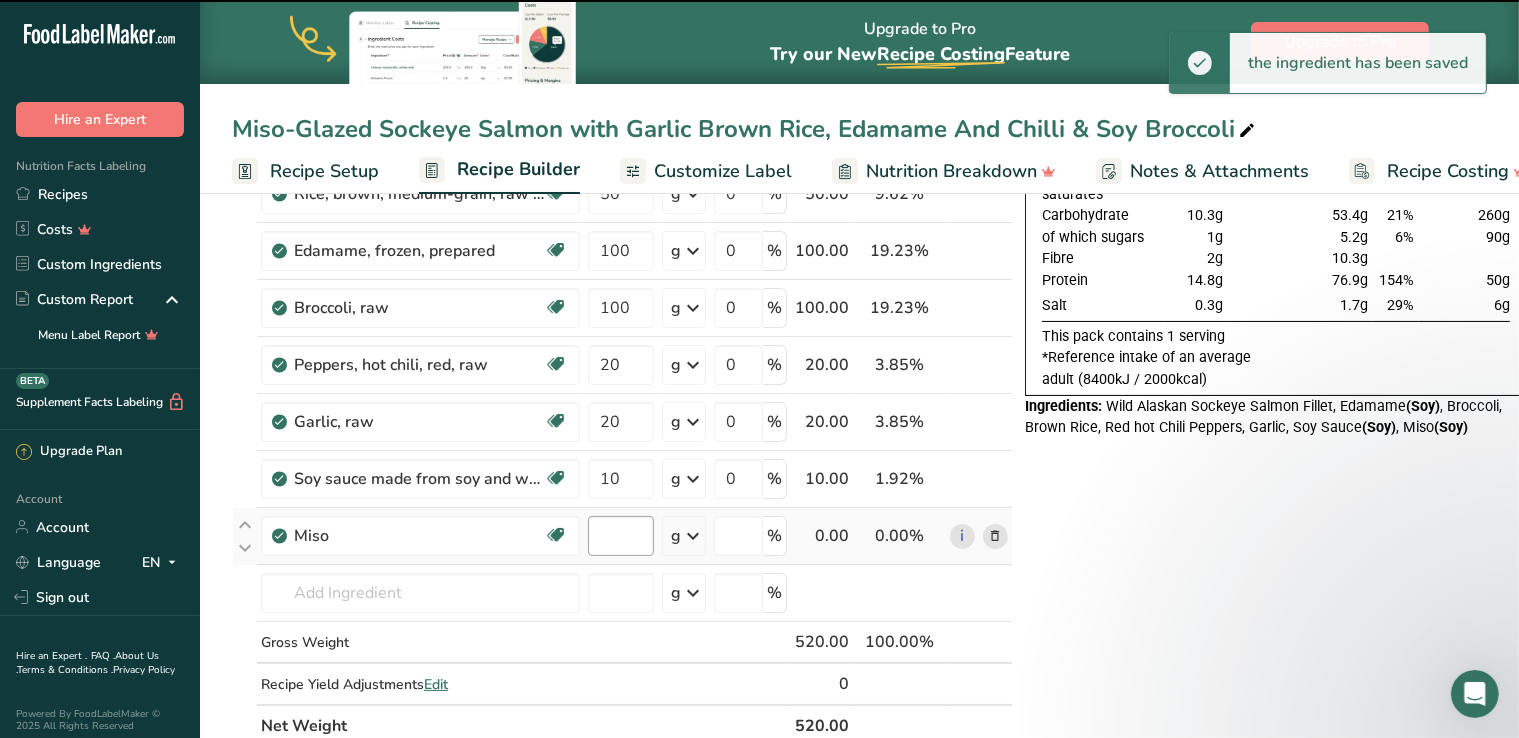 type on "0" 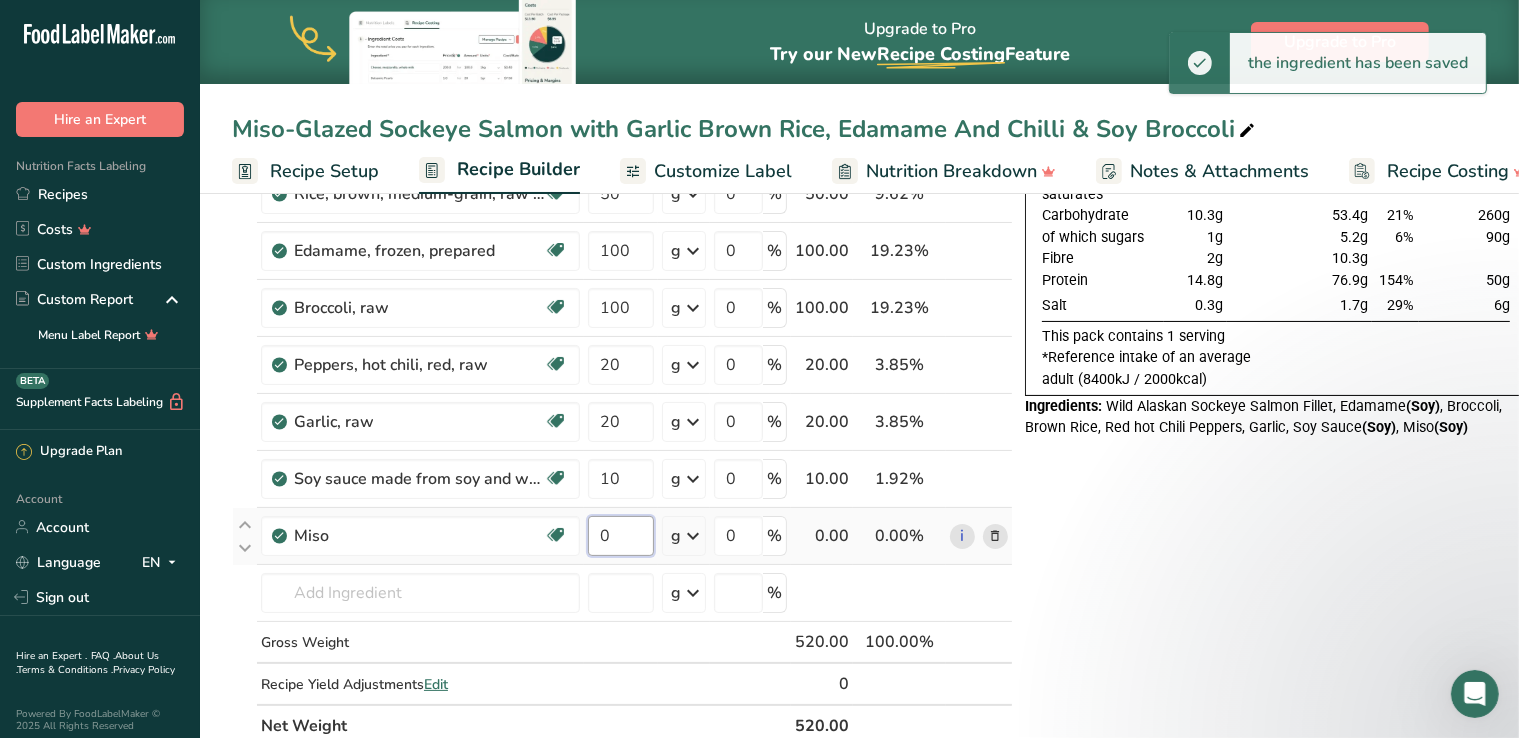 click on "0" at bounding box center (621, 536) 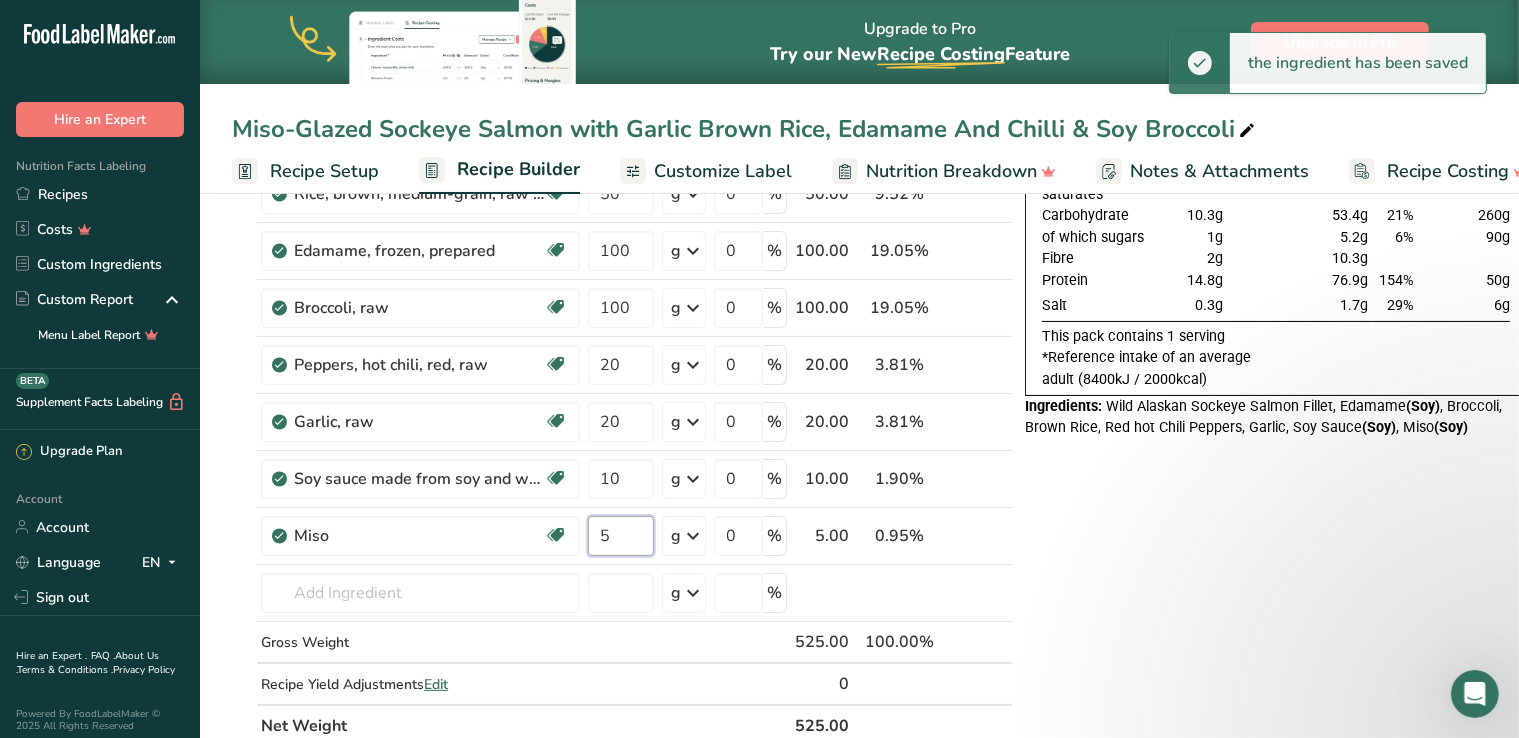 type on "5" 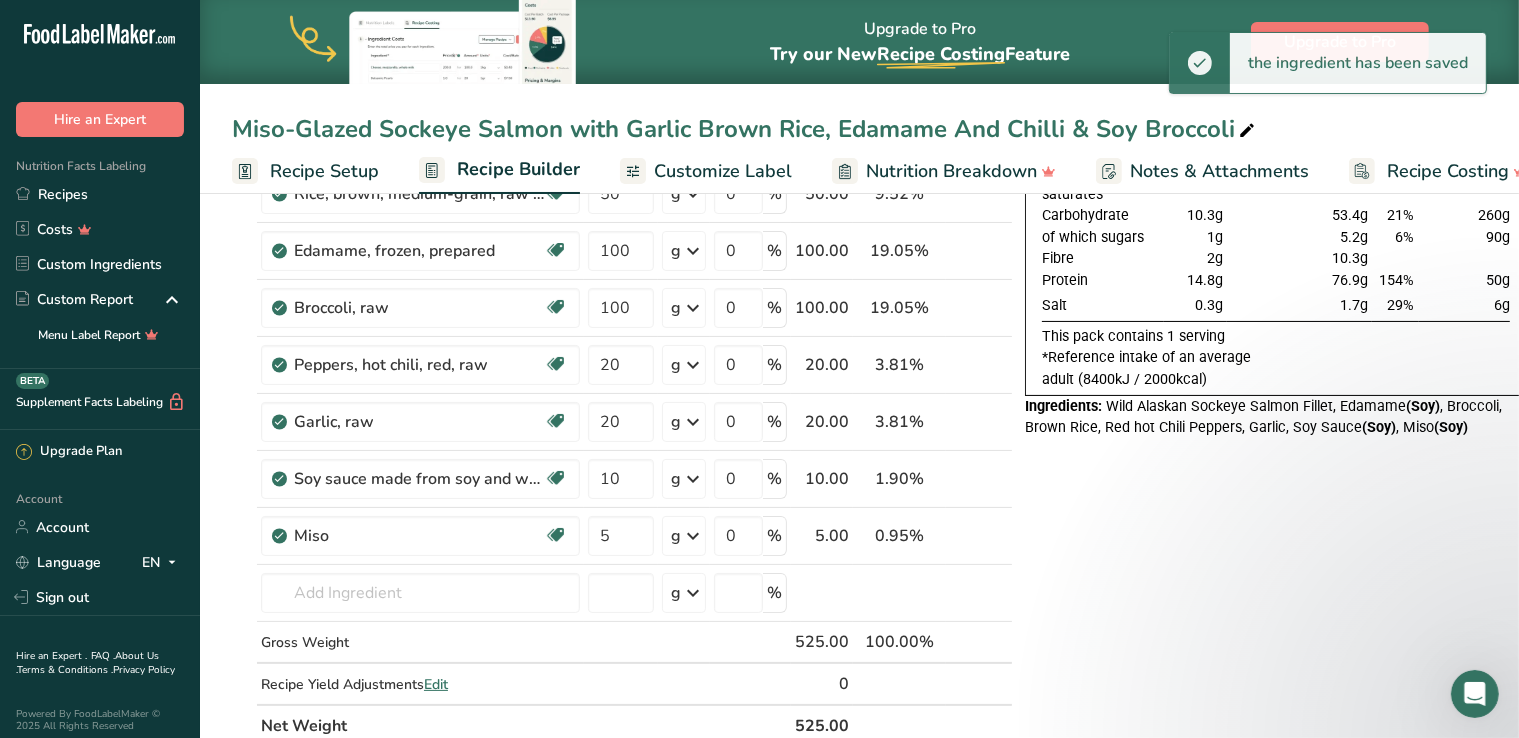 click on "Nutrition
Typical value
100g
contains
Each serving (typically
520g) contains
%
RI*   RI* for an
average adult
Energy
608kj
3159kj
38%
8400kj
145kcal
756kcal
38%
2000kcal
Fat
4.5g
23.6g
34%
70g
of which saturates
0.7g
3.9g
19%
20g" at bounding box center (1276, 696) 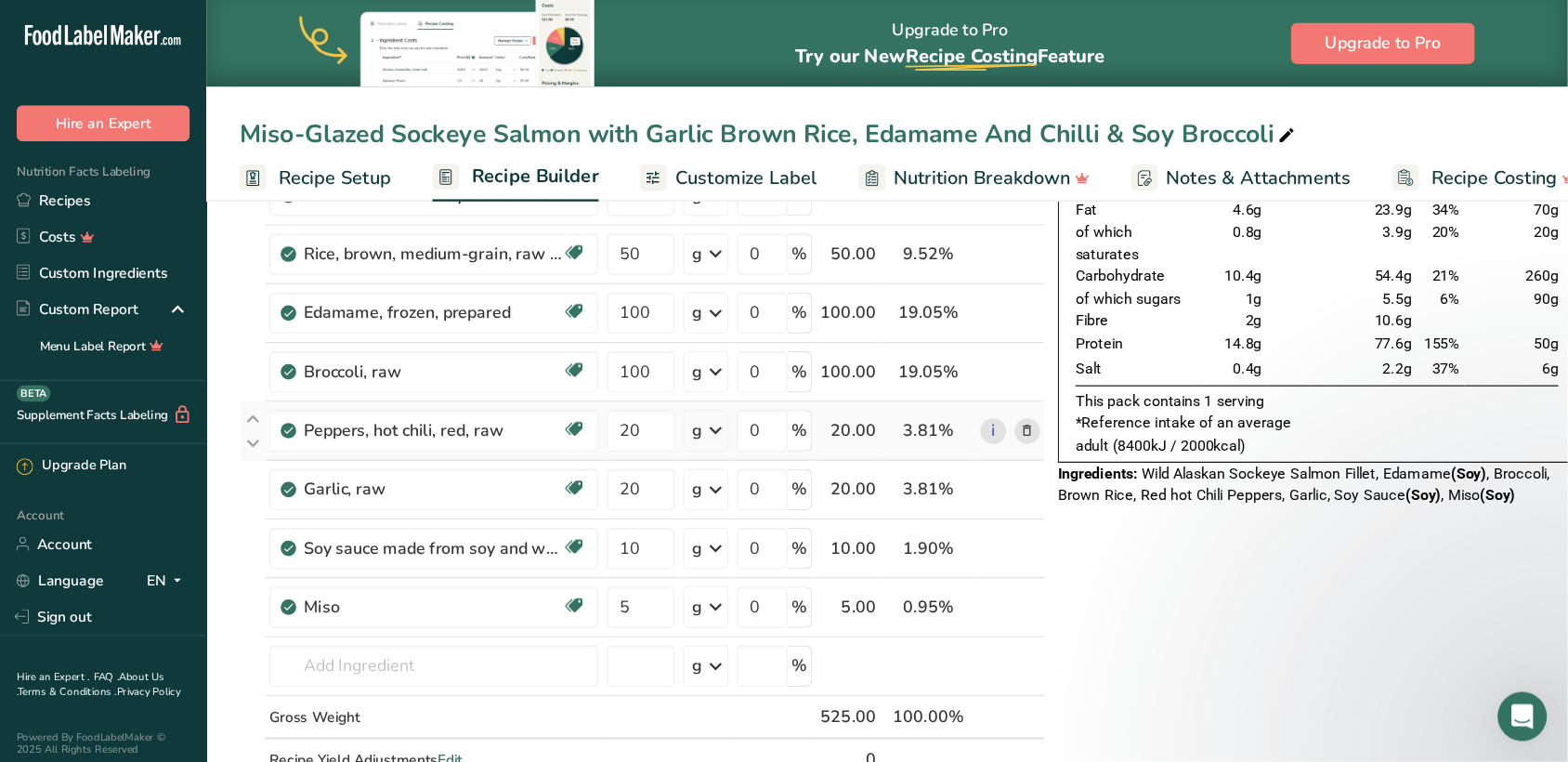 scroll, scrollTop: 169, scrollLeft: 0, axis: vertical 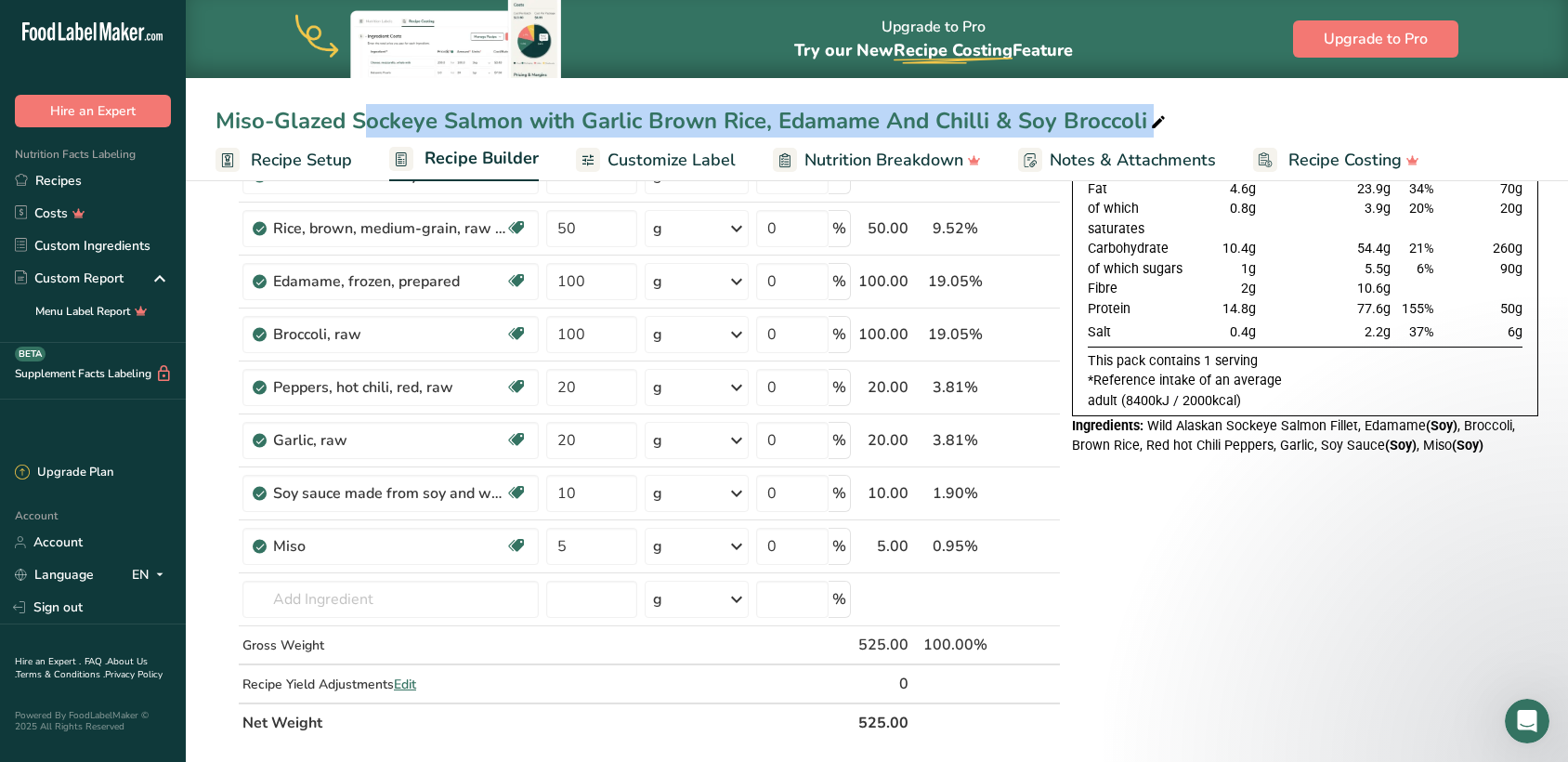 drag, startPoint x: 217, startPoint y: 110, endPoint x: 1143, endPoint y: 122, distance: 926.07775 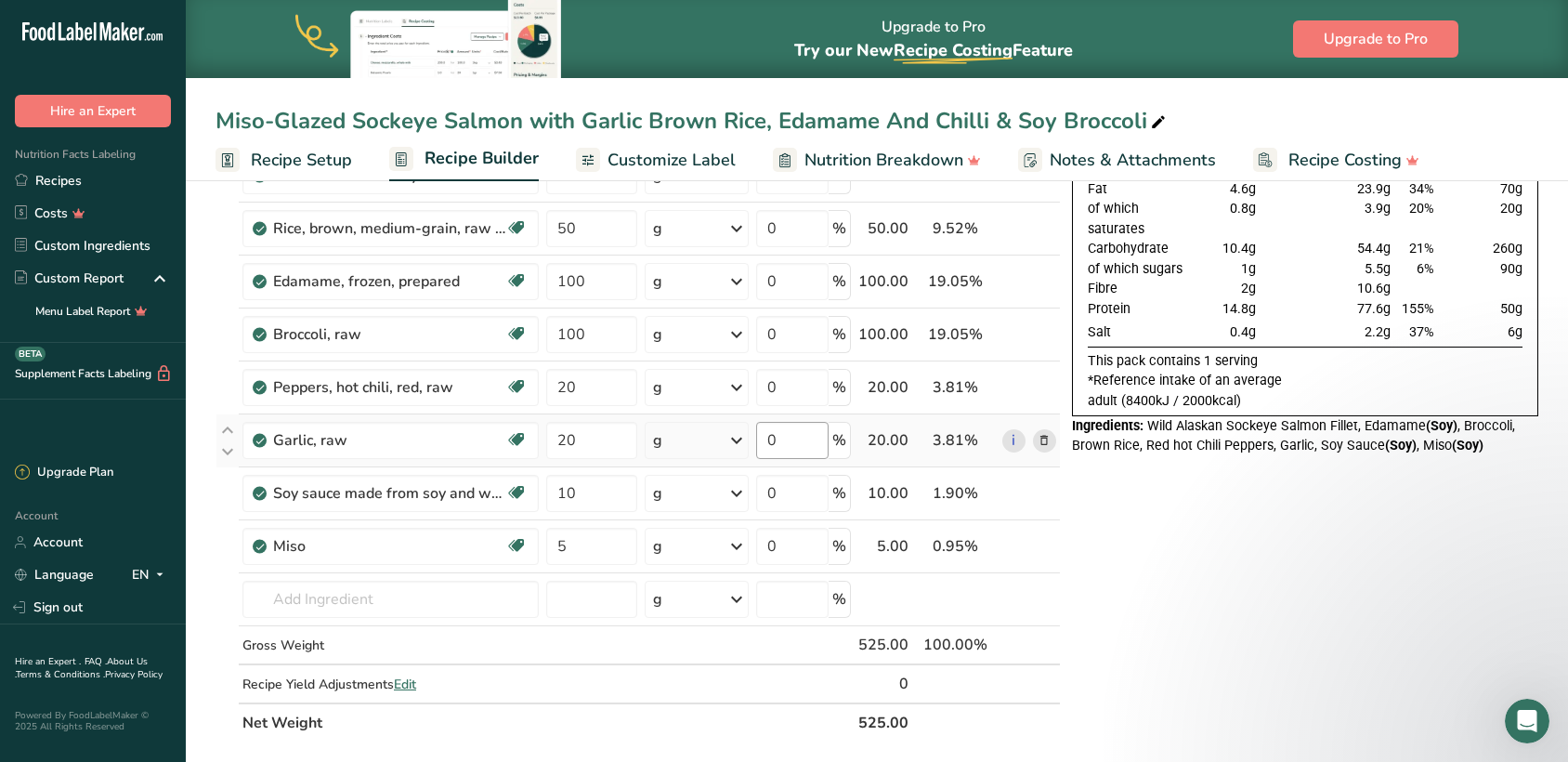 scroll, scrollTop: 0, scrollLeft: 0, axis: both 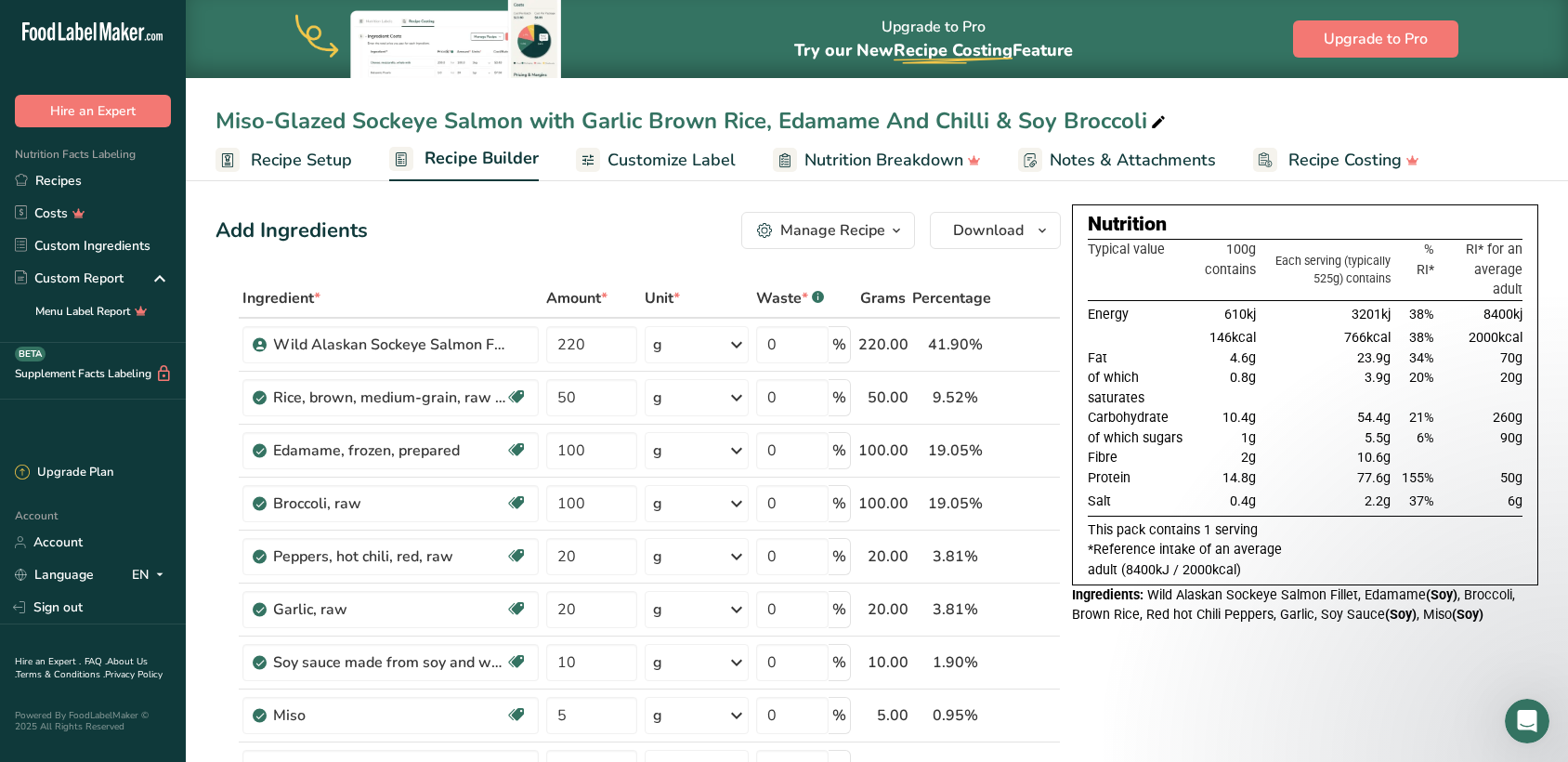 drag, startPoint x: 213, startPoint y: 118, endPoint x: 1142, endPoint y: 108, distance: 929.0538 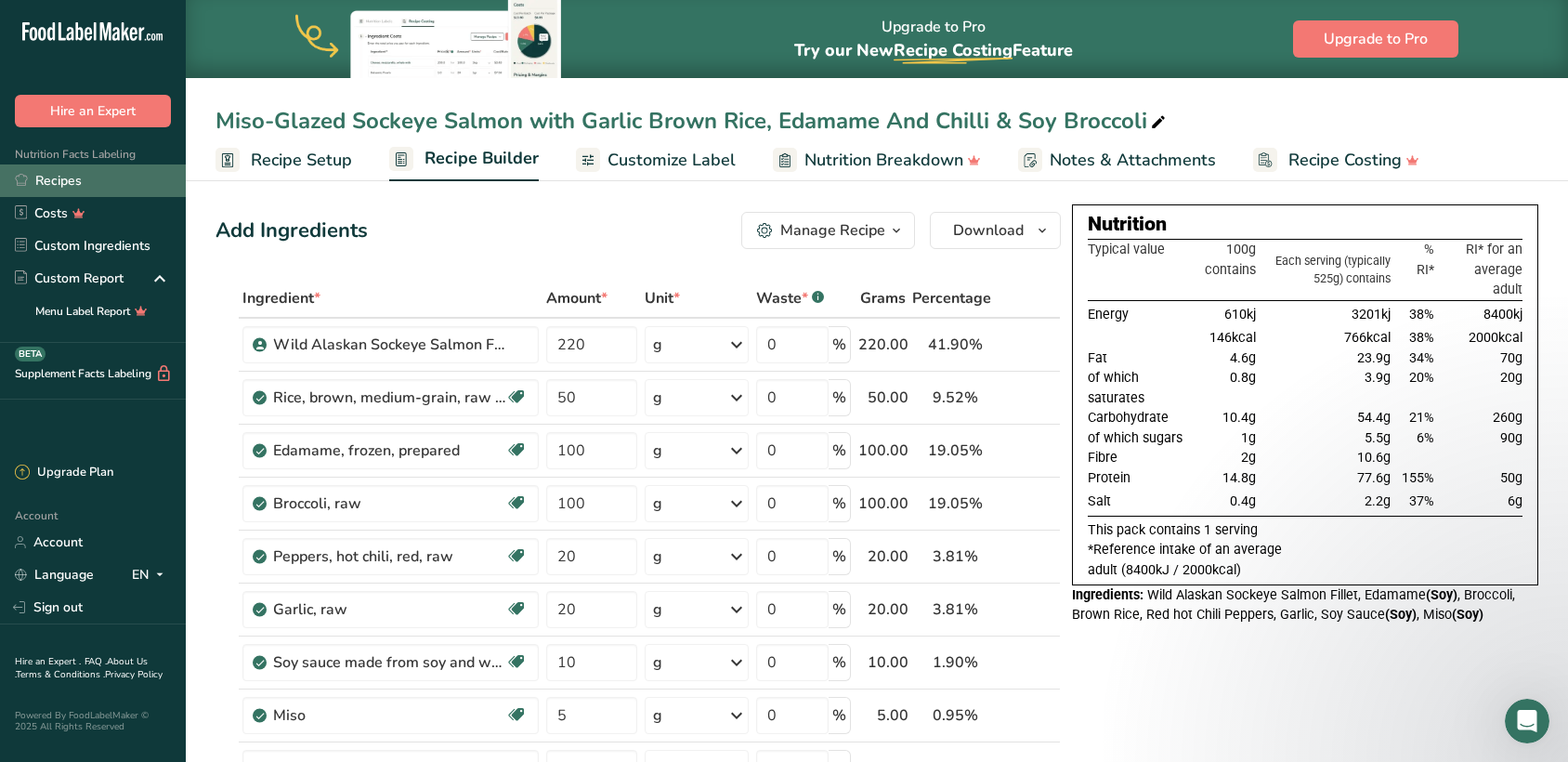 click on "Recipes" at bounding box center [93, 180] 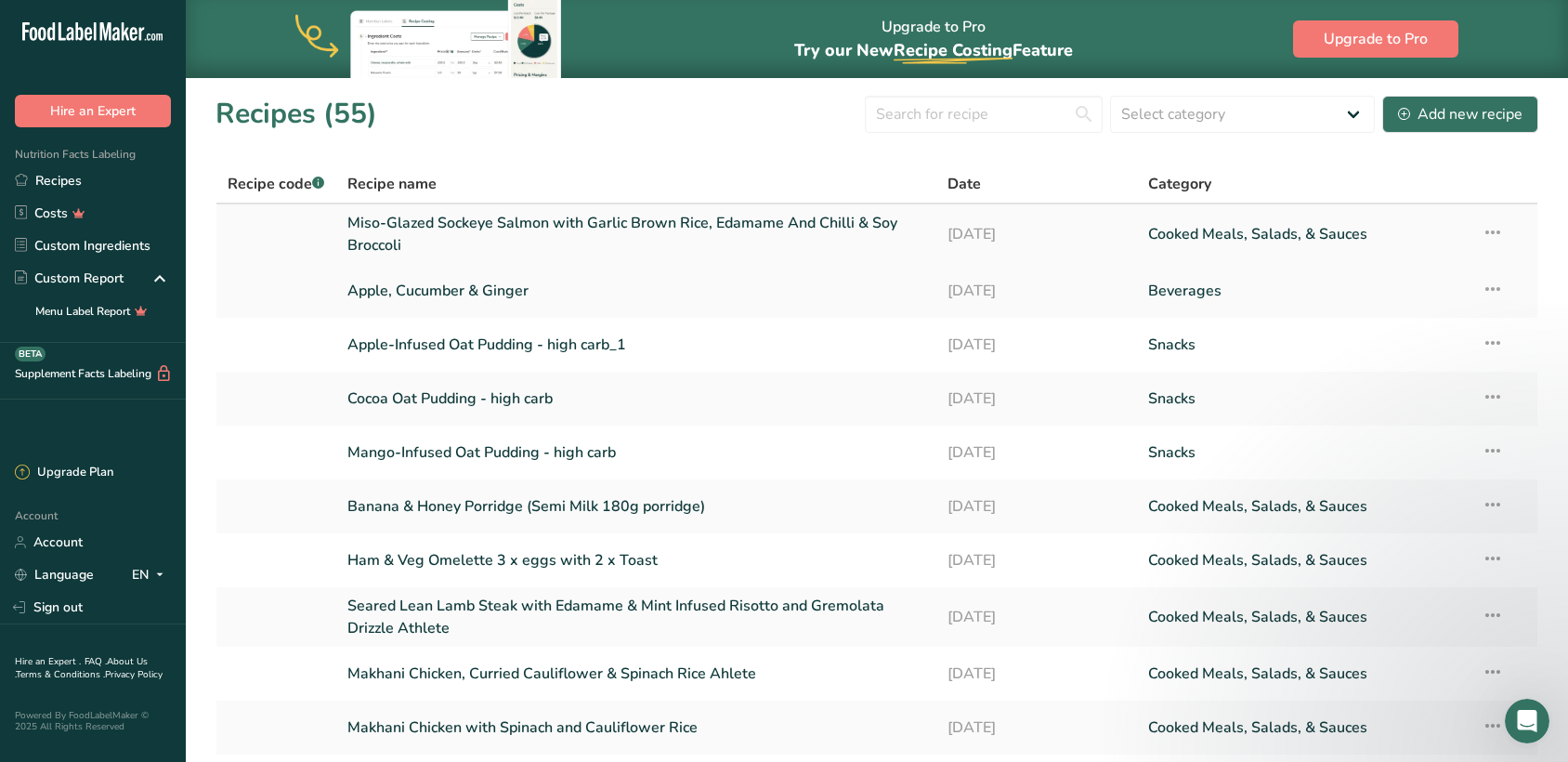 click at bounding box center (1493, 232) 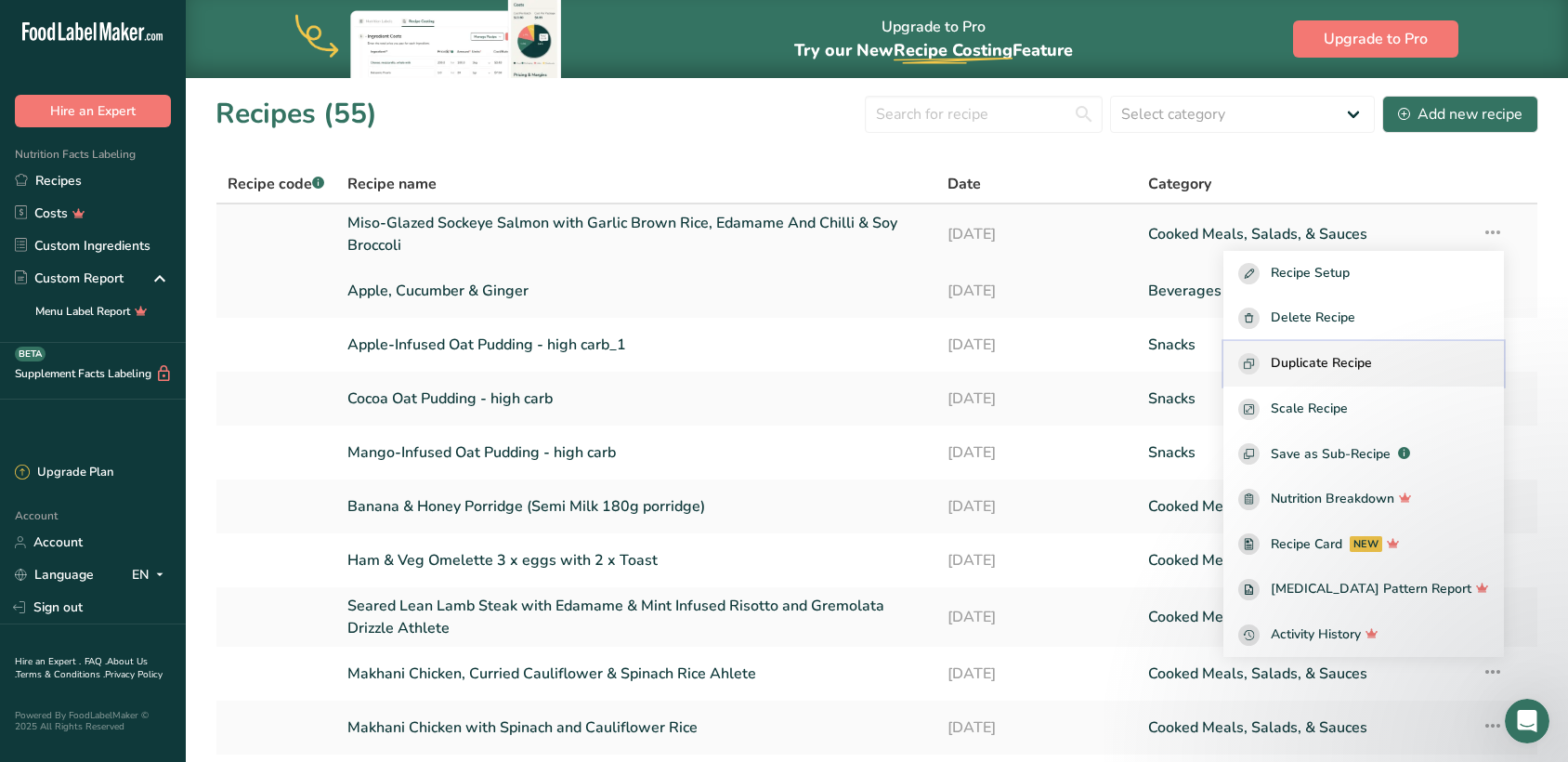 click on "Duplicate Recipe" at bounding box center [1364, 363] 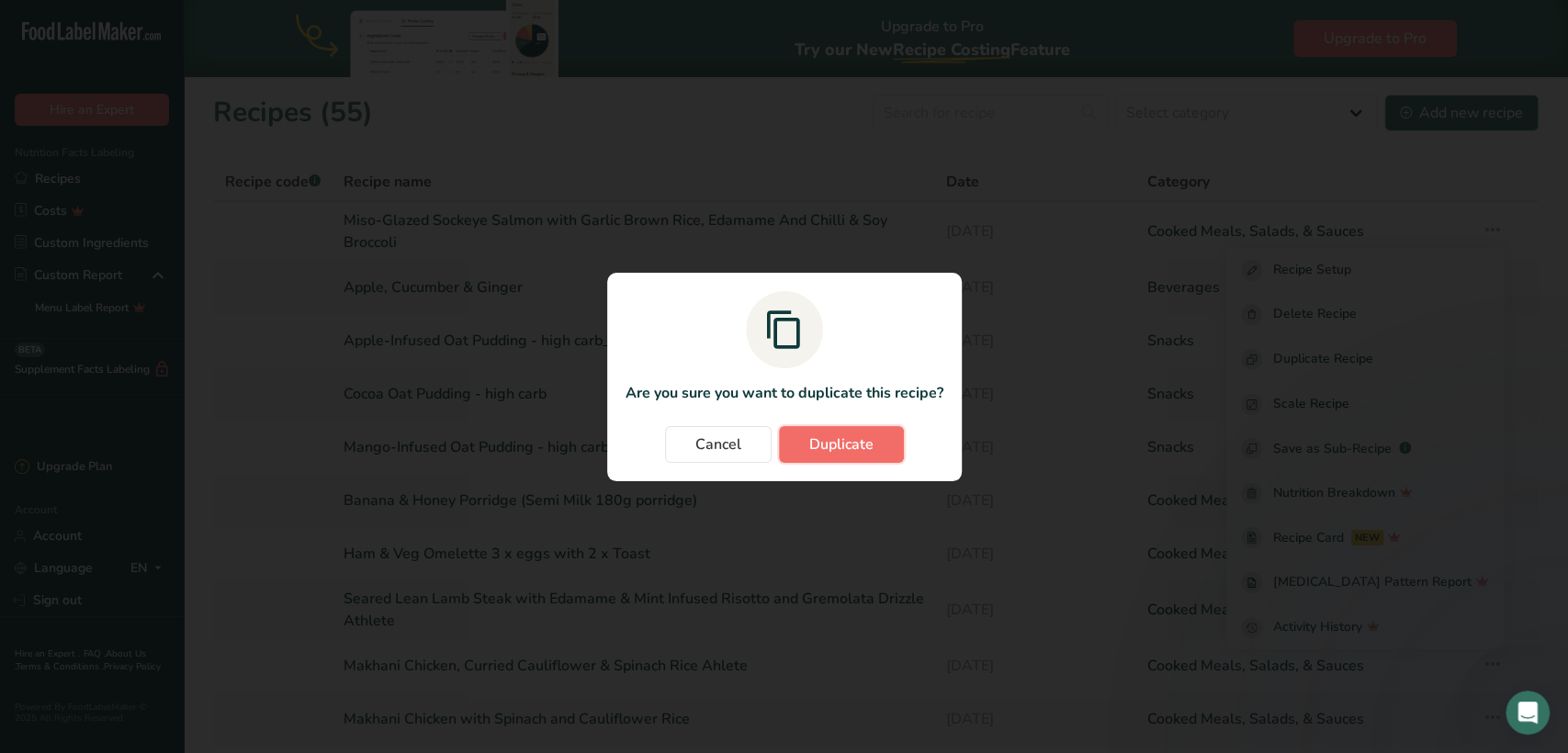 click on "Duplicate" at bounding box center [841, 444] 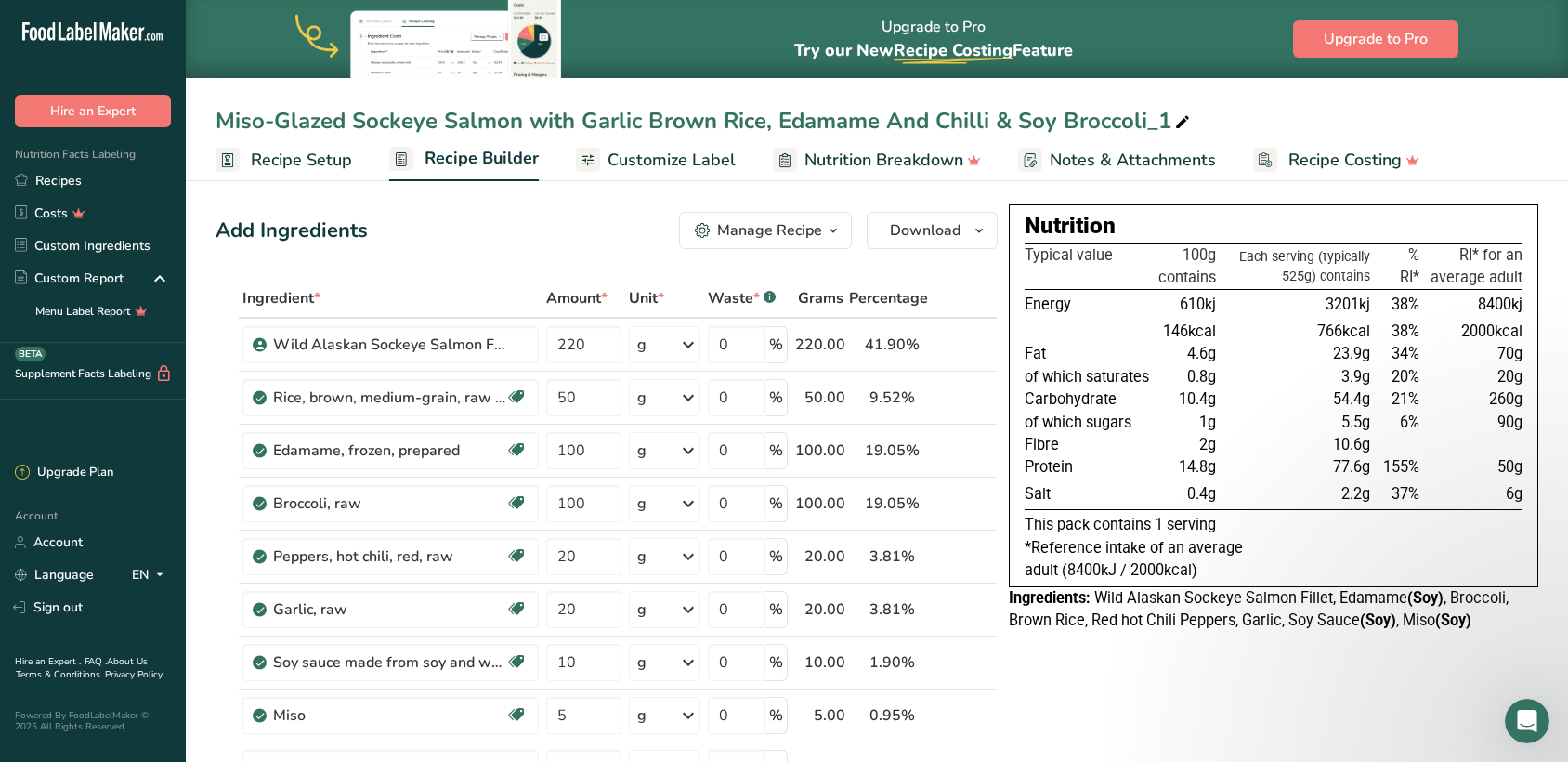 click on "Miso-Glazed Sockeye Salmon with Garlic Brown Rice, Edamame And Chilli & Soy Broccoli_1" at bounding box center (704, 121) 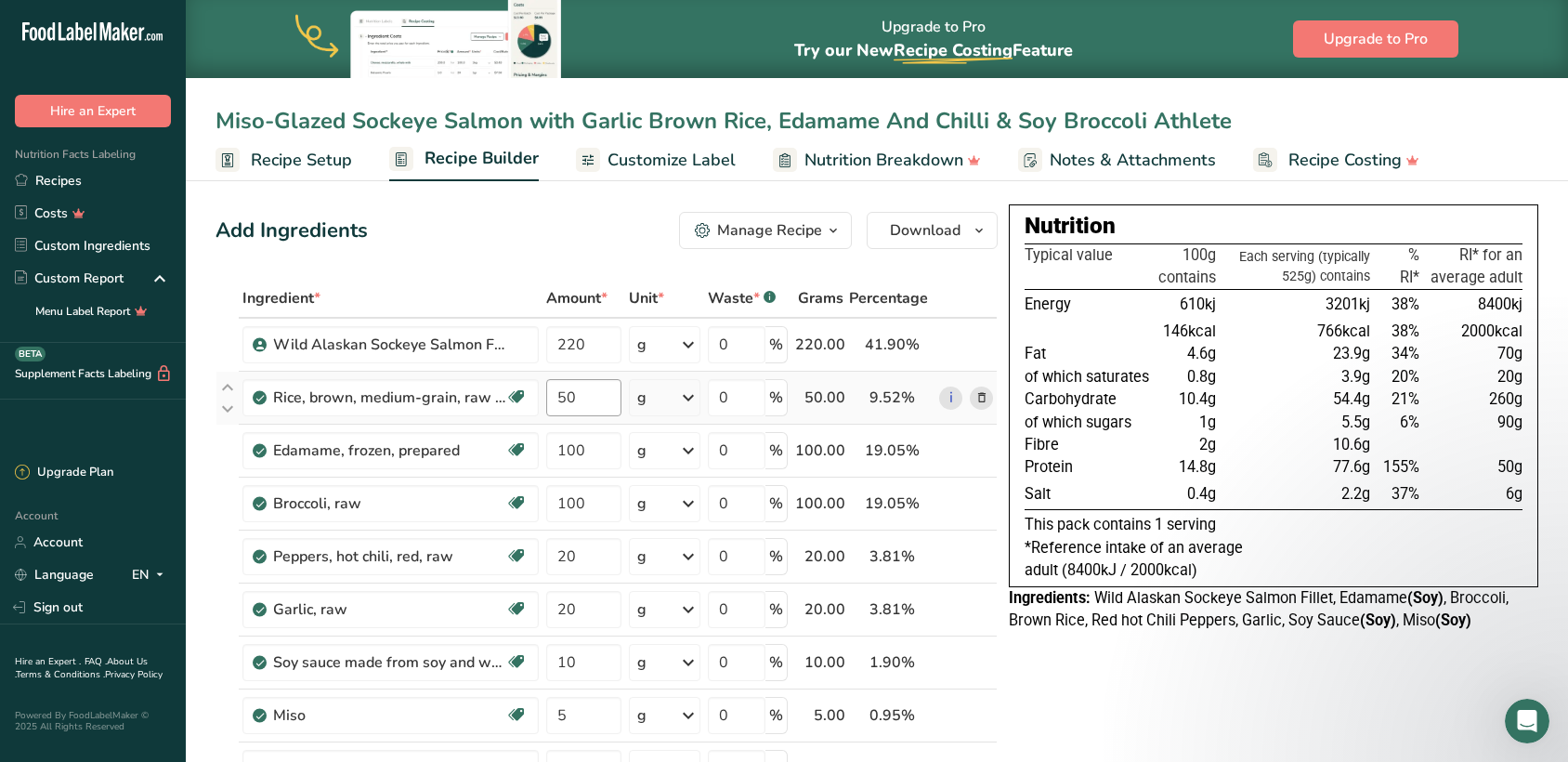 type on "Miso-Glazed Sockeye Salmon with Garlic Brown Rice, Edamame And Chilli & Soy Broccoli Athlete" 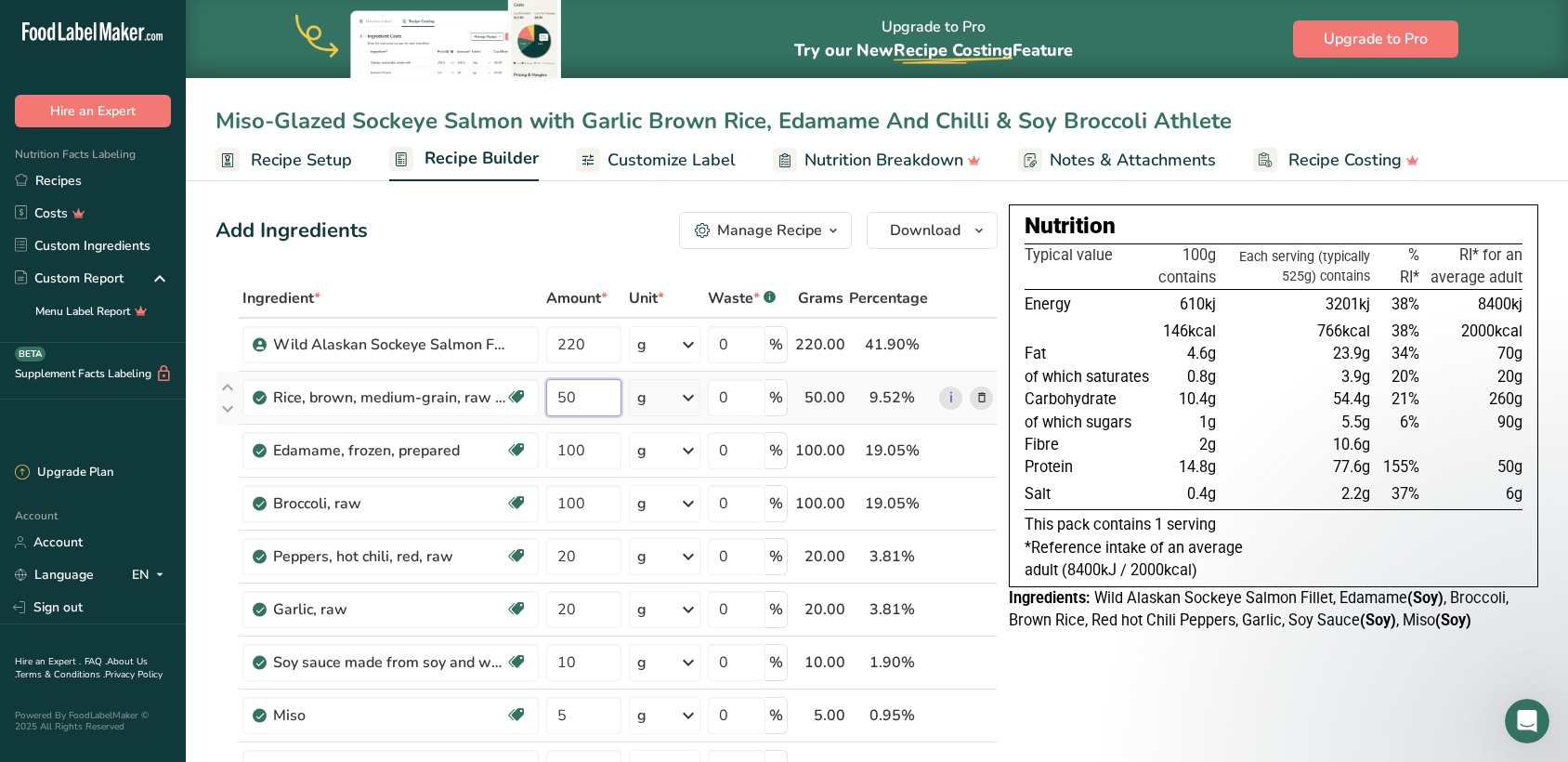 click on "50" at bounding box center [583, 398] 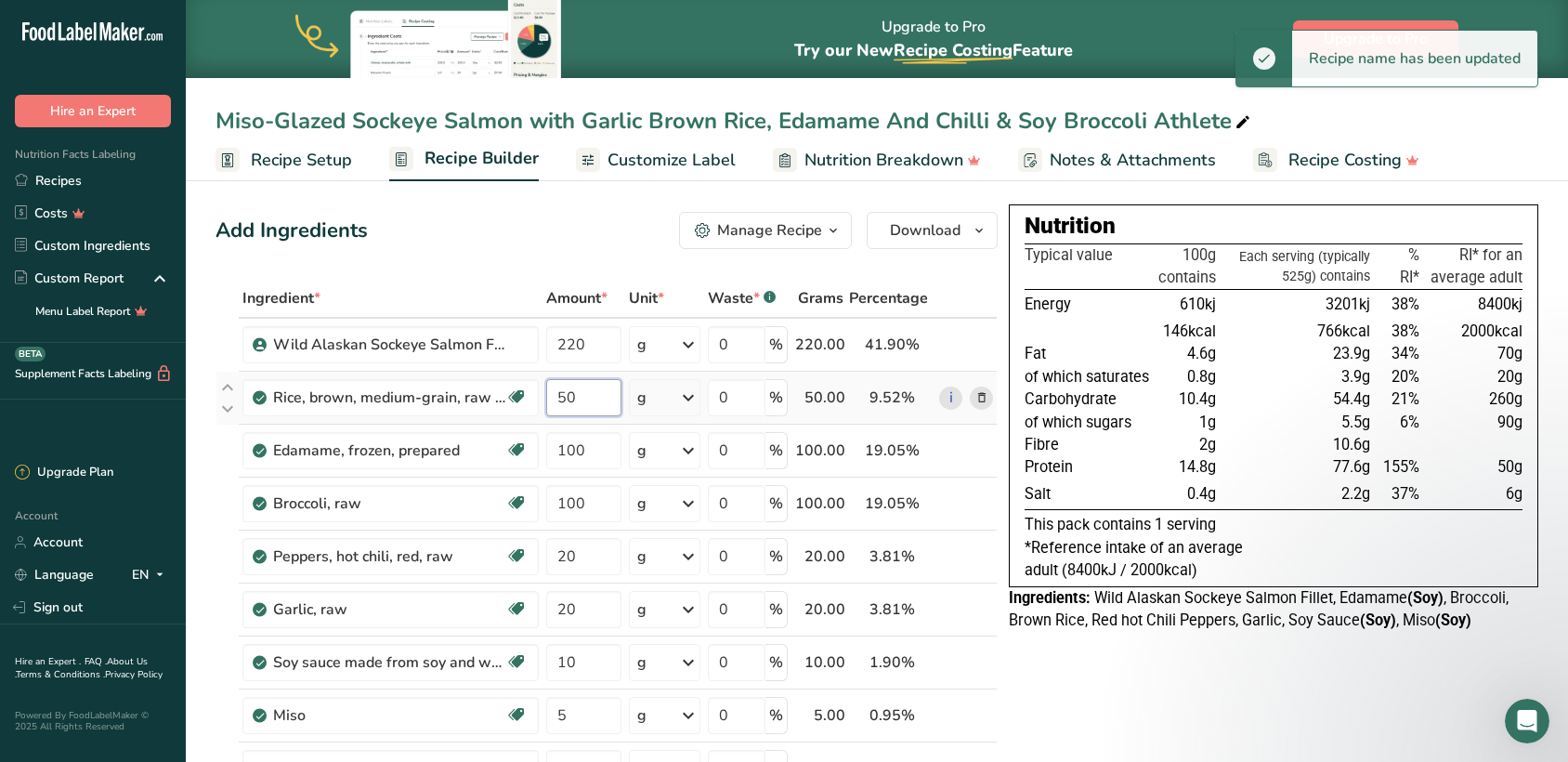 type on "5" 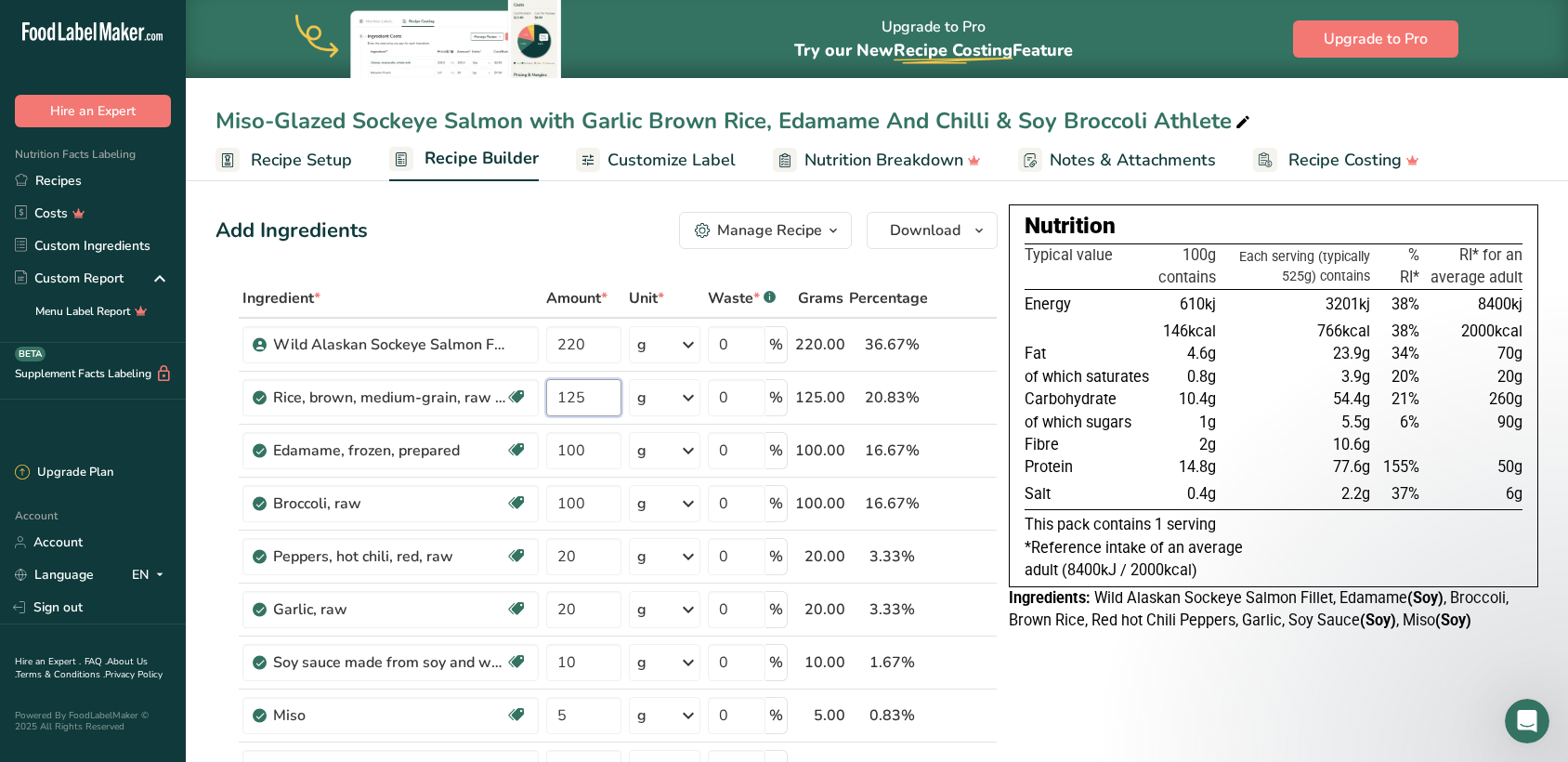 type on "125" 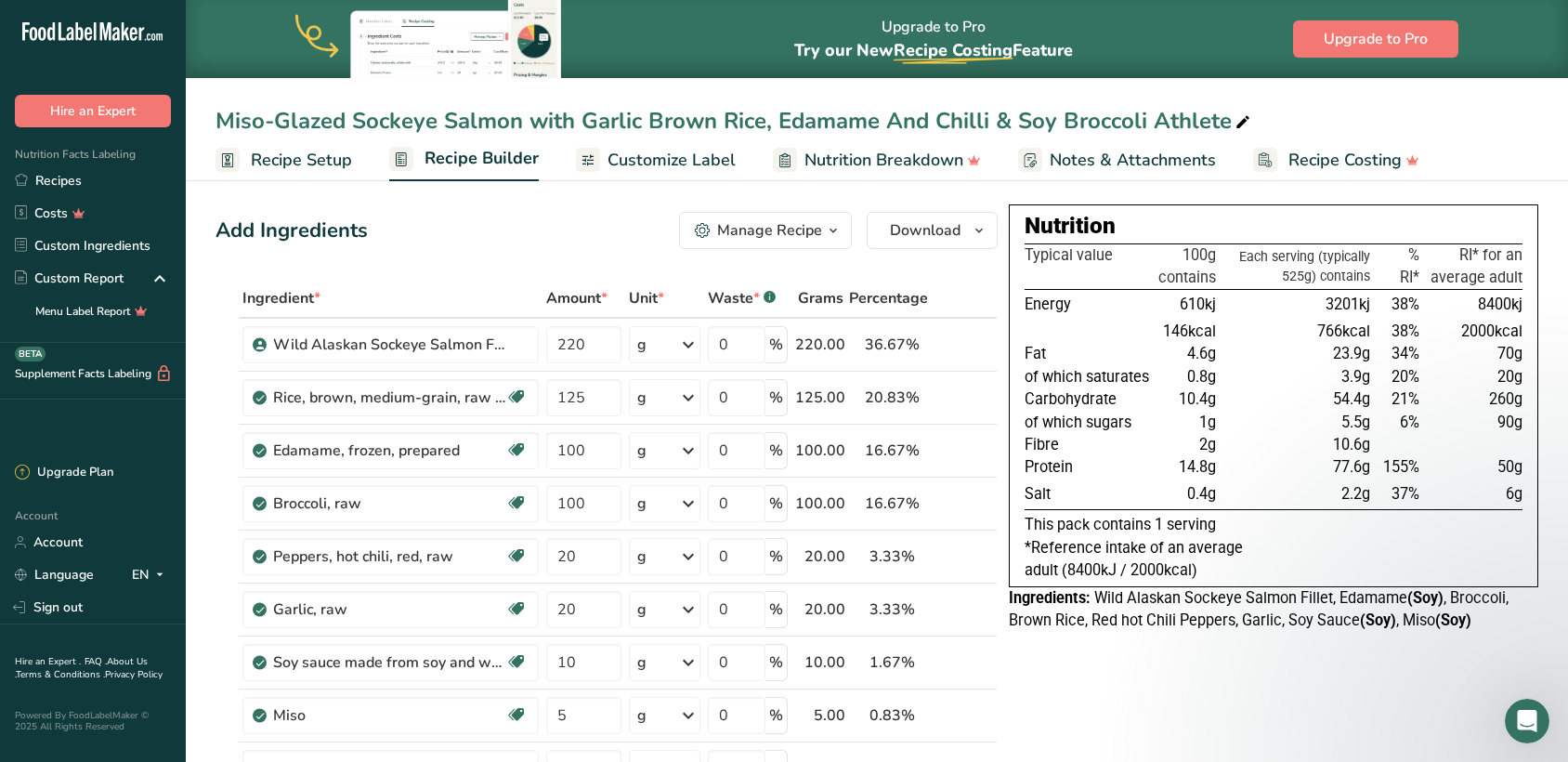 click on "Add Ingredients
Manage Recipe         Delete Recipe           Duplicate Recipe             Scale Recipe             Save as Sub-Recipe   .a-a{fill:#347362;}.b-a{fill:#fff;}                               Nutrition Breakdown                   Recipe Card
NEW
[MEDICAL_DATA] Pattern Report             Activity History
Download
Choose your preferred label style
Standard FDA label
Standard FDA label
The most common format for nutrition facts labels in compliance with the FDA's typeface, style and requirements
Tabular FDA label
A label format compliant with the FDA regulations presented in a tabular (horizontal) display.
Linear FDA label
A simple linear display for small sized packages.
Simplified FDA label" at bounding box center [612, 853] 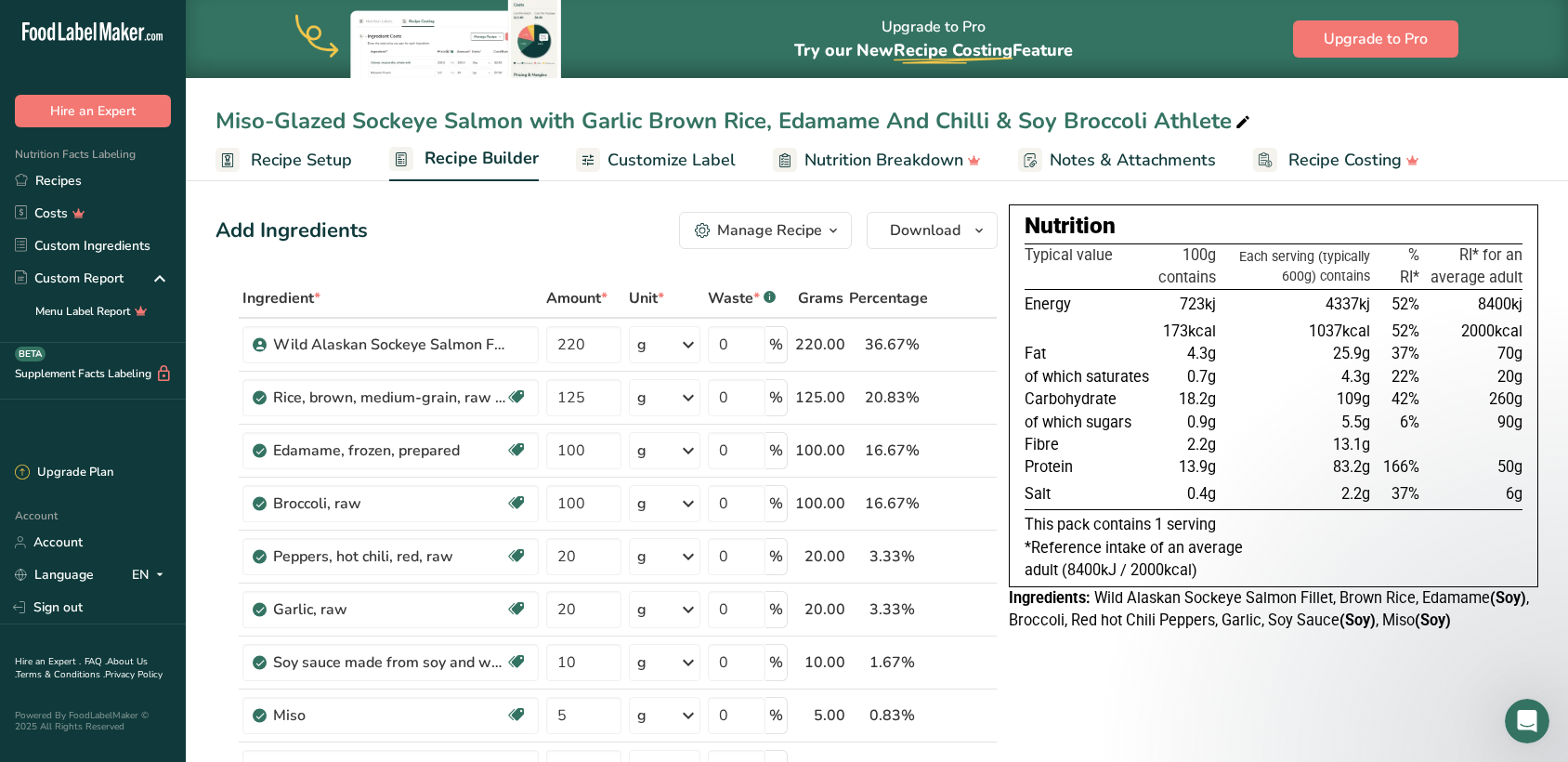 drag, startPoint x: 215, startPoint y: 112, endPoint x: 1144, endPoint y: 118, distance: 929.0194 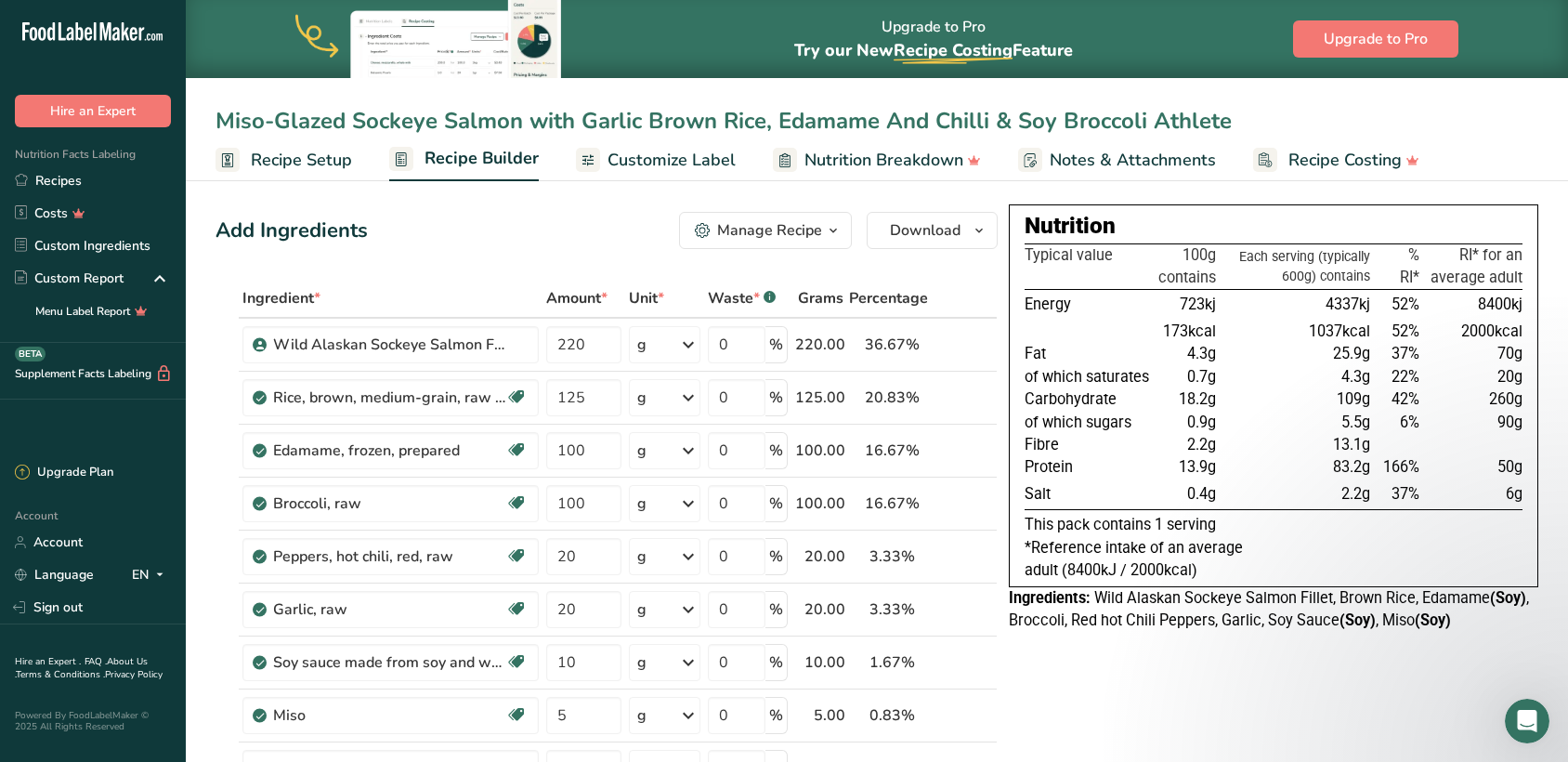 drag, startPoint x: 1147, startPoint y: 116, endPoint x: 217, endPoint y: 157, distance: 930.90332 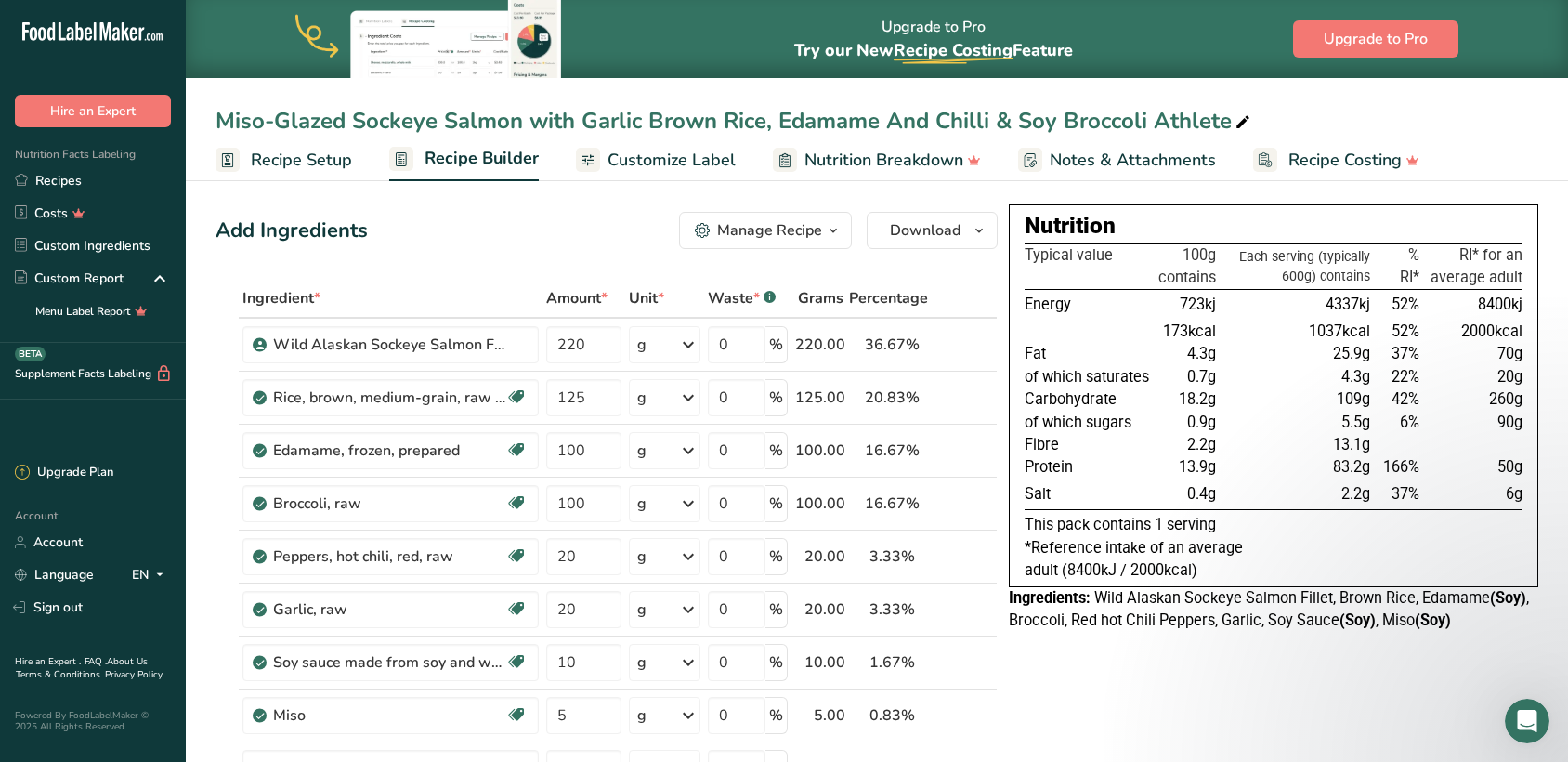 click on "Add Ingredients
Manage Recipe         Delete Recipe           Duplicate Recipe             Scale Recipe             Save as Sub-Recipe   .a-a{fill:#347362;}.b-a{fill:#fff;}                               Nutrition Breakdown                   Recipe Card
NEW
[MEDICAL_DATA] Pattern Report             Activity History
Download
Choose your preferred label style
Standard FDA label
Standard FDA label
The most common format for nutrition facts labels in compliance with the FDA's typeface, style and requirements
Tabular FDA label
A label format compliant with the FDA regulations presented in a tabular (horizontal) display.
Linear FDA label
A simple linear display for small sized packages.
Simplified FDA label" at bounding box center [612, 853] 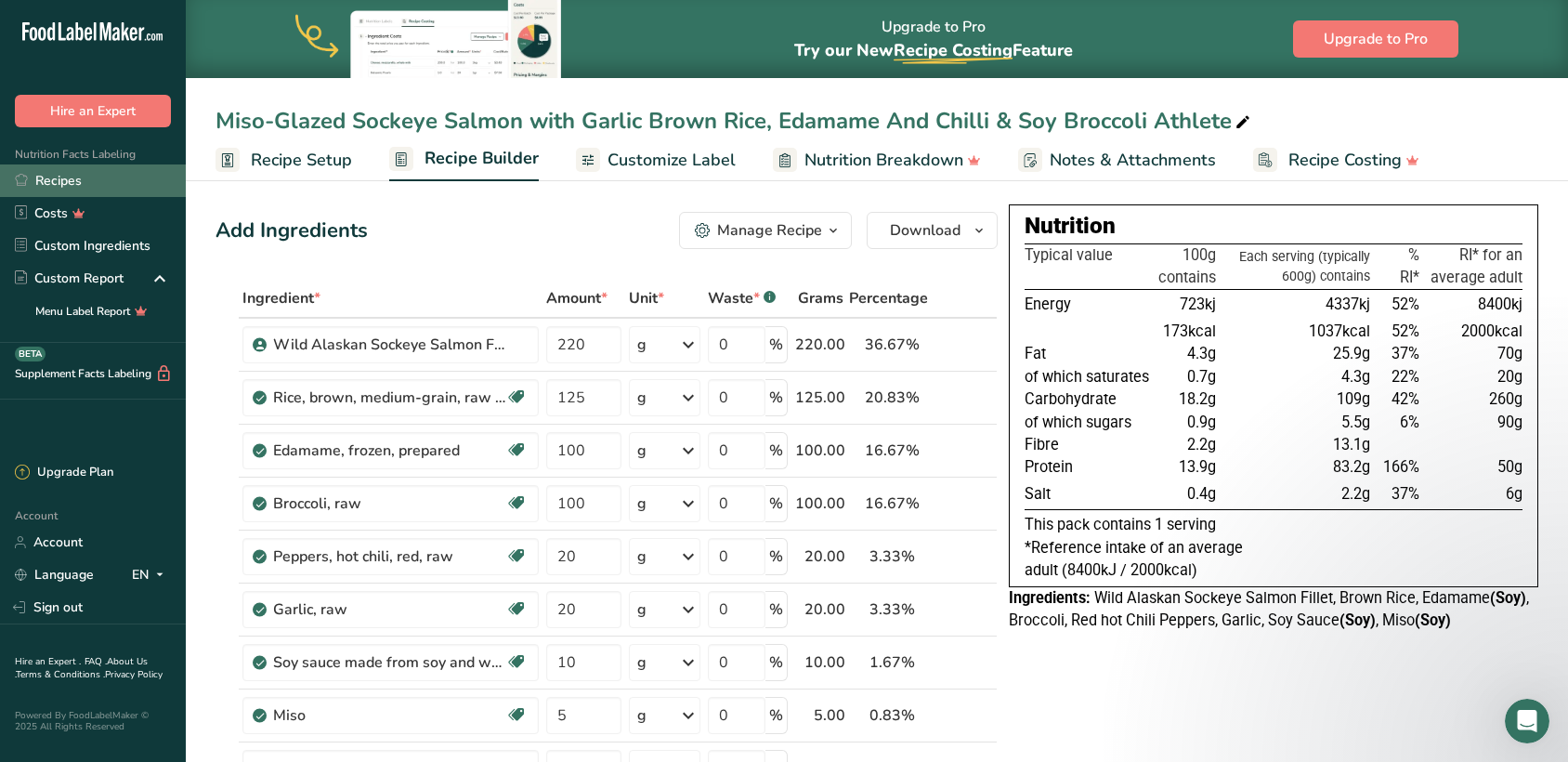 click on "Recipes" at bounding box center (93, 180) 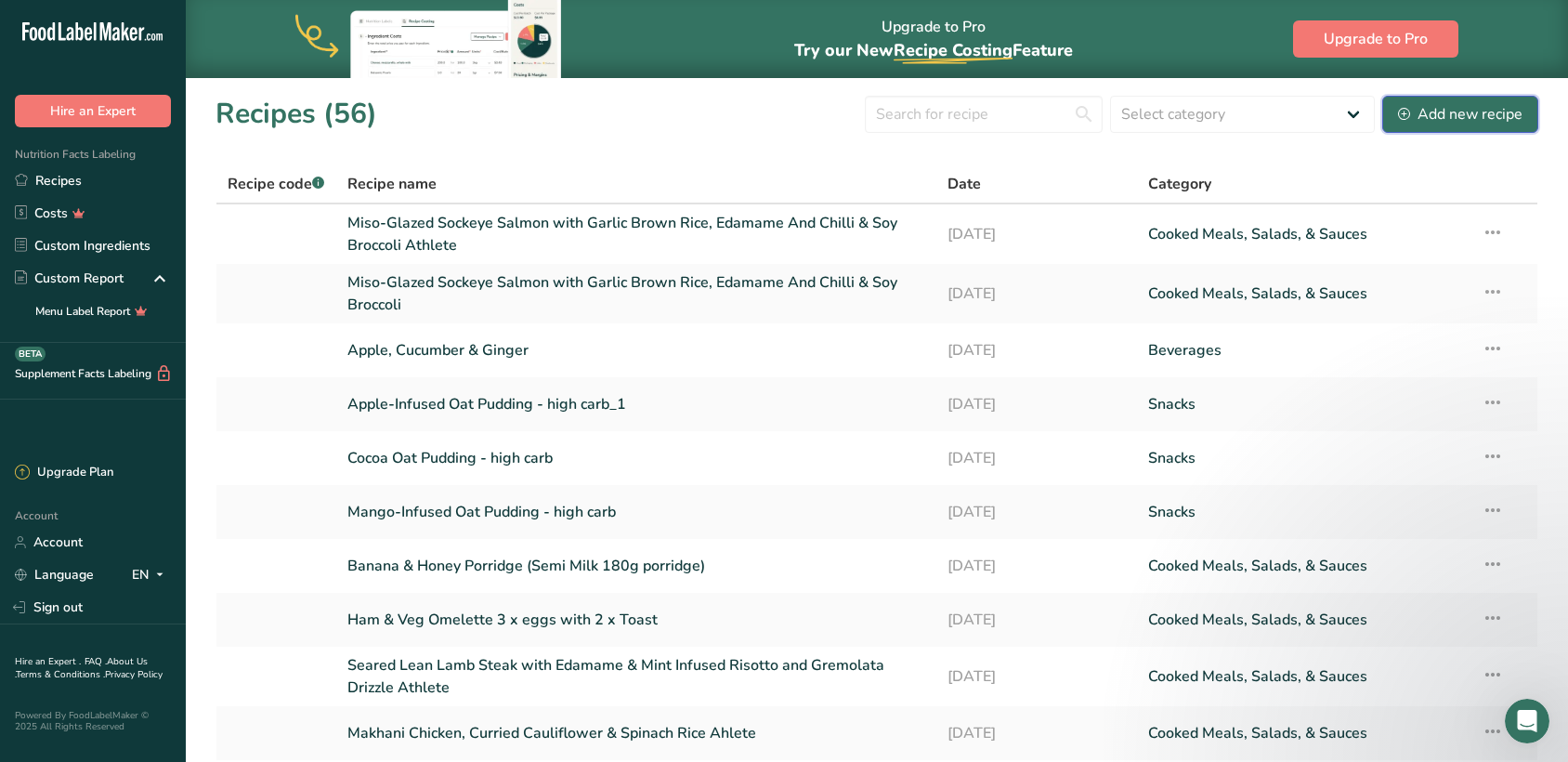 click on "Add new recipe" at bounding box center [1460, 114] 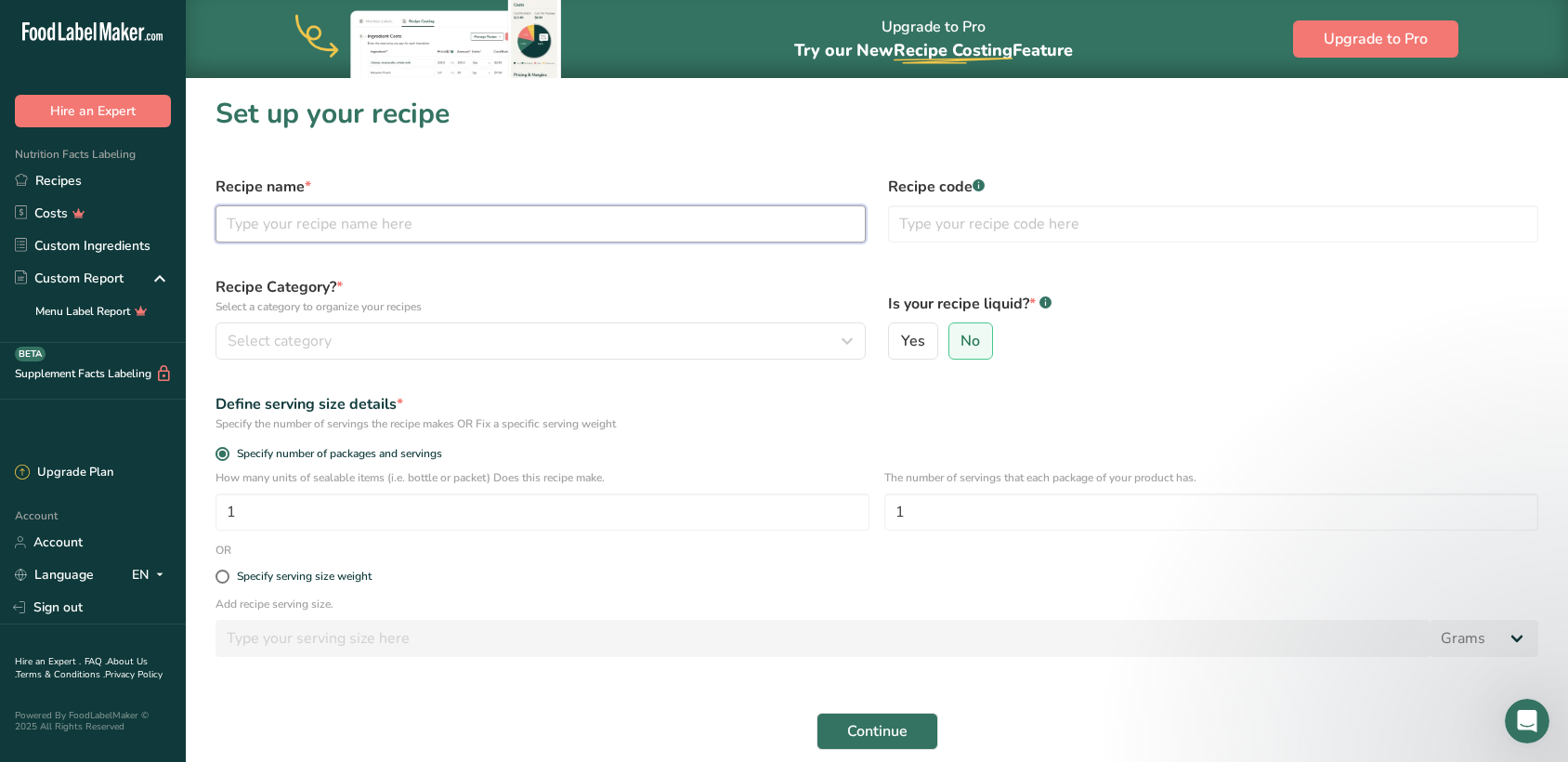 click at bounding box center [541, 224] 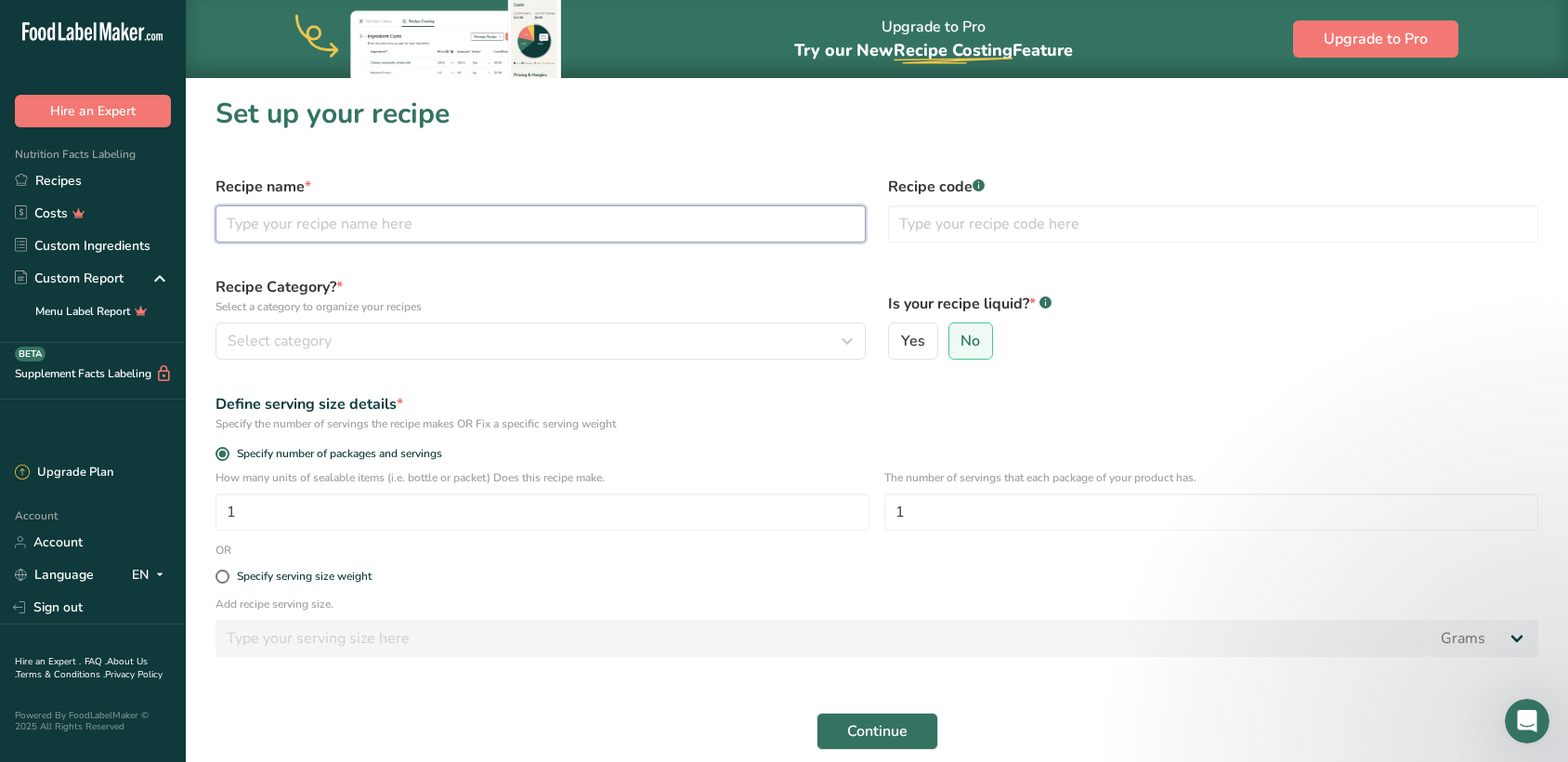 paste on "Herbed Couscous Bowl with grilled harissa prawns → Roasted courgette, peppers & red onion, lemon yoghurt drizzle" 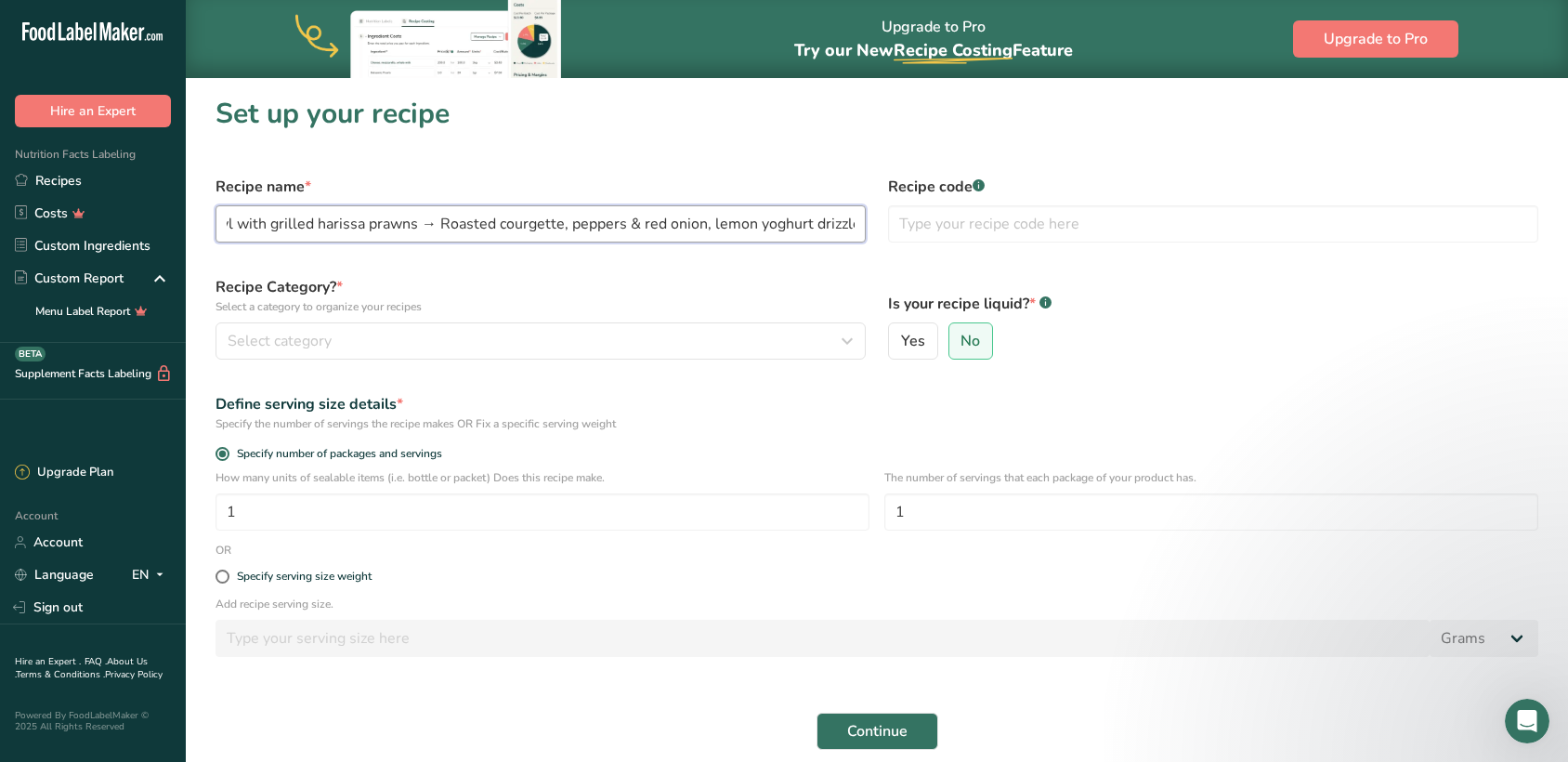 scroll, scrollTop: 0, scrollLeft: 0, axis: both 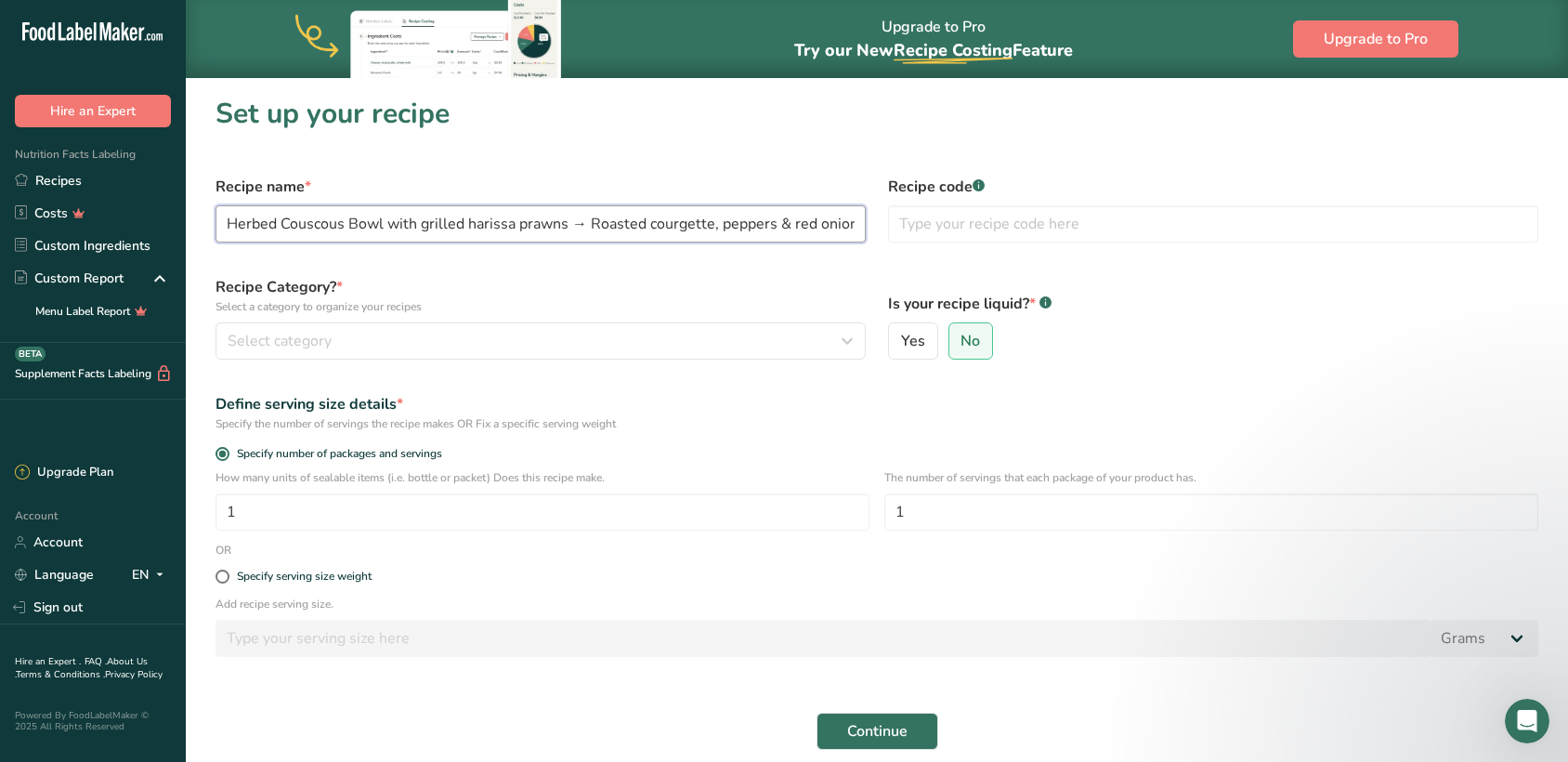 click on "Herbed Couscous Bowl with grilled harissa prawns → Roasted courgette, peppers & red onion, lemon yoghurt drizzle" at bounding box center [541, 224] 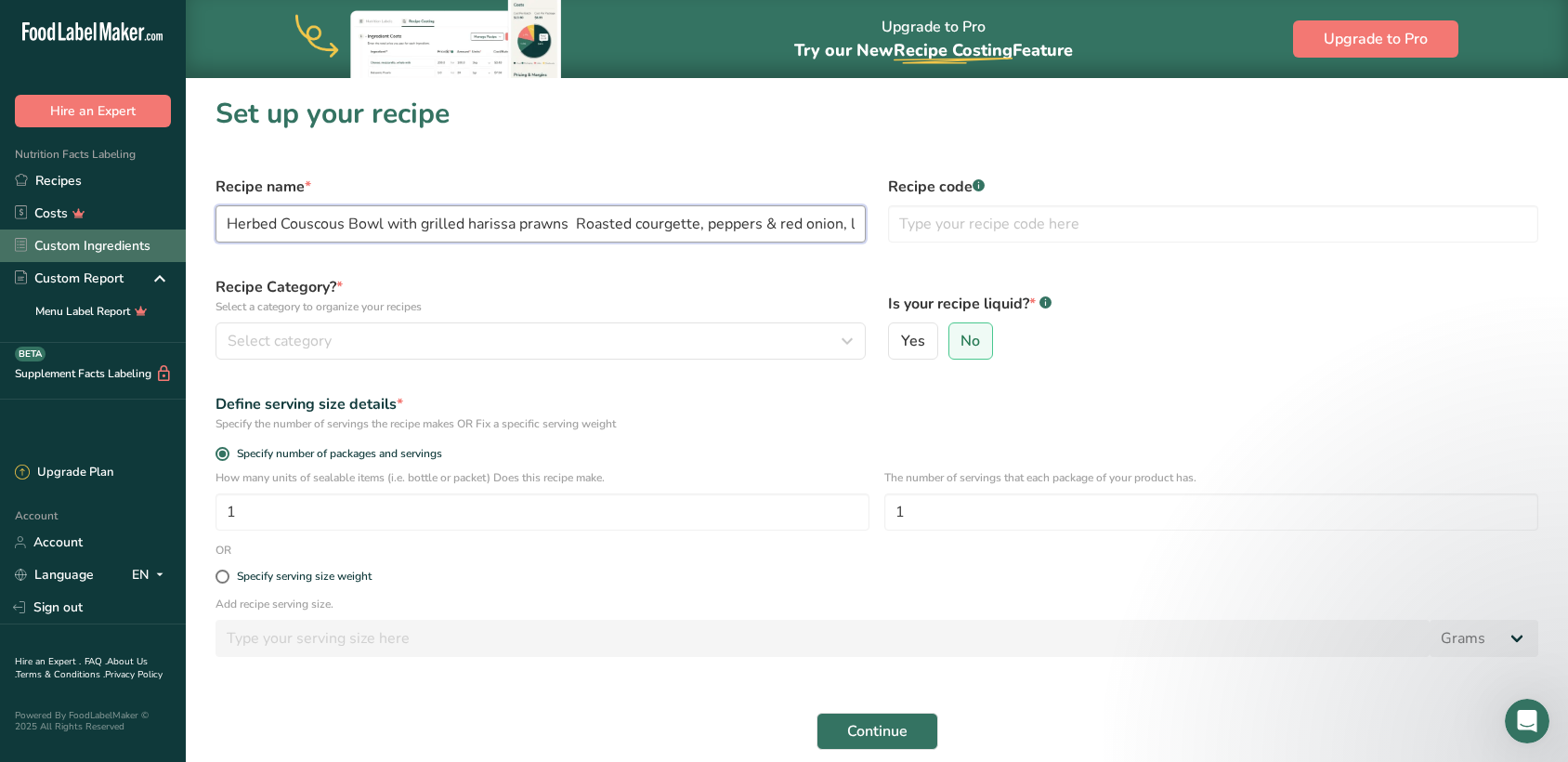 drag, startPoint x: 427, startPoint y: 225, endPoint x: 0, endPoint y: 256, distance: 428.12381 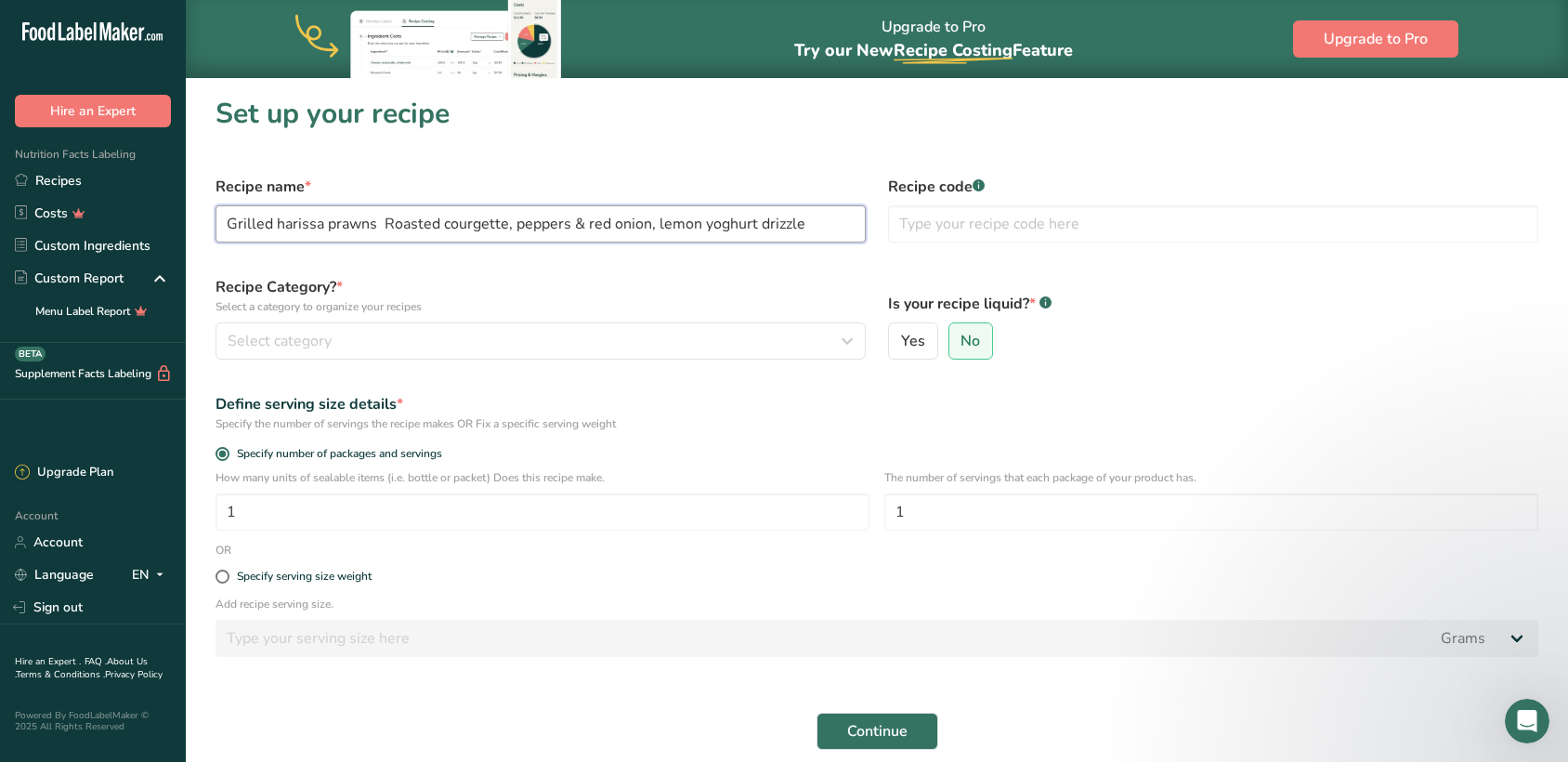 click on "Grilled harissa prawns  Roasted courgette, peppers & red onion, lemon yoghurt drizzle" at bounding box center (541, 224) 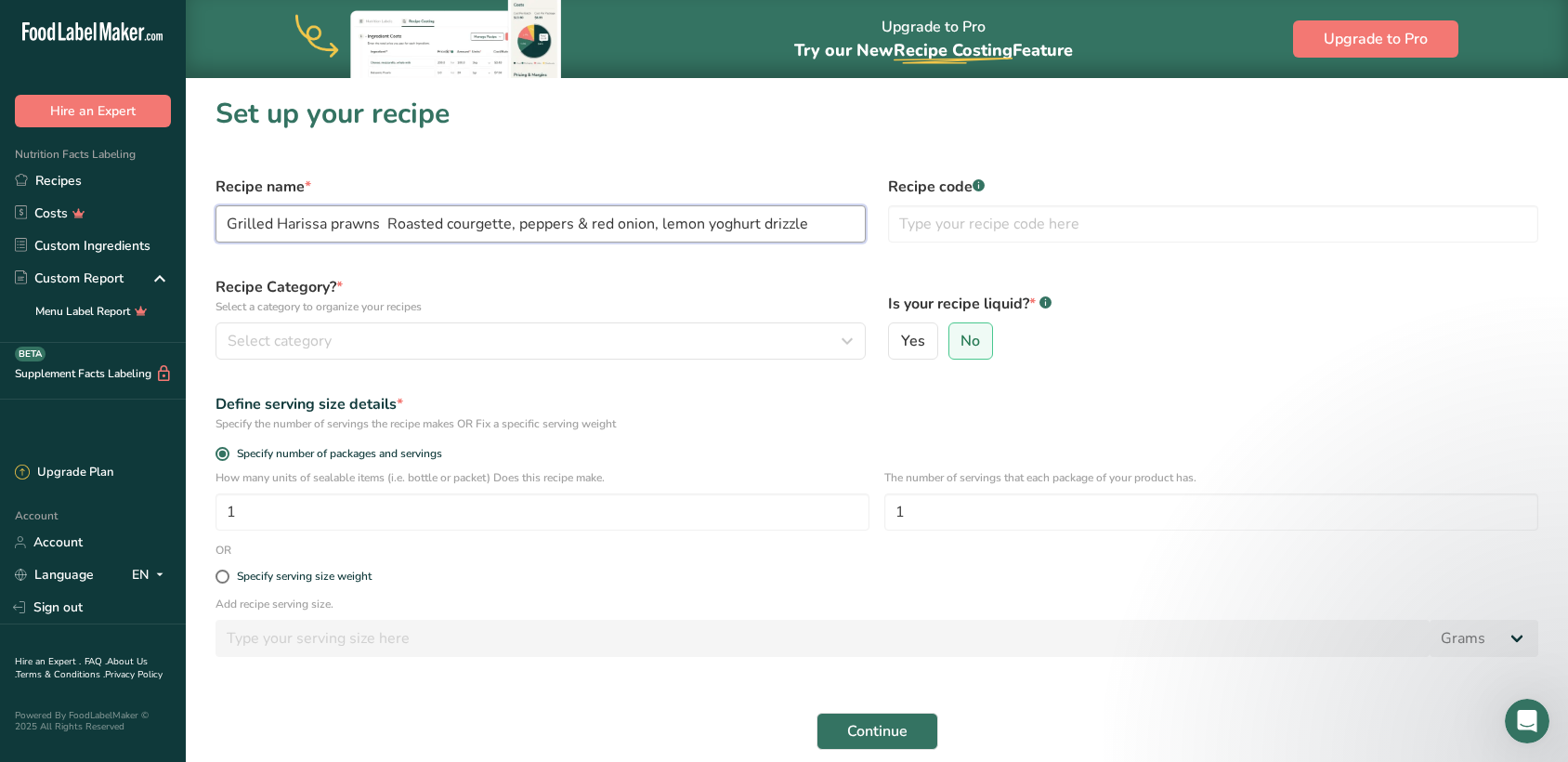 click on "Grilled Harissa prawns  Roasted courgette, peppers & red onion, lemon yoghurt drizzle" at bounding box center [541, 224] 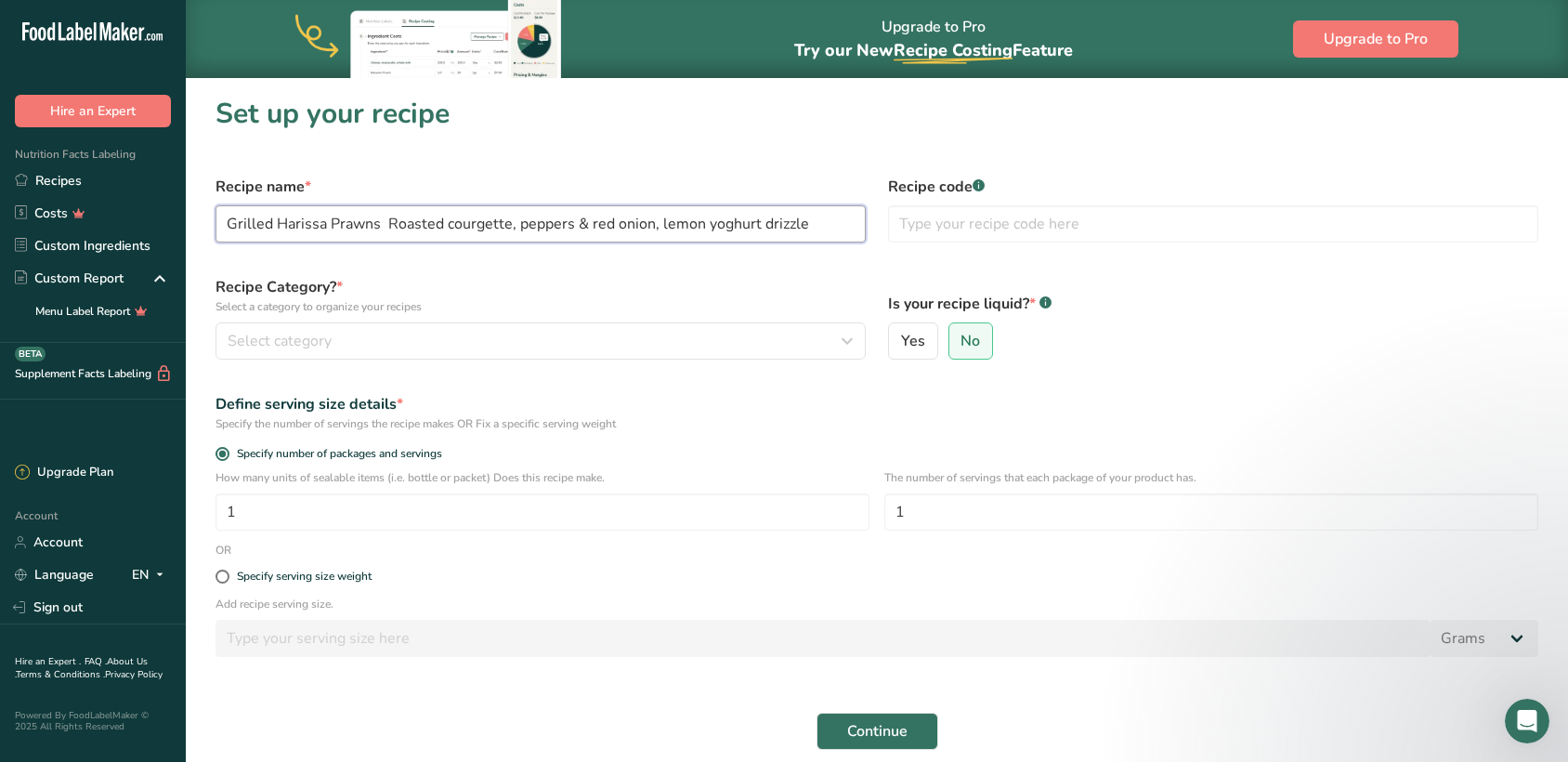 click on "Grilled Harissa Prawns  Roasted courgette, peppers & red onion, lemon yoghurt drizzle" at bounding box center (541, 224) 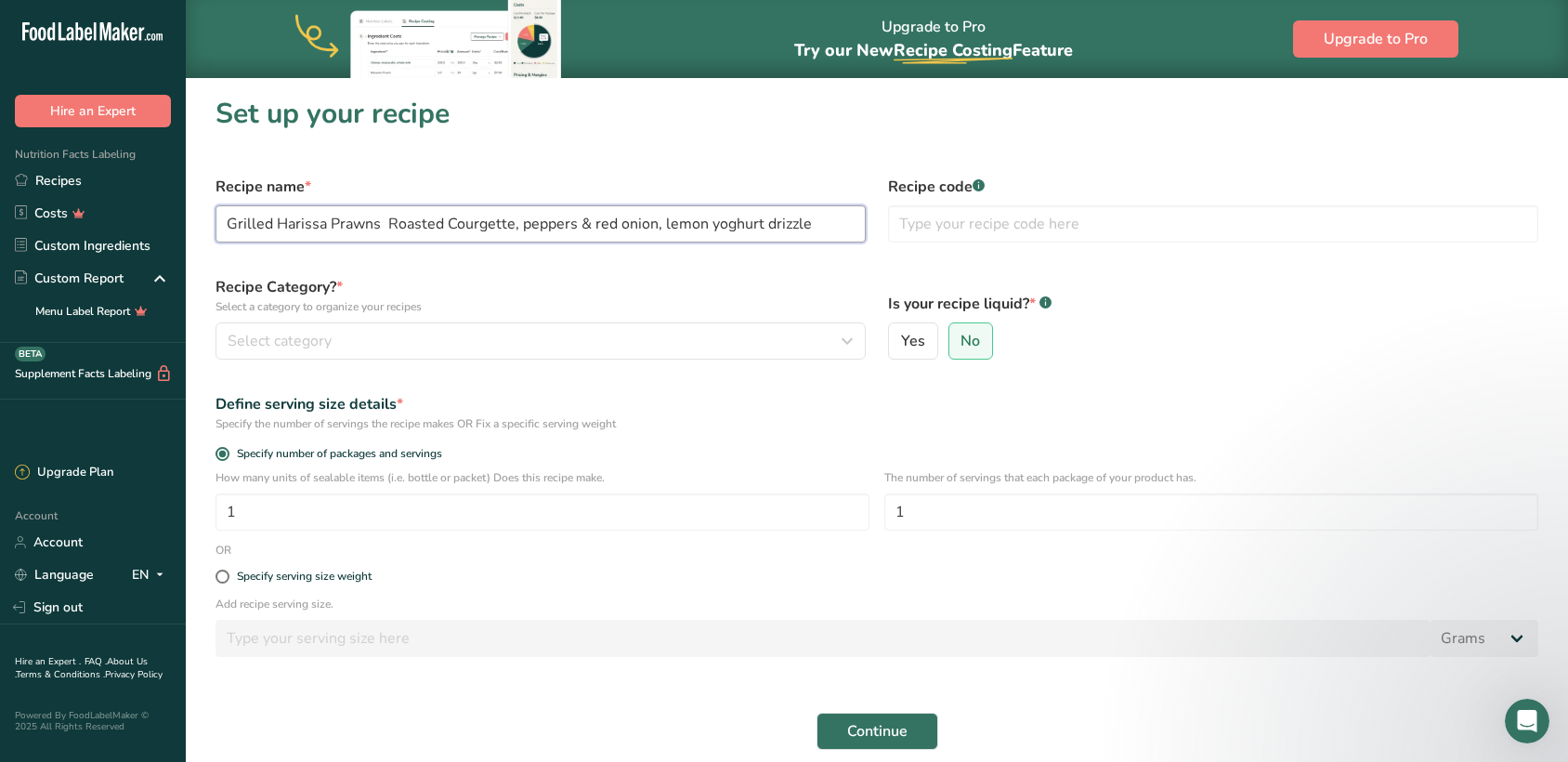 click on "Grilled Harissa Prawns  Roasted Courgette, peppers & red onion, lemon yoghurt drizzle" at bounding box center (541, 224) 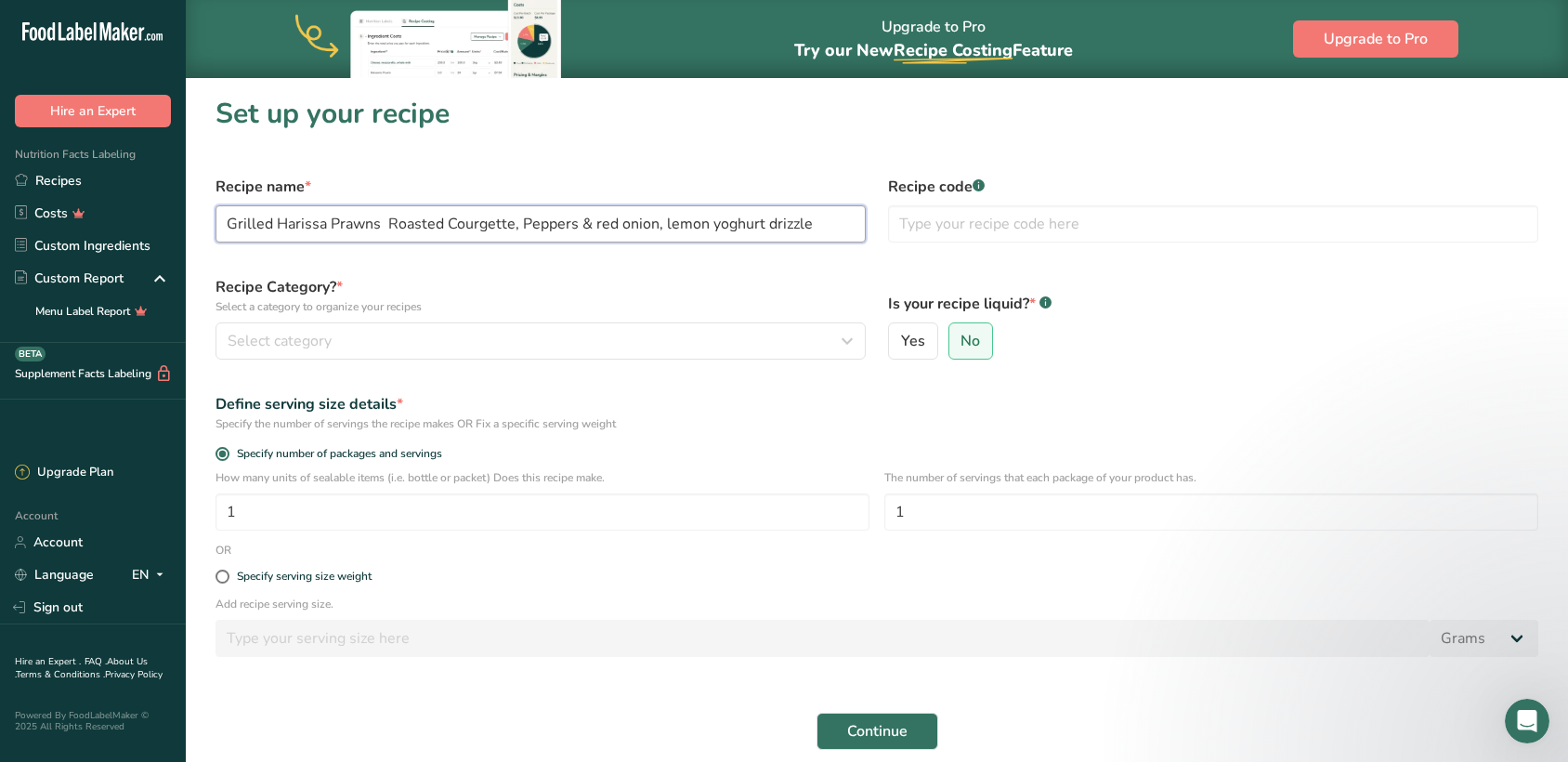 click on "Grilled Harissa Prawns  Roasted Courgette, Peppers & red onion, lemon yoghurt drizzle" at bounding box center [541, 224] 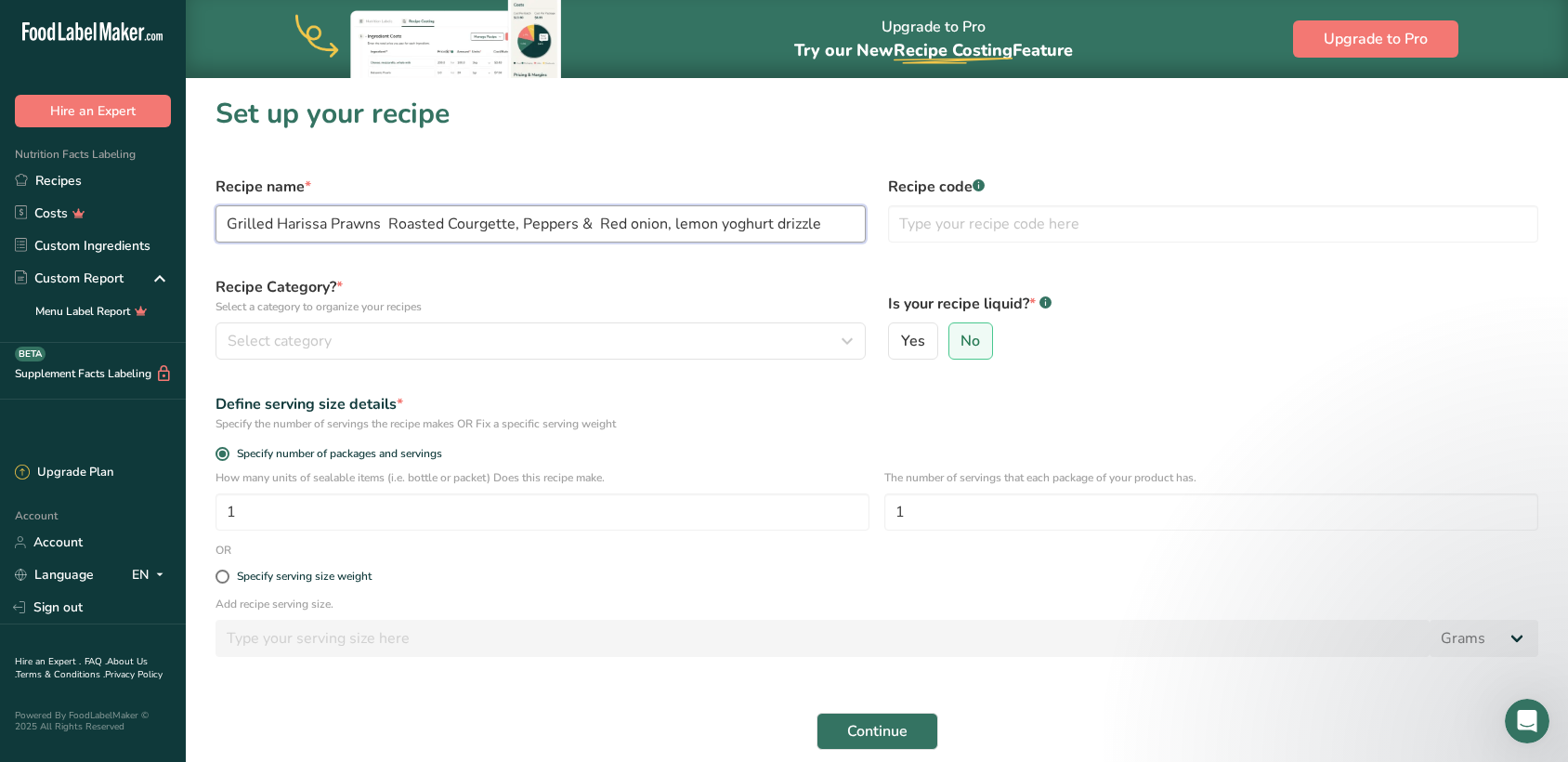 click on "Grilled Harissa Prawns  Roasted Courgette, Peppers &  Red onion, lemon yoghurt drizzle" at bounding box center (541, 224) 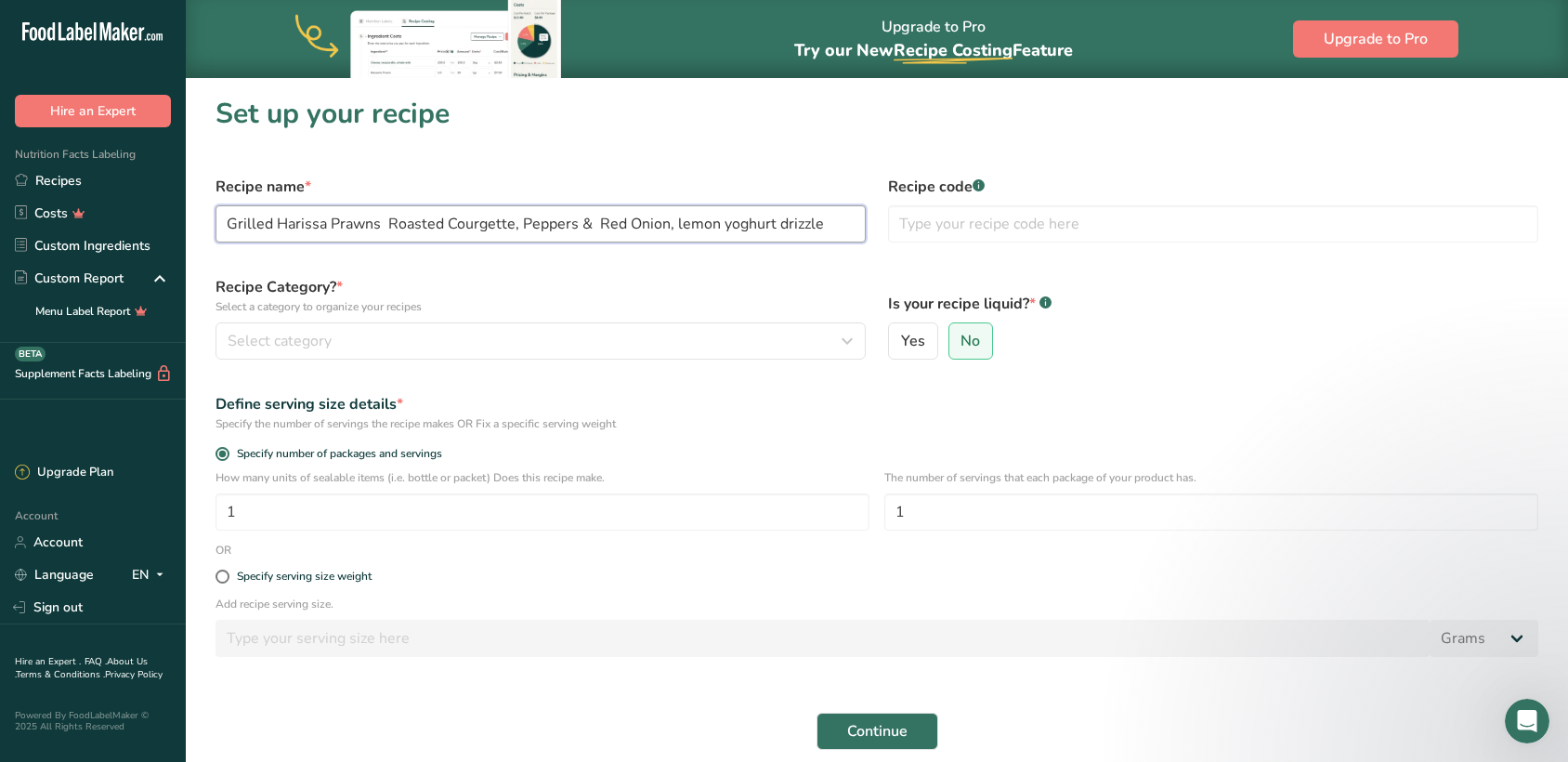 click on "Grilled Harissa Prawns  Roasted Courgette, Peppers &  Red Onion, lemon yoghurt drizzle" at bounding box center (541, 224) 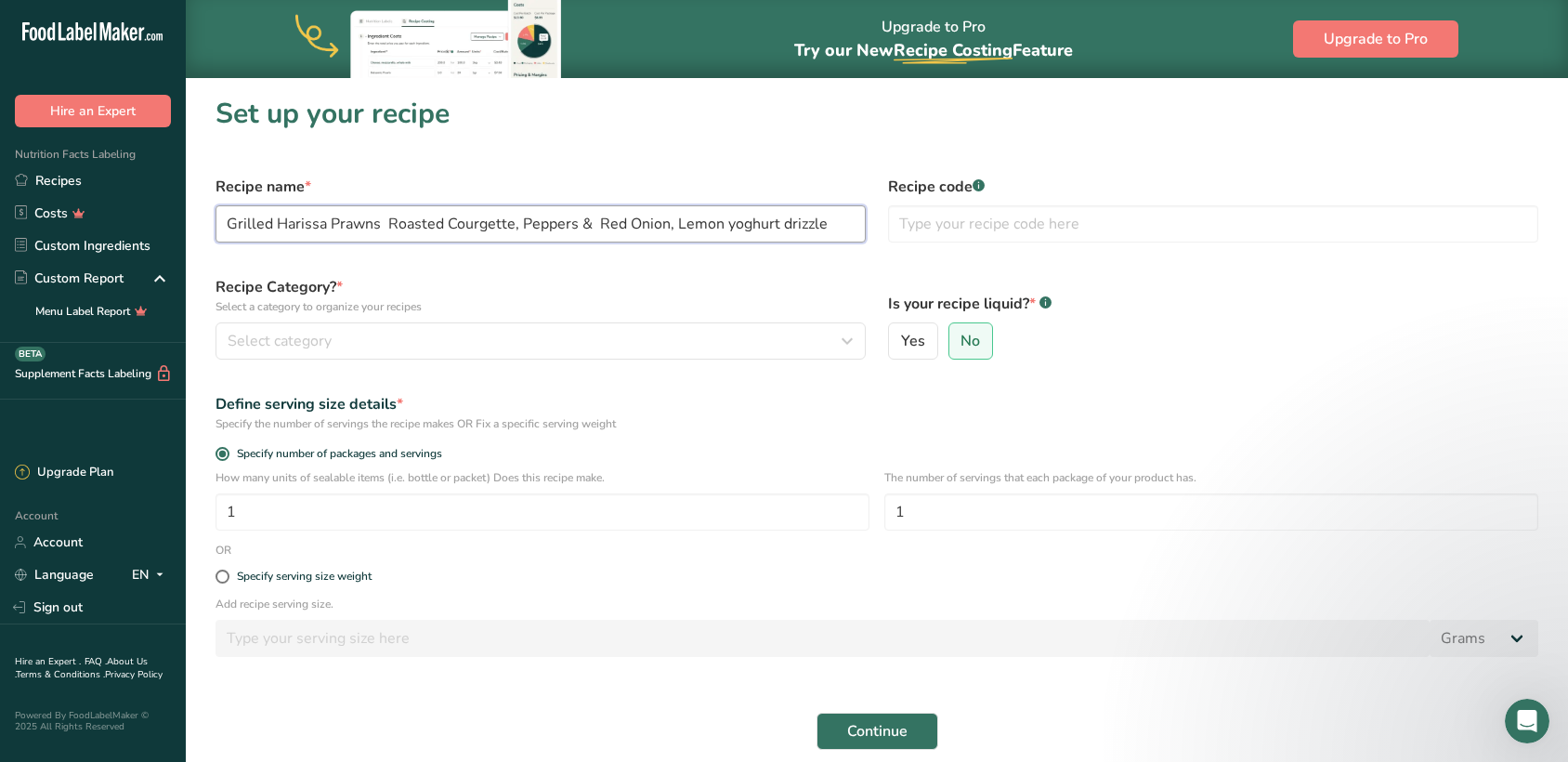 click on "Grilled Harissa Prawns  Roasted Courgette, Peppers &  Red Onion, Lemon yoghurt drizzle" at bounding box center (541, 224) 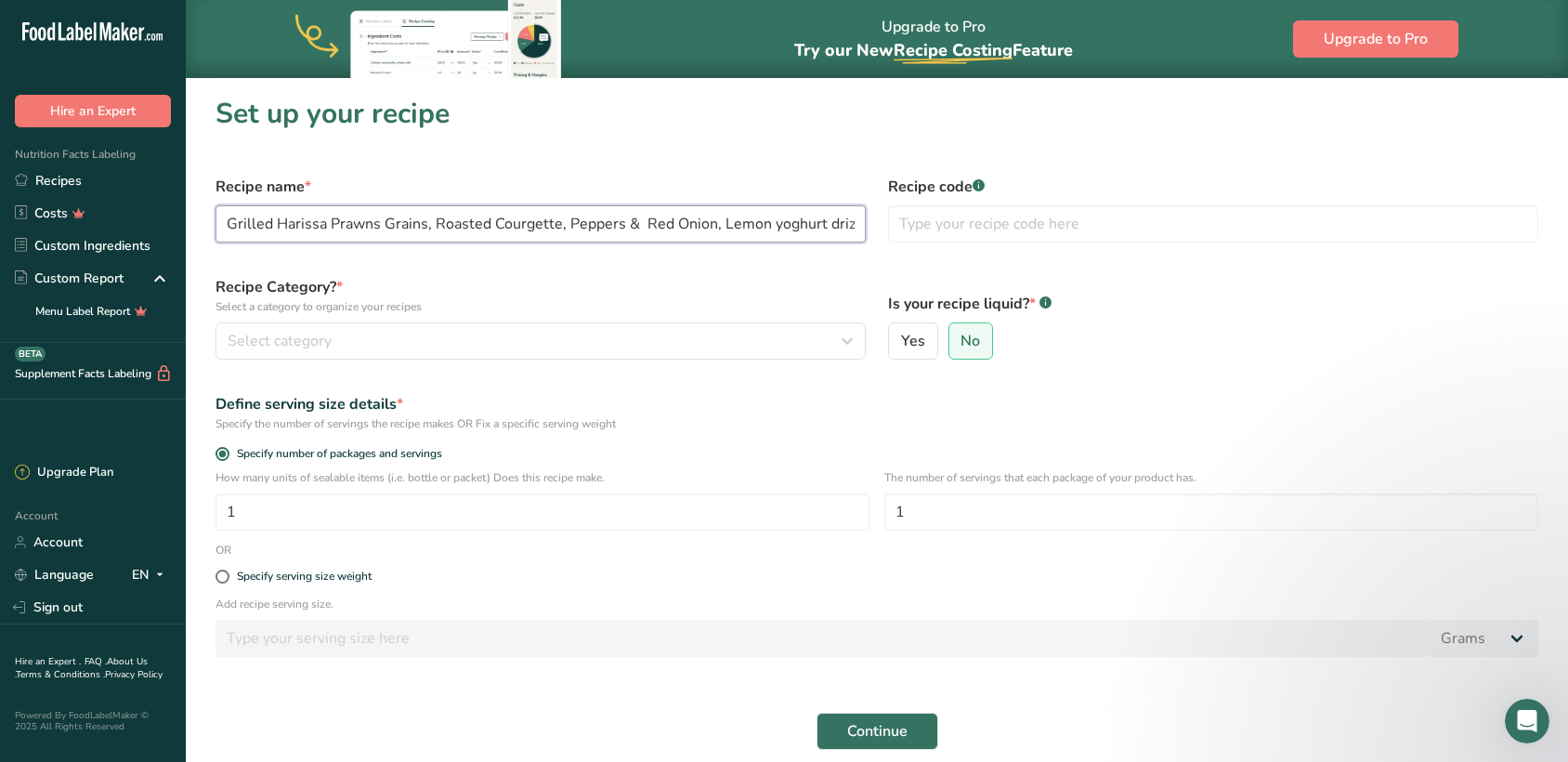 click on "Grilled Harissa Prawns Grains, Roasted Courgette, Peppers &  Red Onion, Lemon yoghurt drizzle" at bounding box center [541, 224] 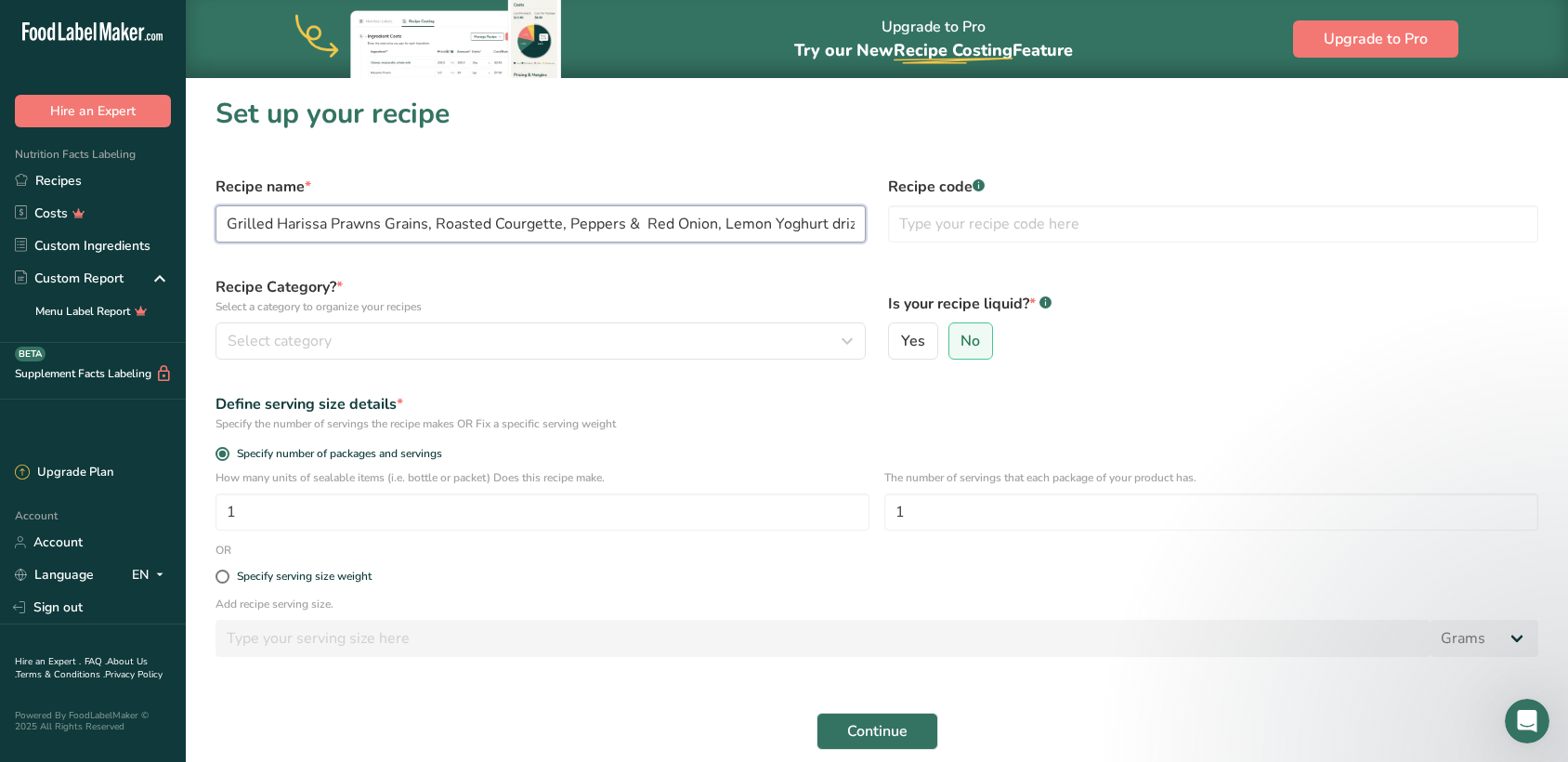 click on "Grilled Harissa Prawns Grains, Roasted Courgette, Peppers &  Red Onion, Lemon Yoghurt drizzle" at bounding box center [541, 224] 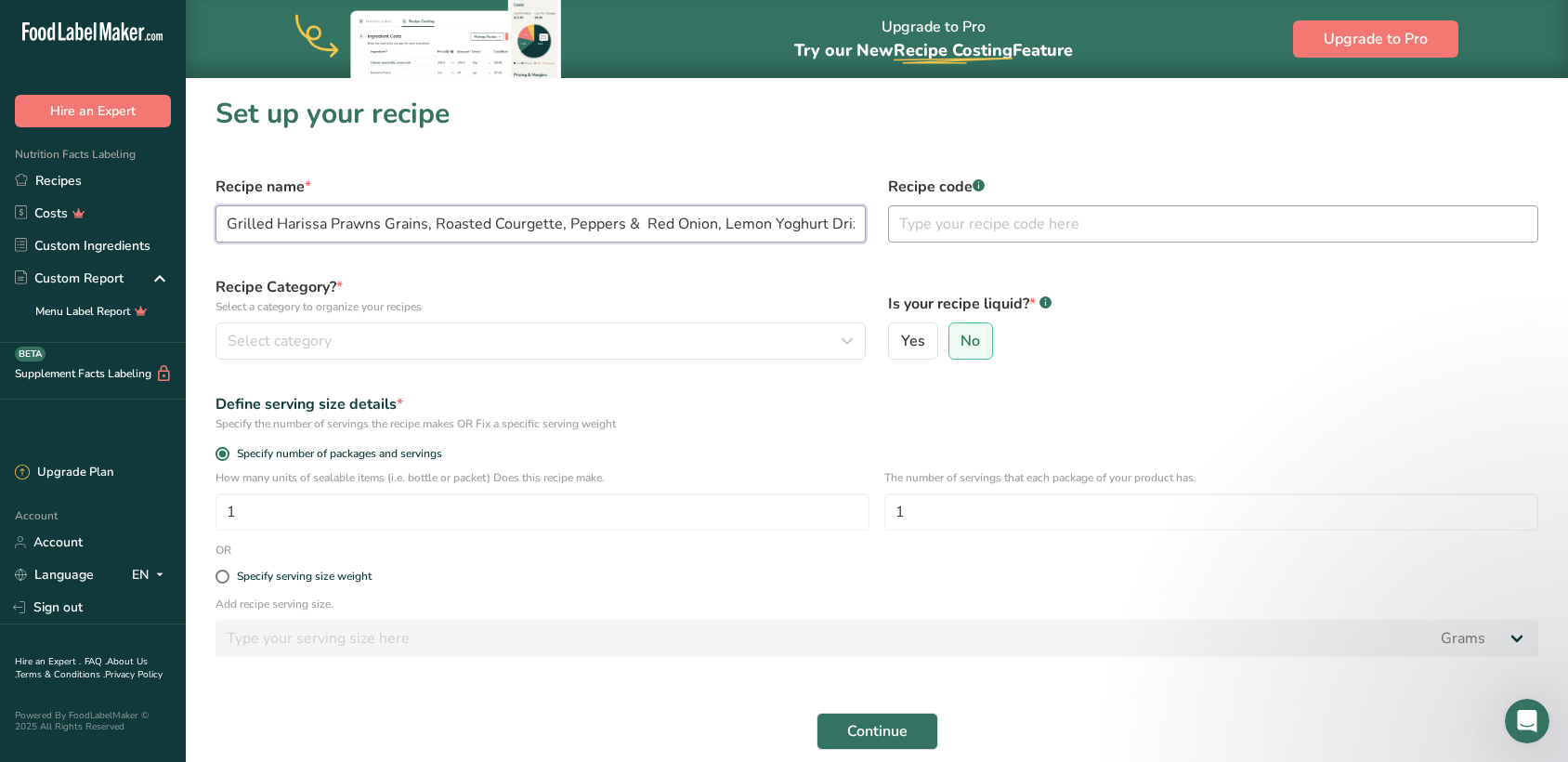 scroll, scrollTop: 0, scrollLeft: 15, axis: horizontal 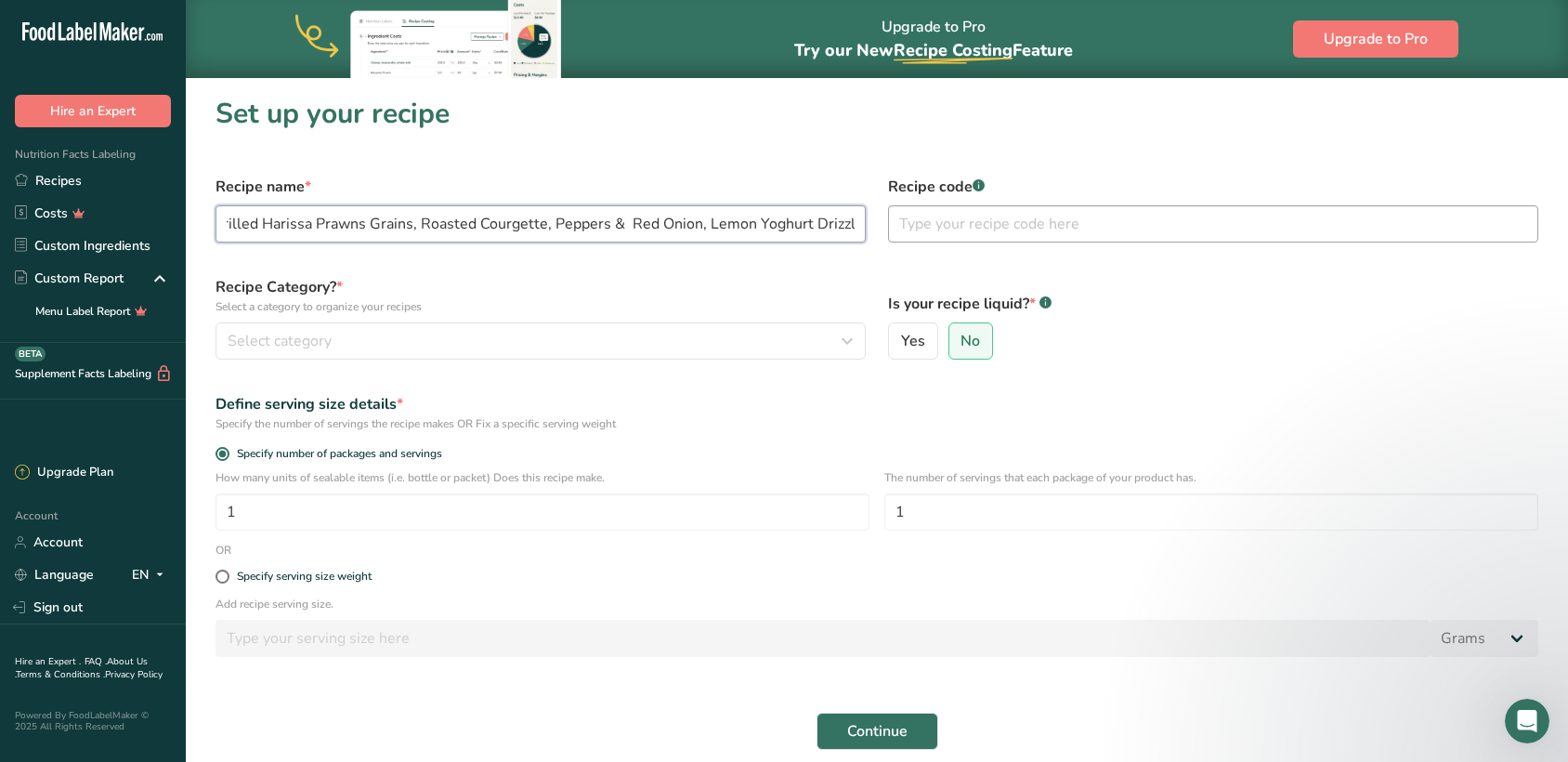 drag, startPoint x: 803, startPoint y: 225, endPoint x: 947, endPoint y: 225, distance: 144 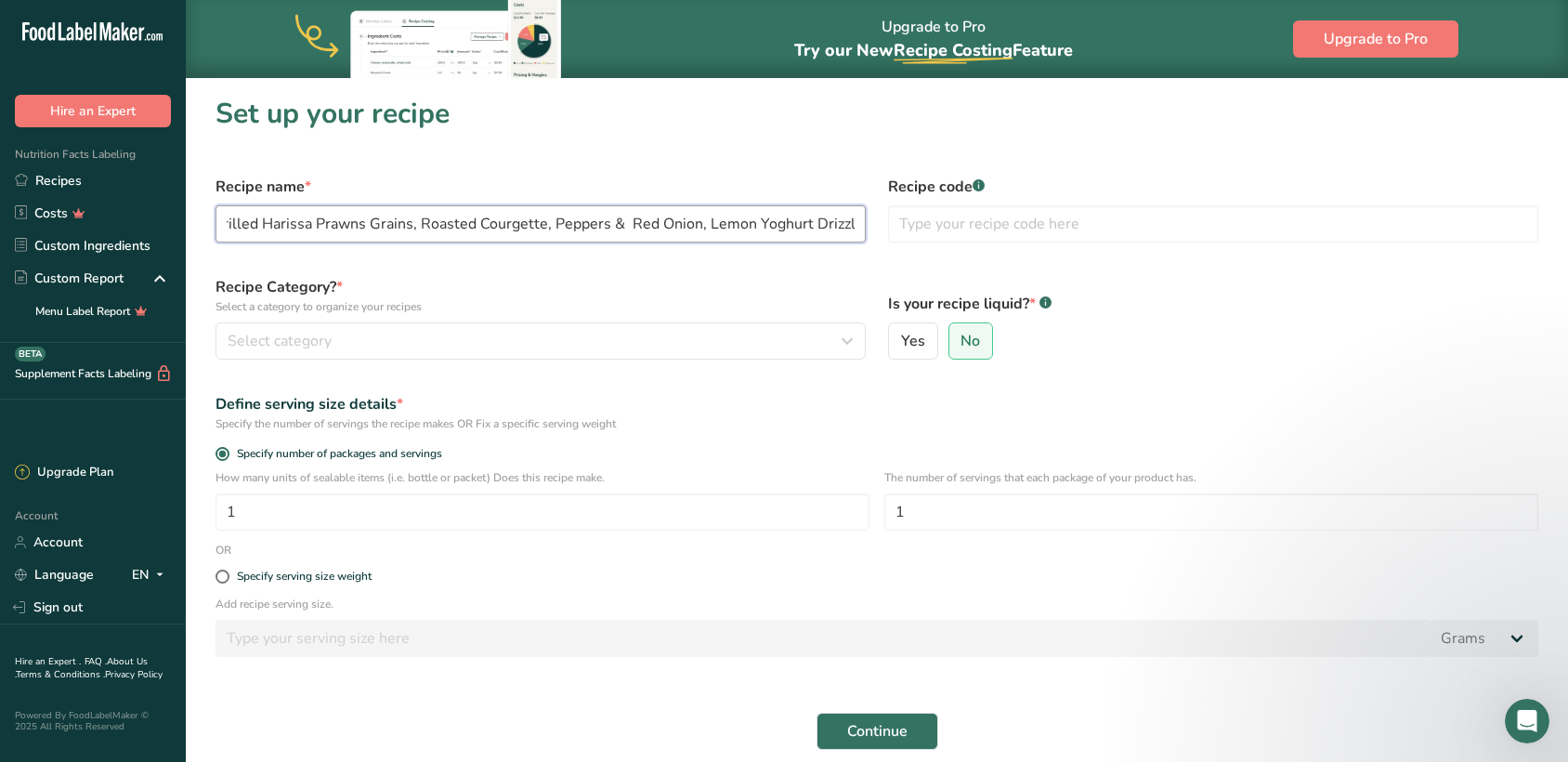 click on "Grilled Harissa Prawns Grains, Roasted Courgette, Peppers &  Red Onion, Lemon Yoghurt Drizzle" at bounding box center [541, 224] 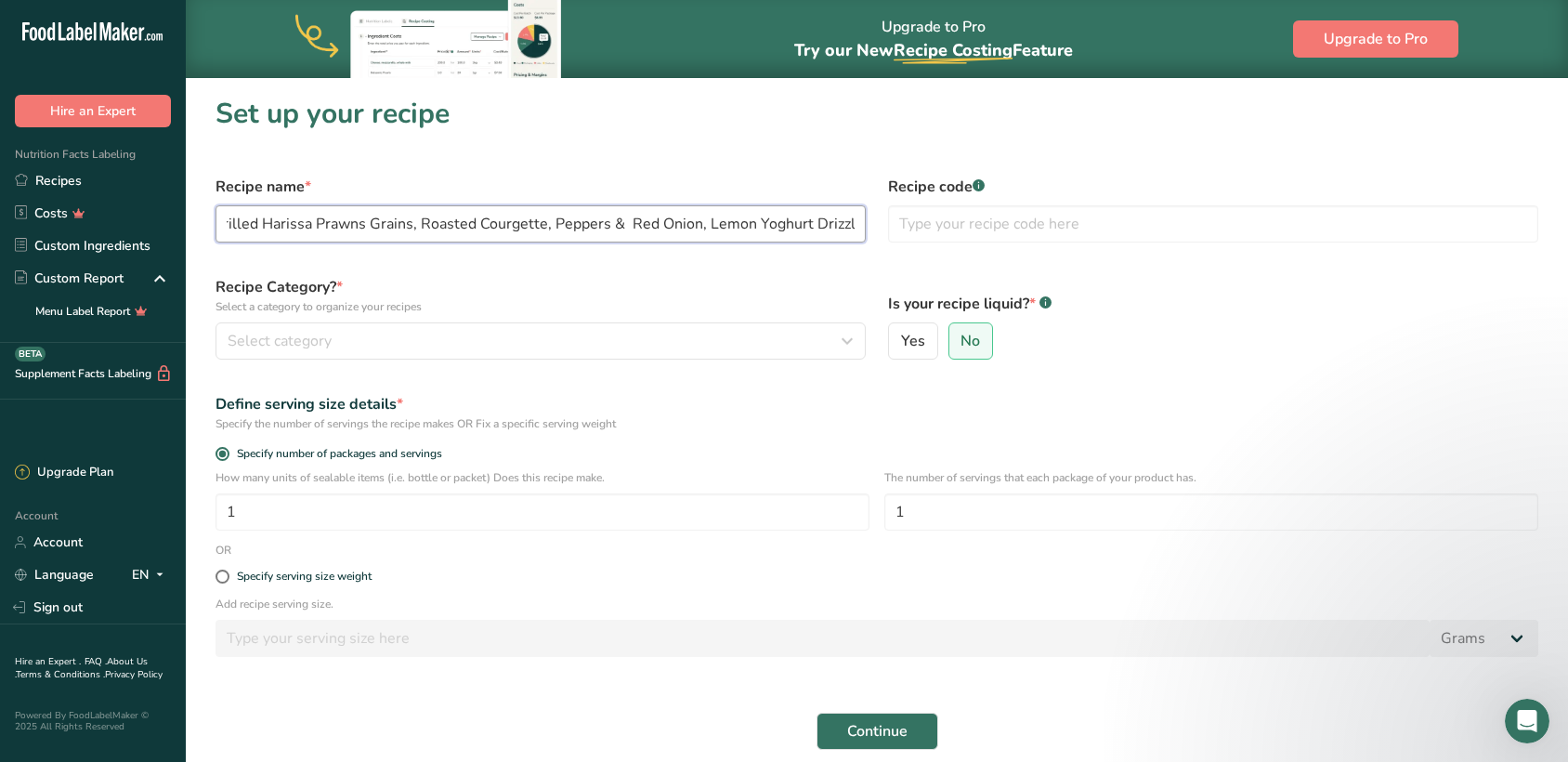 click on "Grilled Harissa Prawns Grains, Roasted Courgette, Peppers &  Red Onion, Lemon Yoghurt Drizzle" at bounding box center (541, 224) 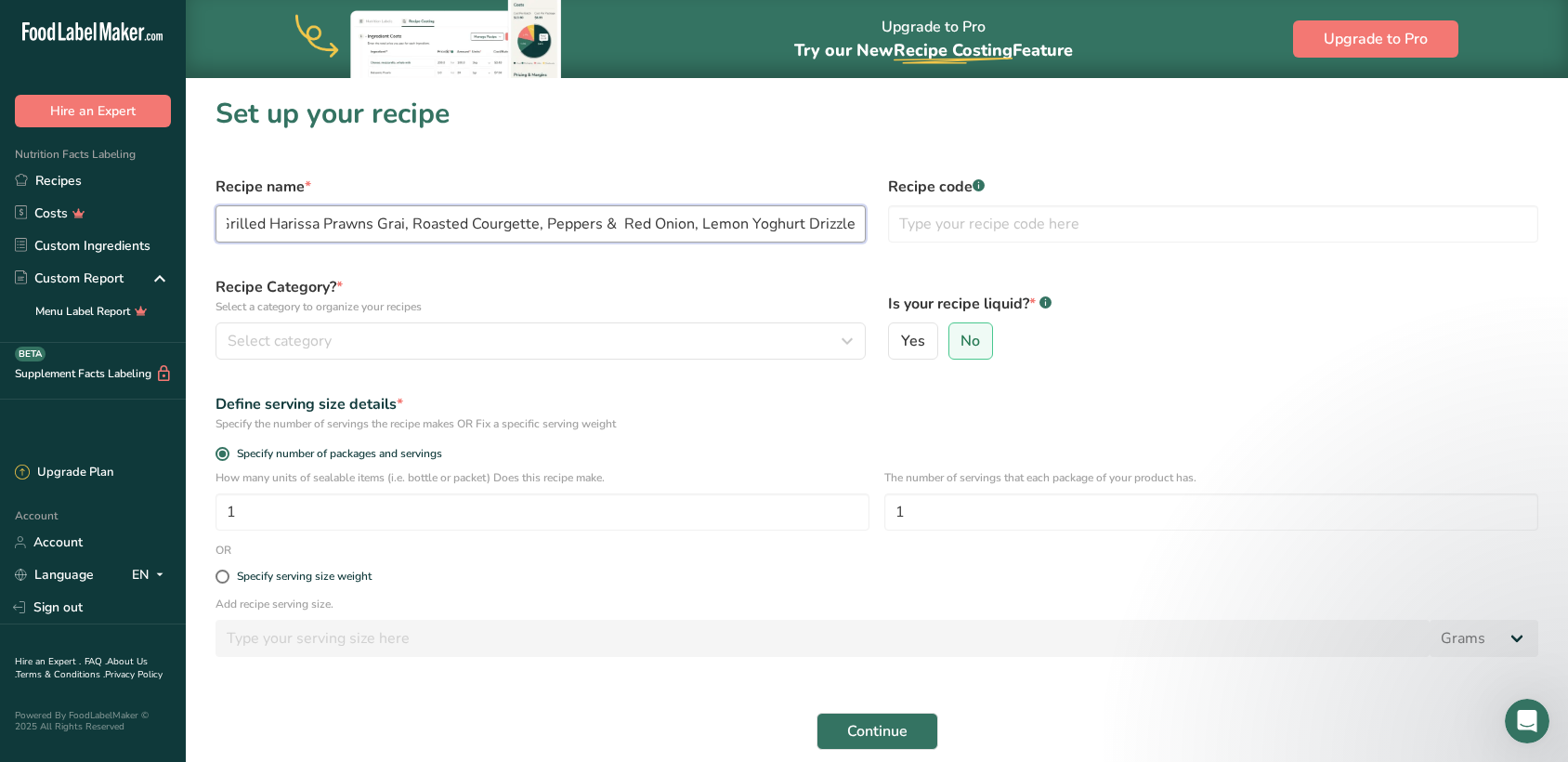 scroll, scrollTop: 0, scrollLeft: 0, axis: both 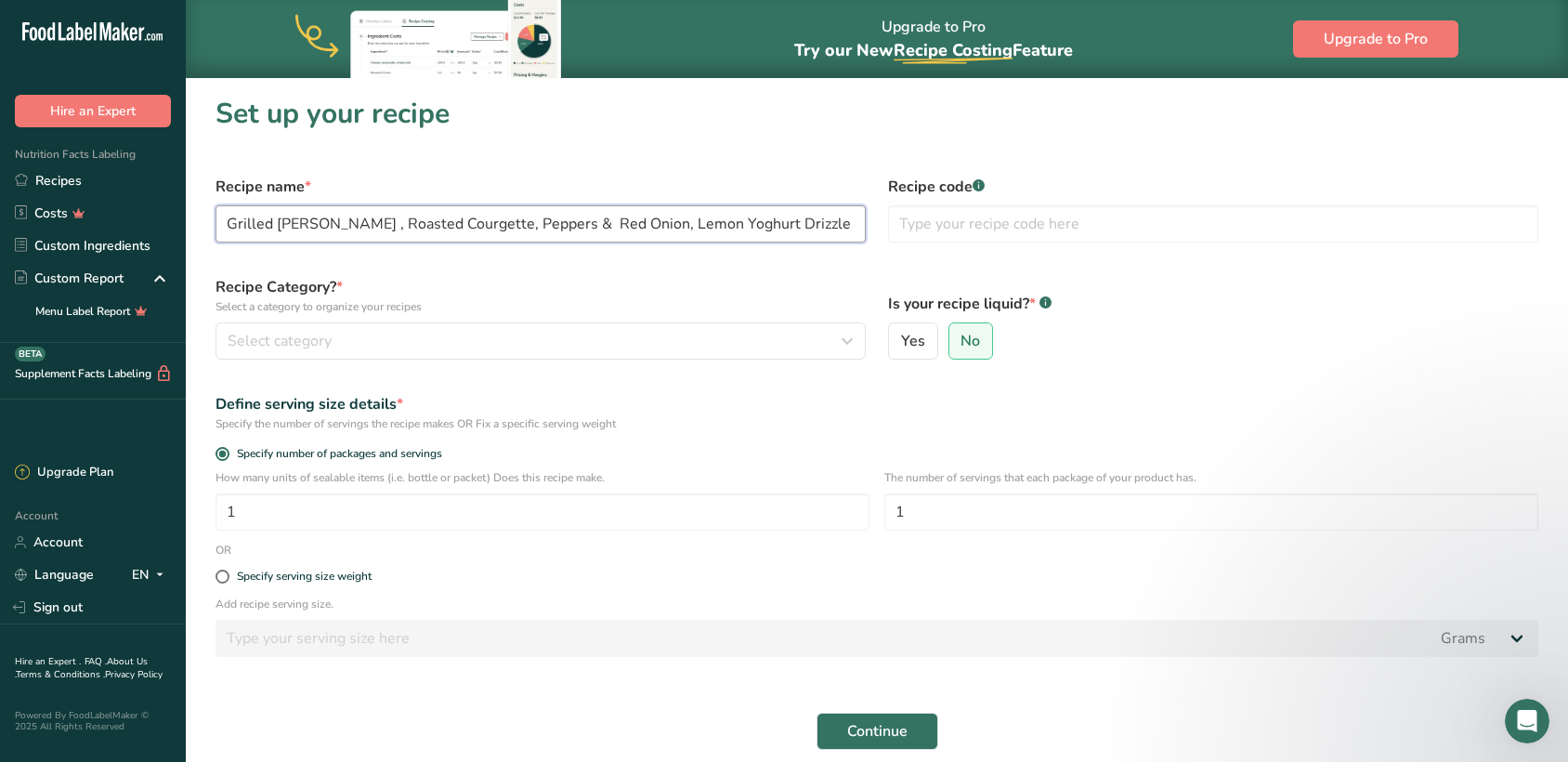 type on "Grilled [PERSON_NAME] , Roasted Courgette, Peppers &  Red Onion, Lemon Yoghurt Drizzle" 